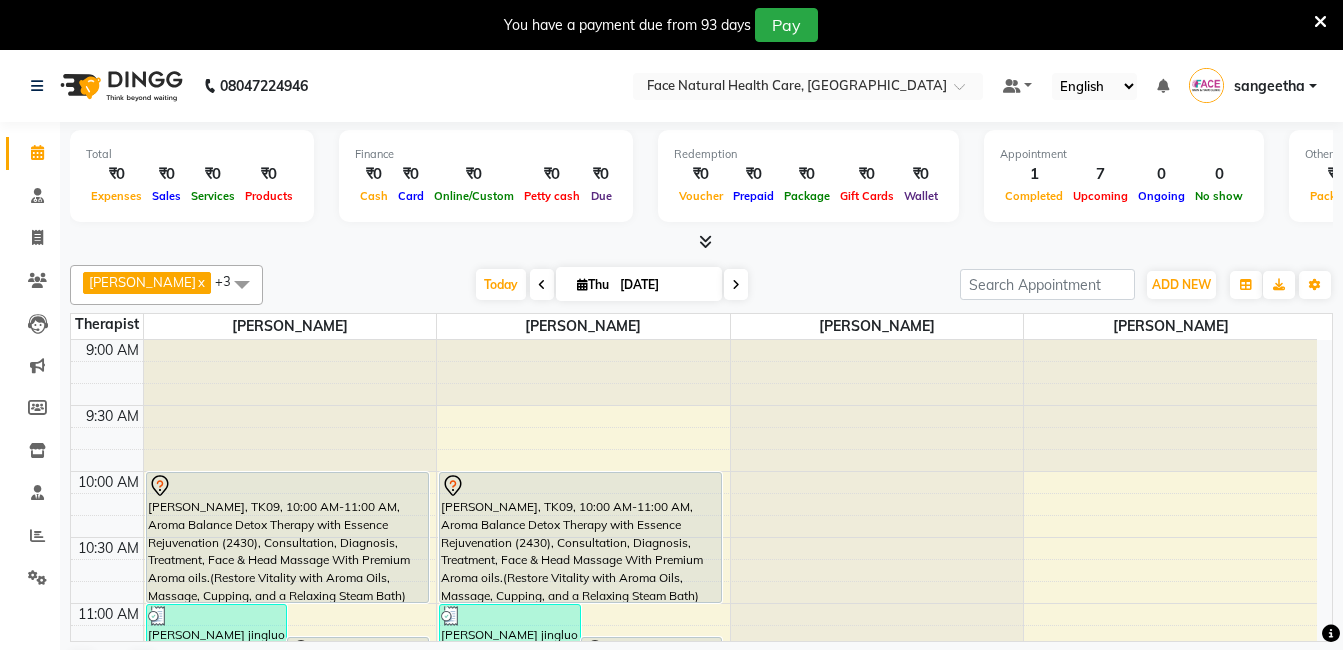 scroll, scrollTop: 50, scrollLeft: 0, axis: vertical 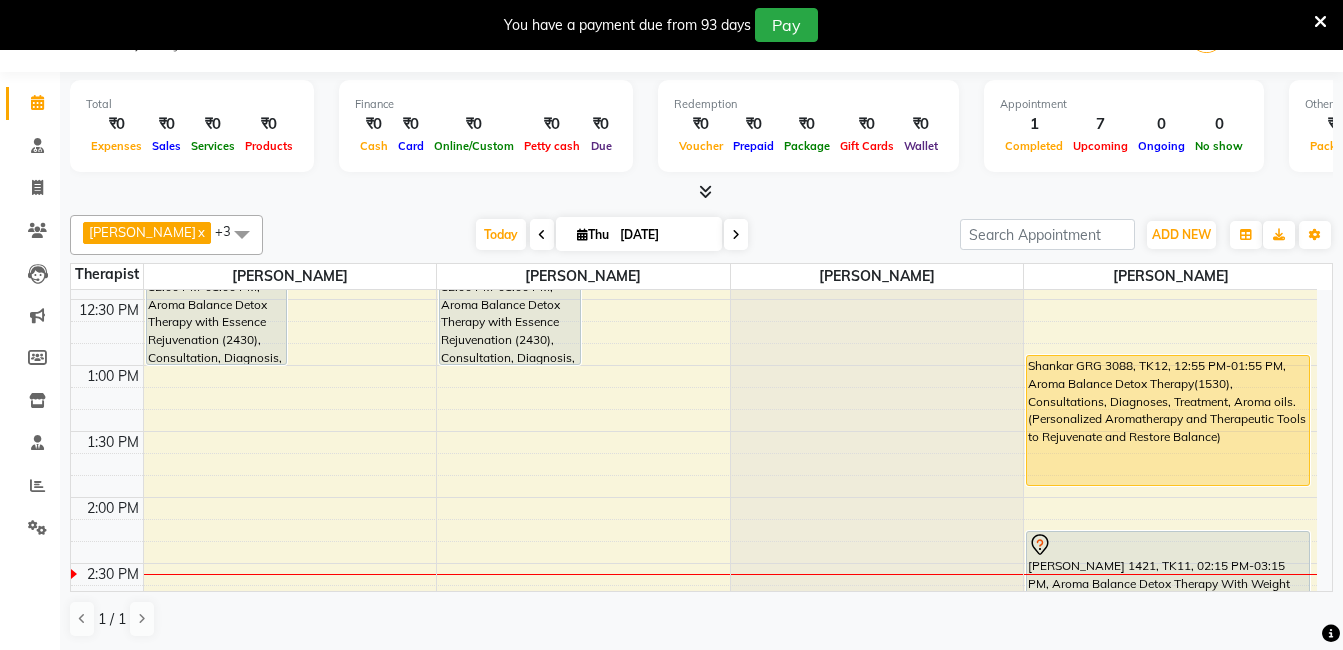 click on "Shankar GRG 3088, TK12, 12:55 PM-01:55 PM, Aroma Balance Detox Therapy(1530), Consultations, Diagnoses, Treatment, Aroma oils.(Personalized Aromatherapy and Therapeutic Tools to Rejuvenate and Restore Balance)" at bounding box center (1168, 420) 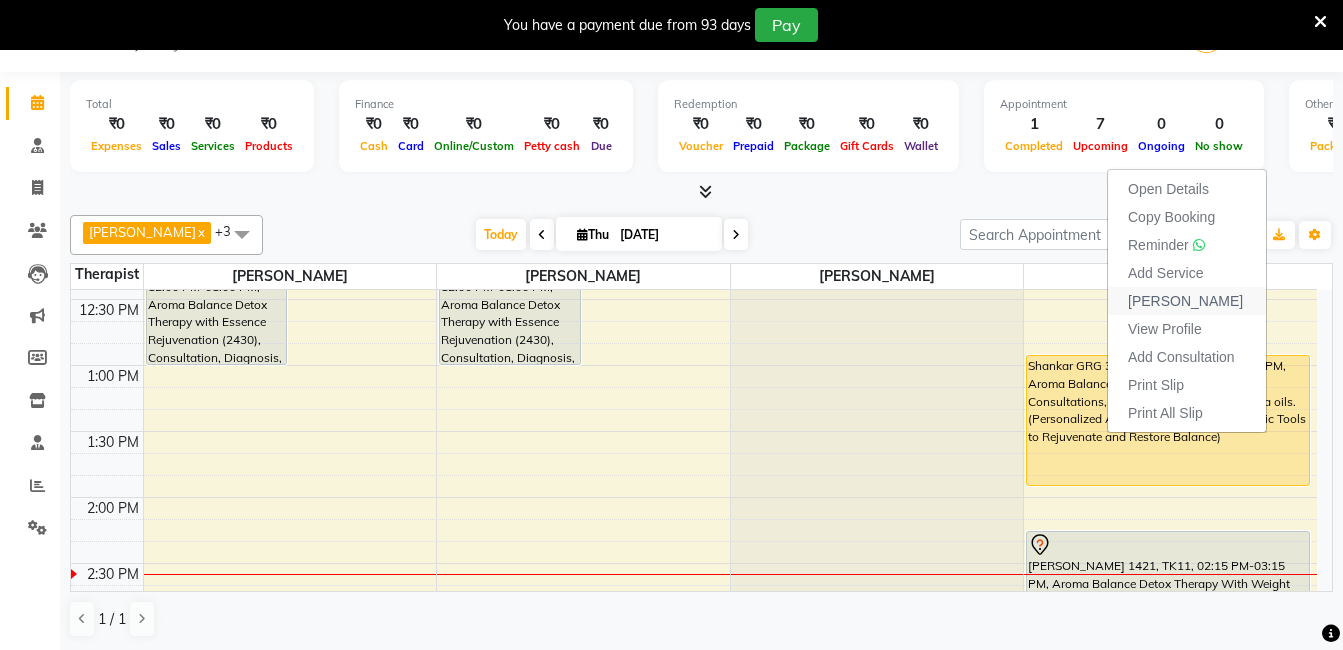 click on "[PERSON_NAME]" at bounding box center (1187, 301) 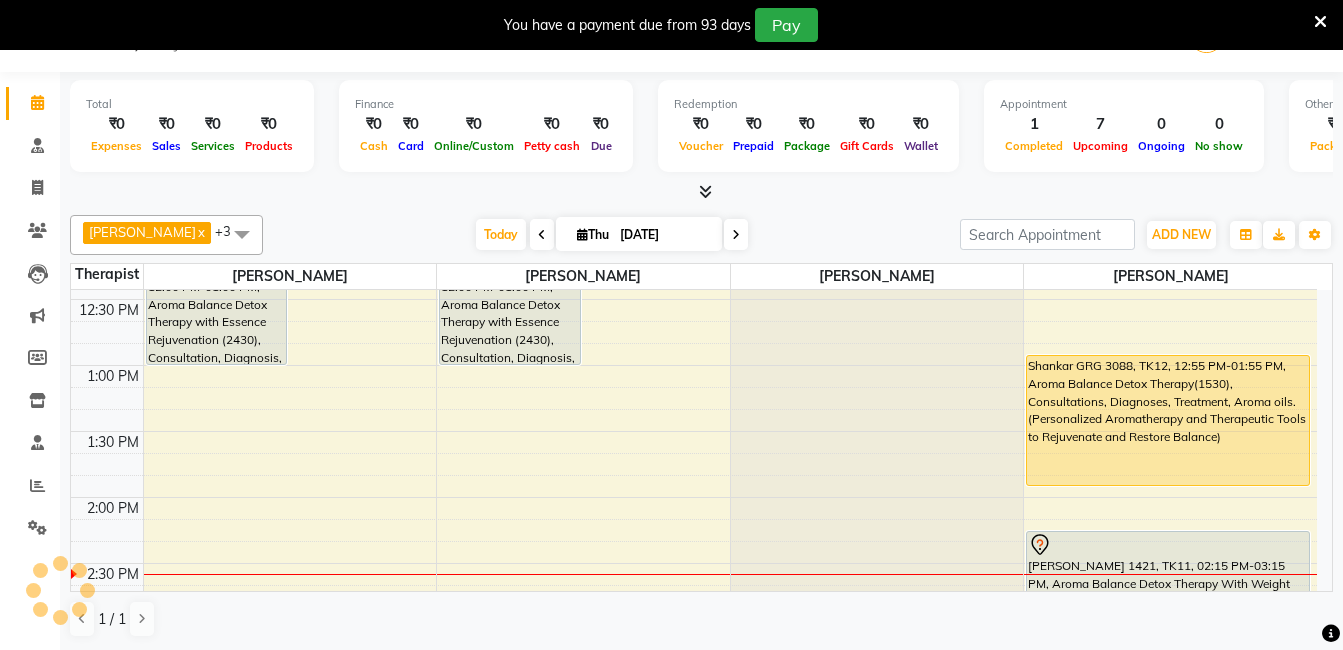 select on "service" 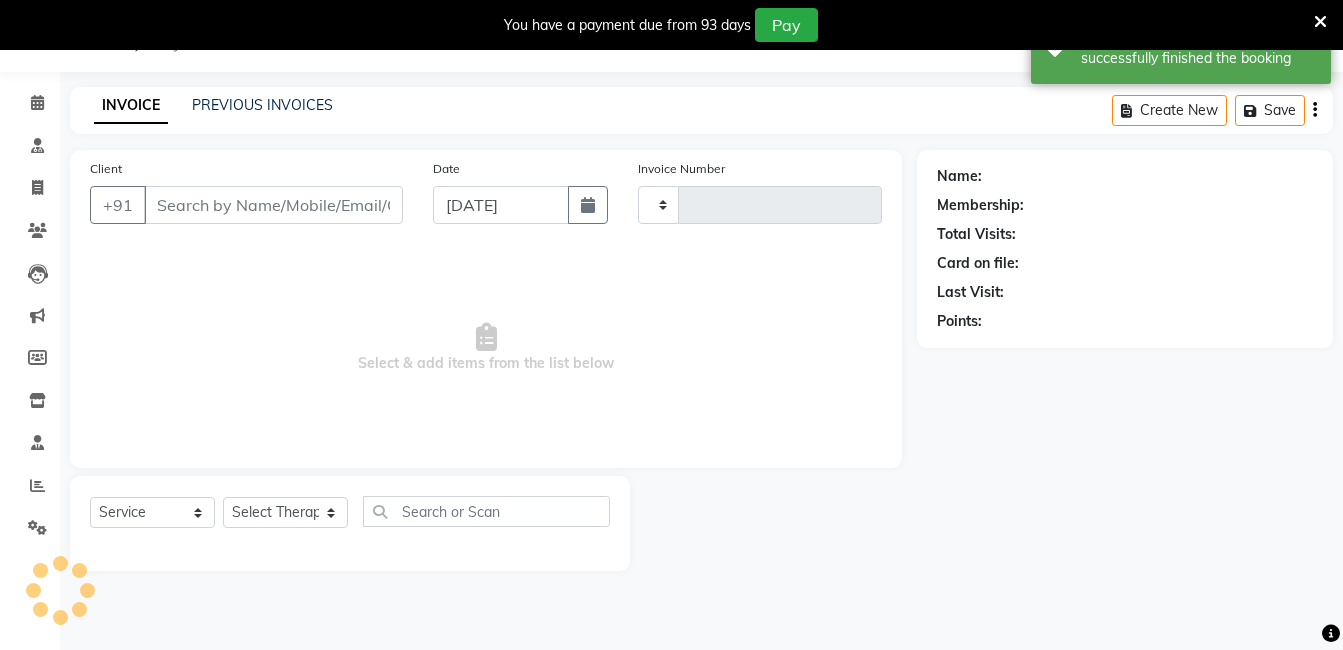 type on "0817" 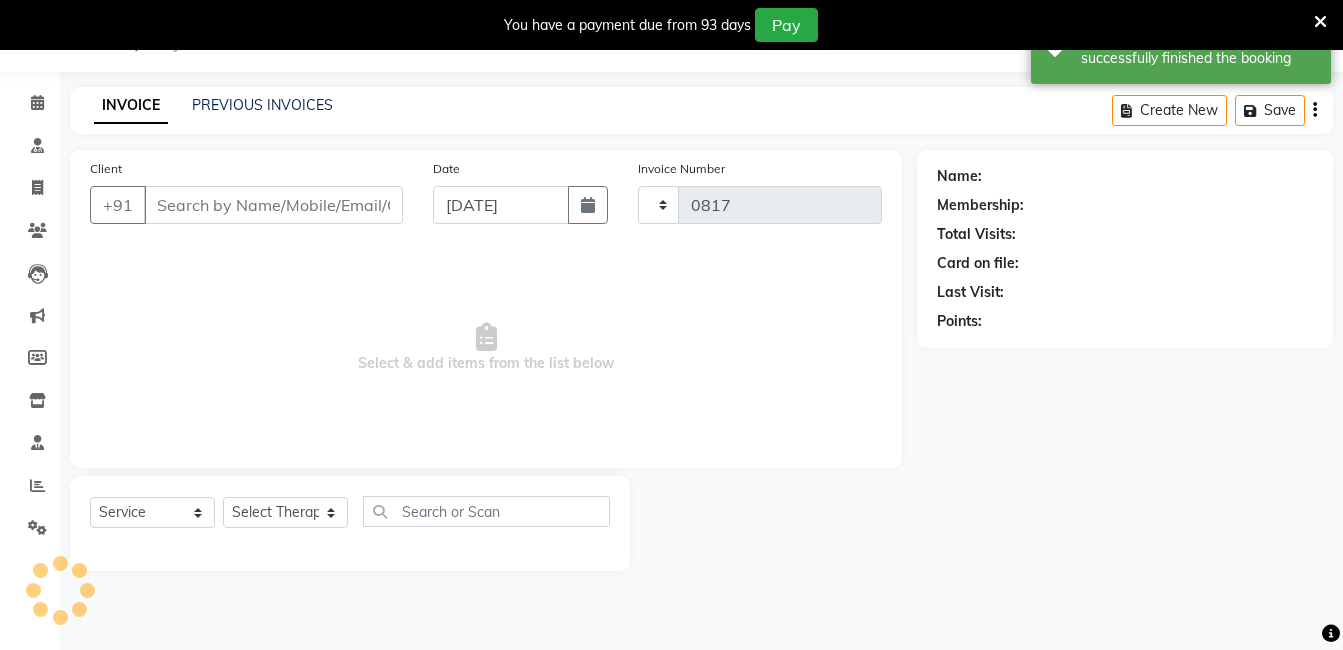 select on "5675" 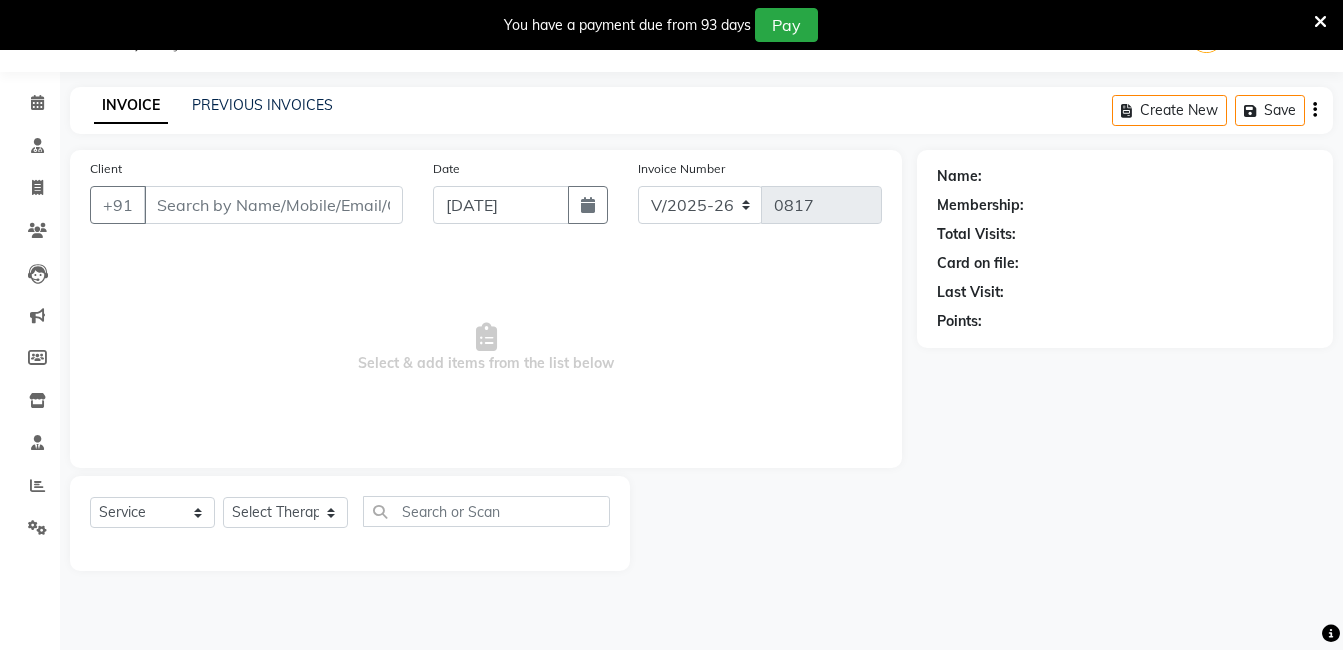 click on "Select & add items from the list below" at bounding box center (486, 348) 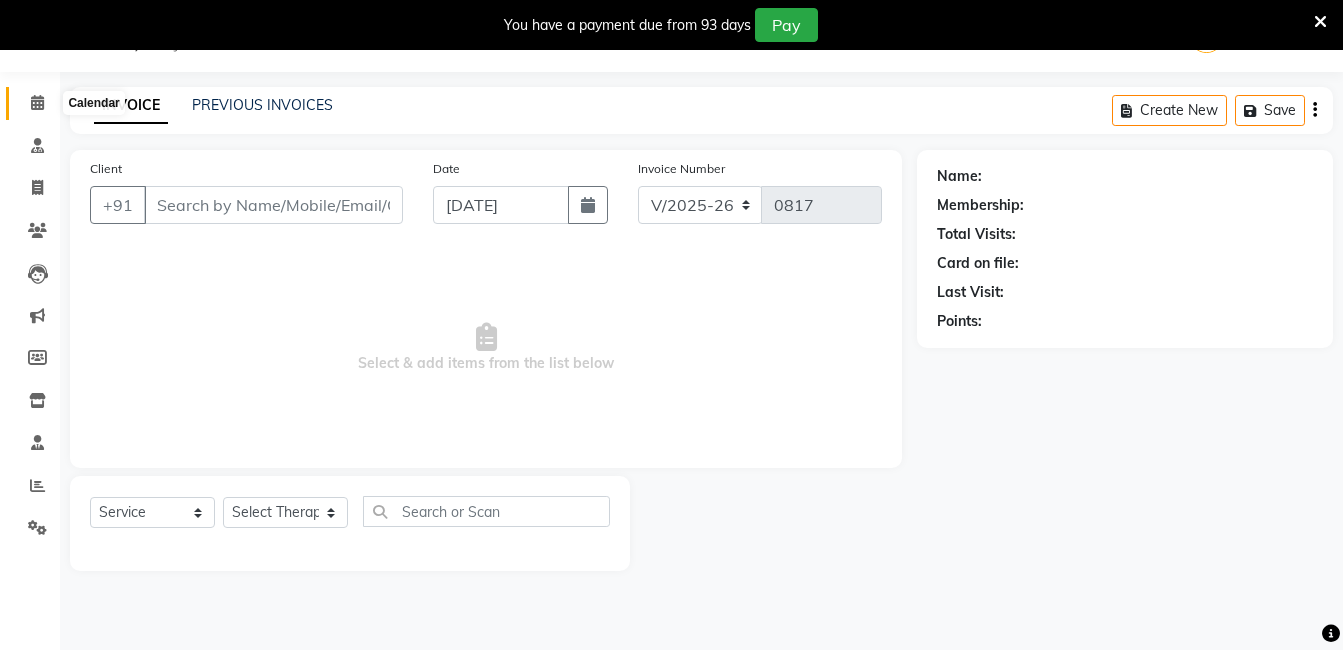 click 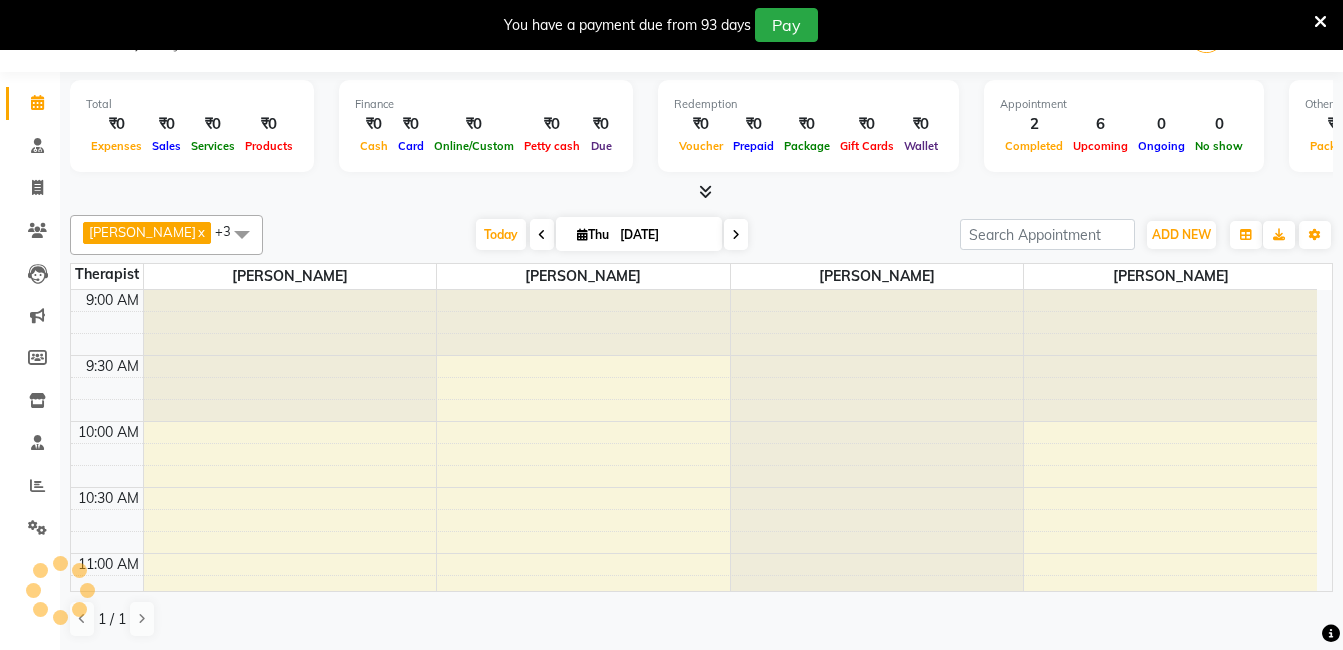 scroll, scrollTop: 0, scrollLeft: 0, axis: both 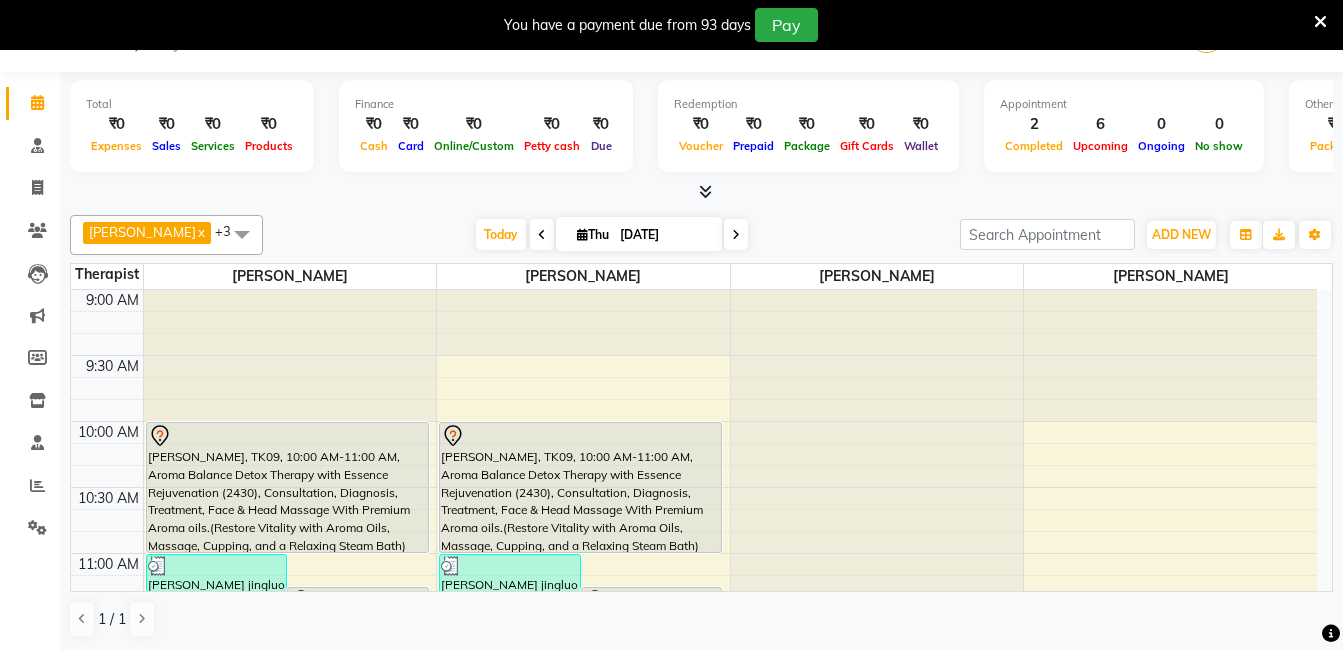 click at bounding box center [1320, 21] 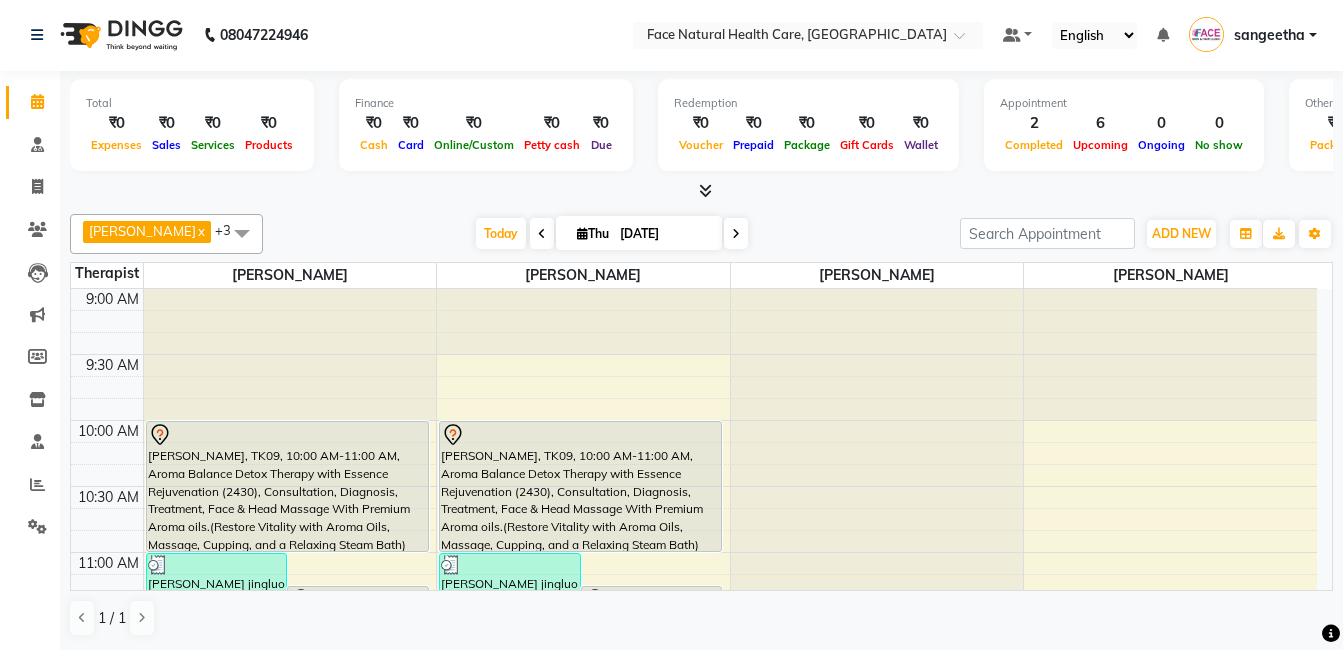 scroll, scrollTop: 1, scrollLeft: 0, axis: vertical 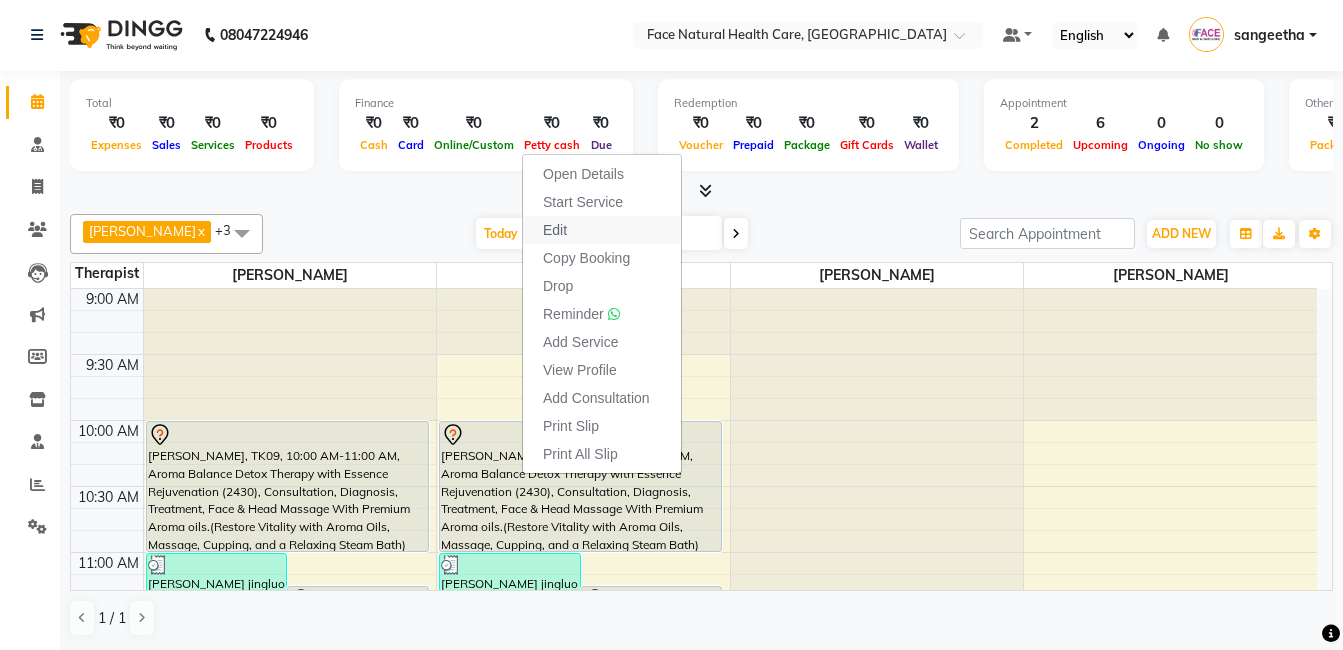 click on "Edit" at bounding box center [602, 230] 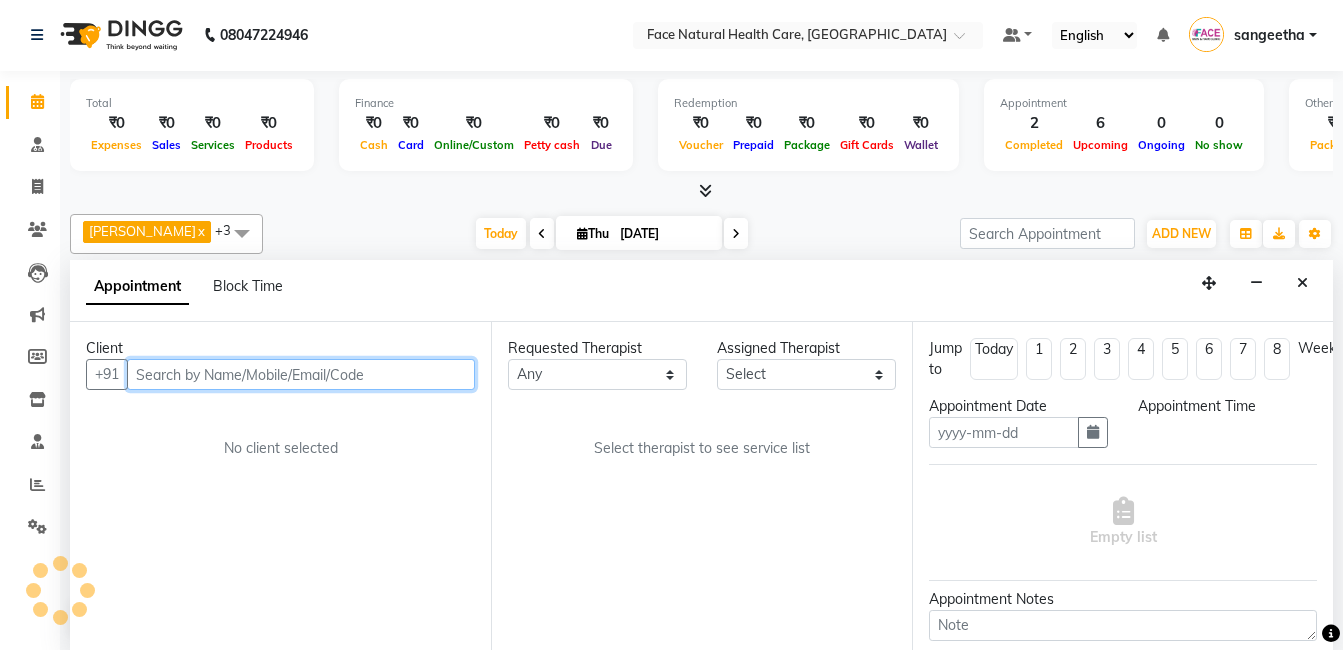 type on "[DATE]" 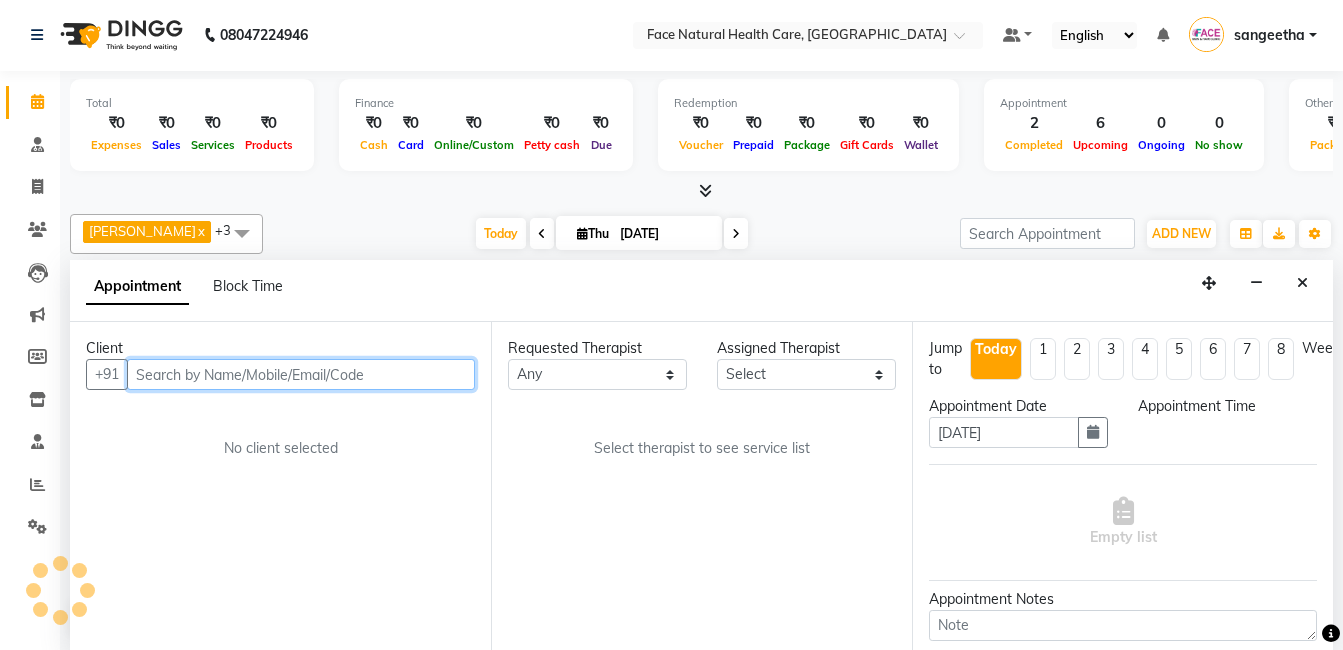 select on "47694" 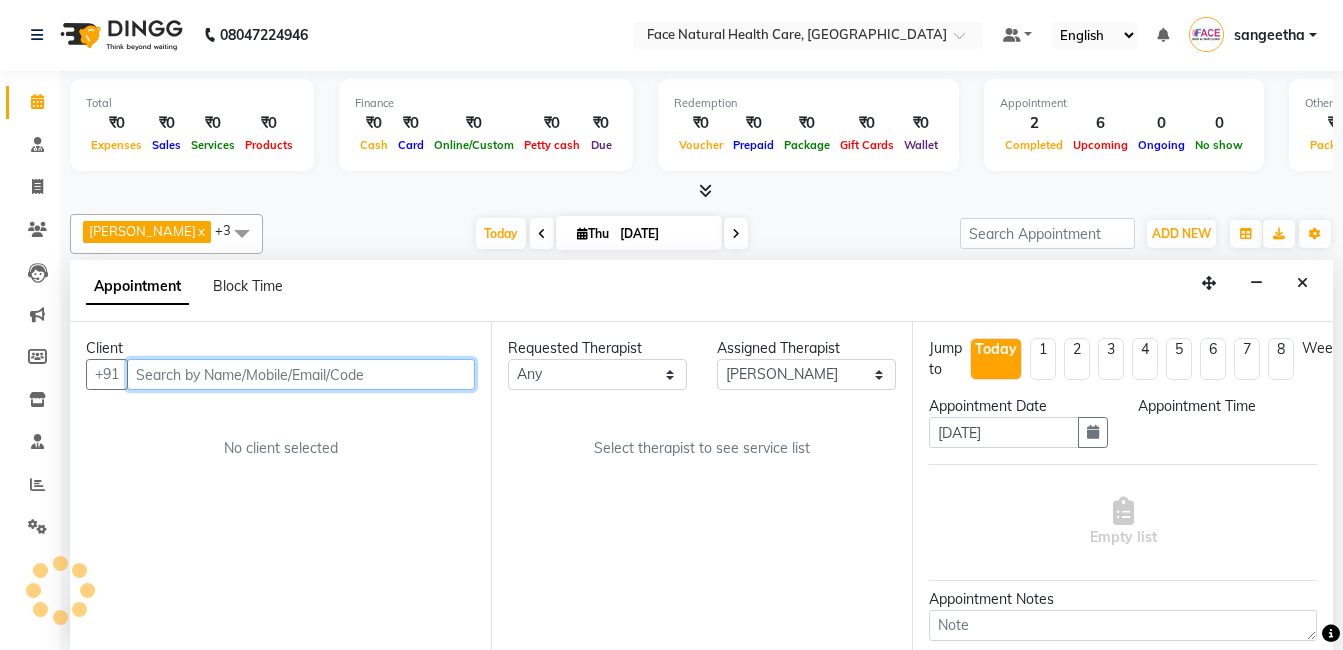 select on "600" 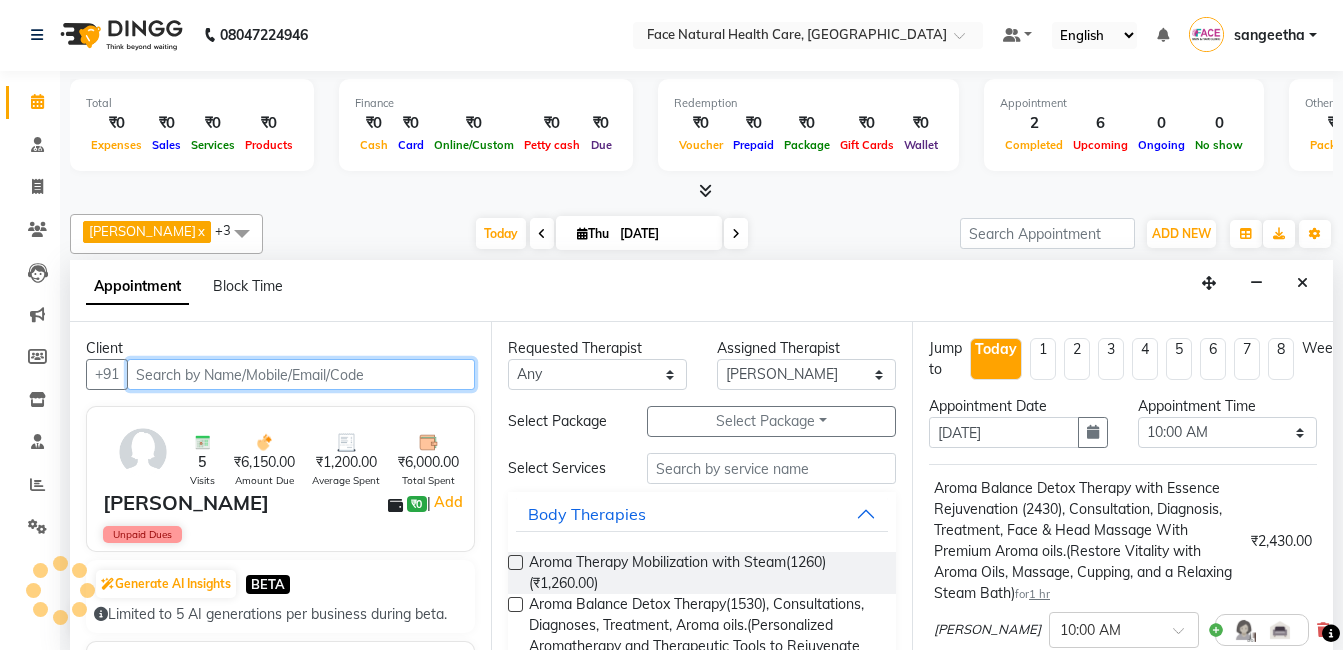 scroll, scrollTop: 793, scrollLeft: 0, axis: vertical 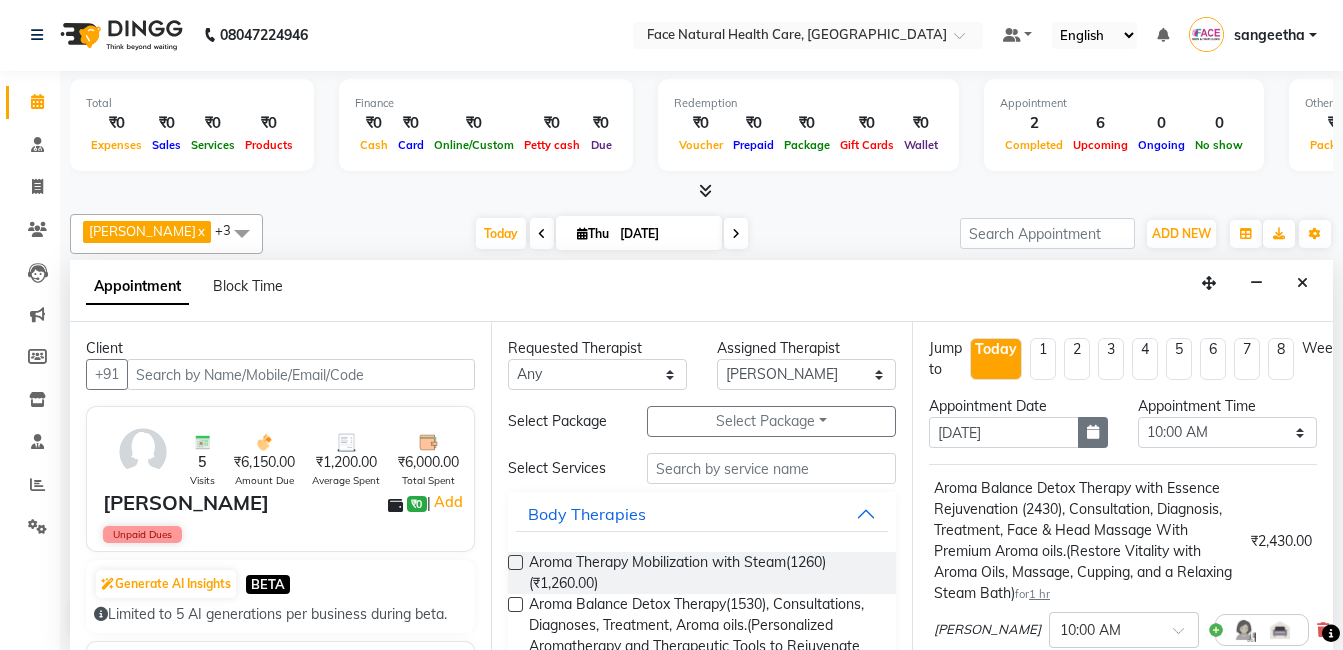 click at bounding box center (1093, 432) 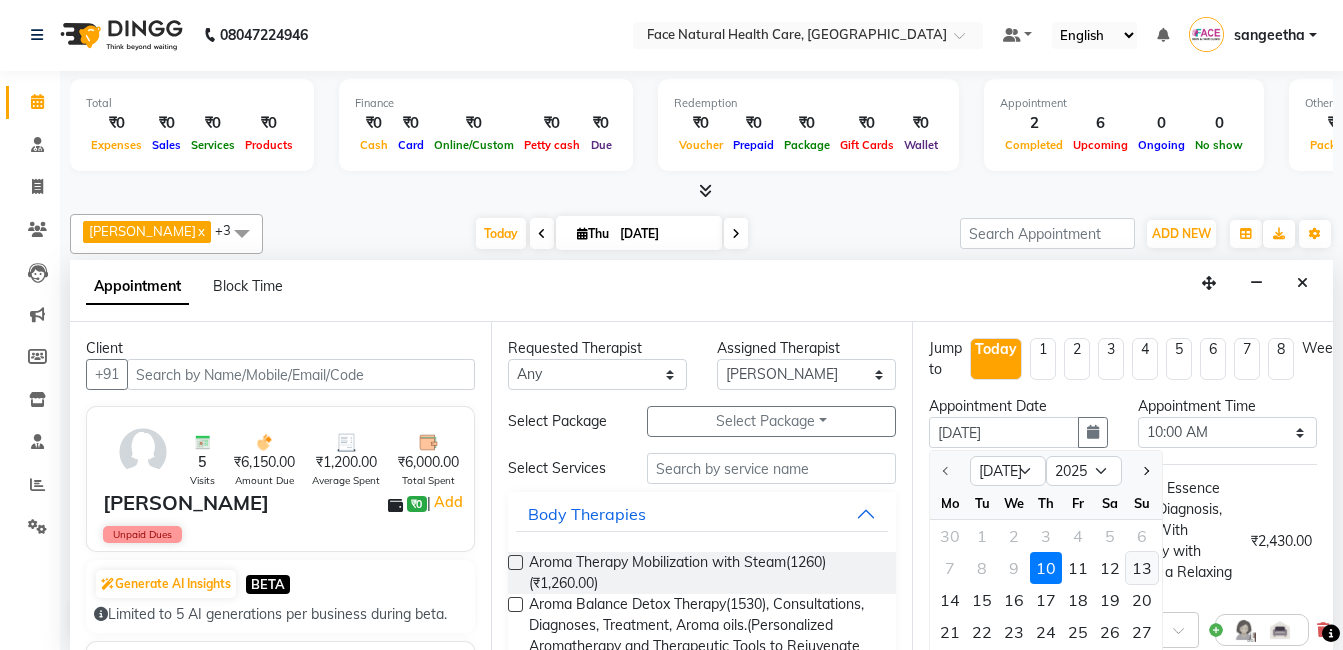 click on "13" at bounding box center [1142, 568] 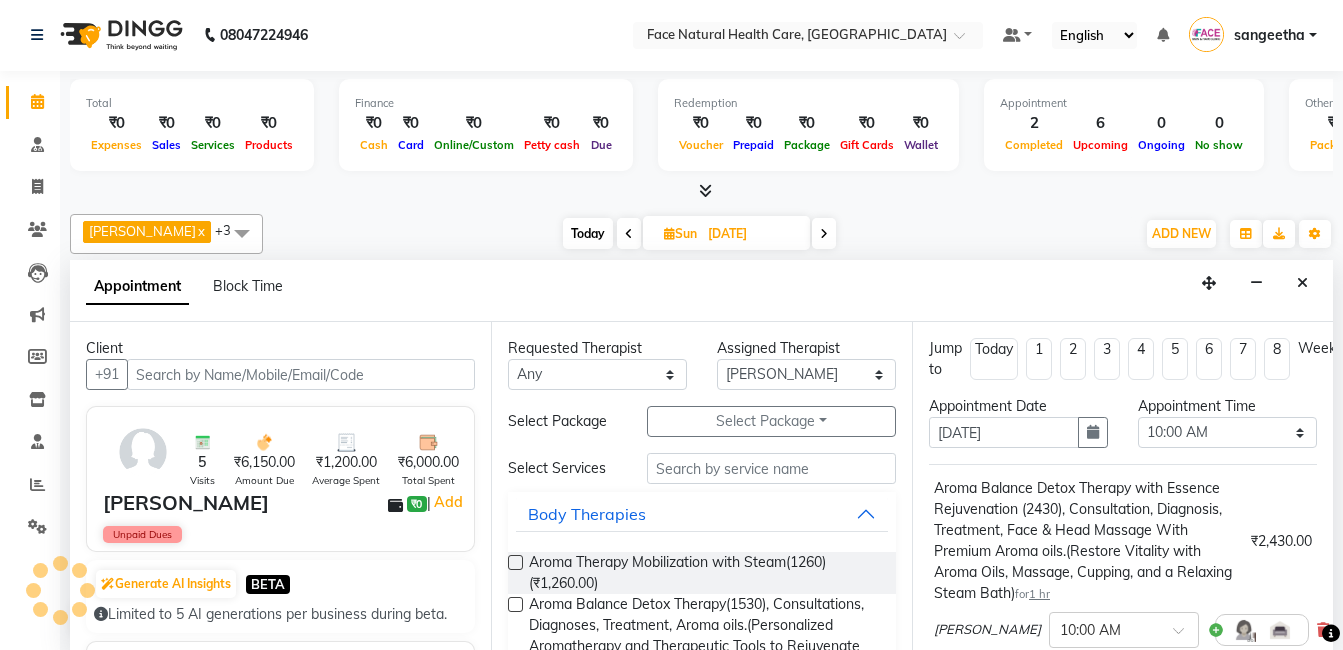 scroll, scrollTop: 793, scrollLeft: 0, axis: vertical 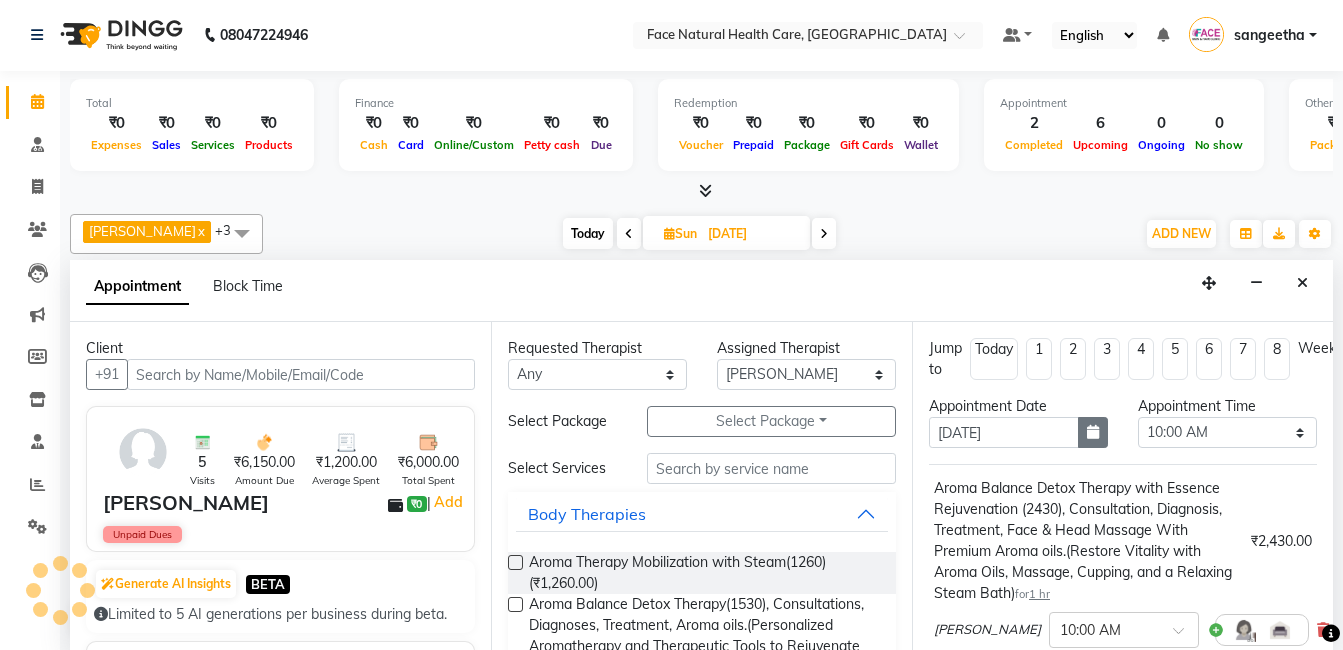 click at bounding box center [1093, 432] 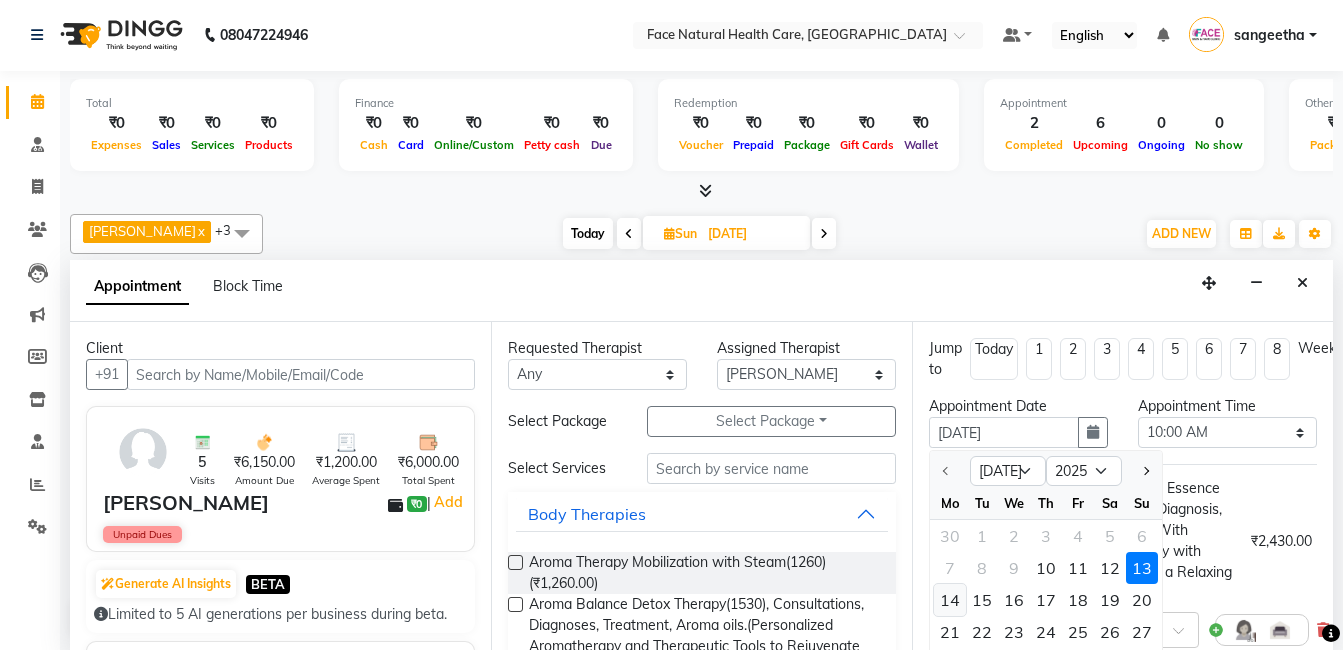 click on "14" at bounding box center (950, 600) 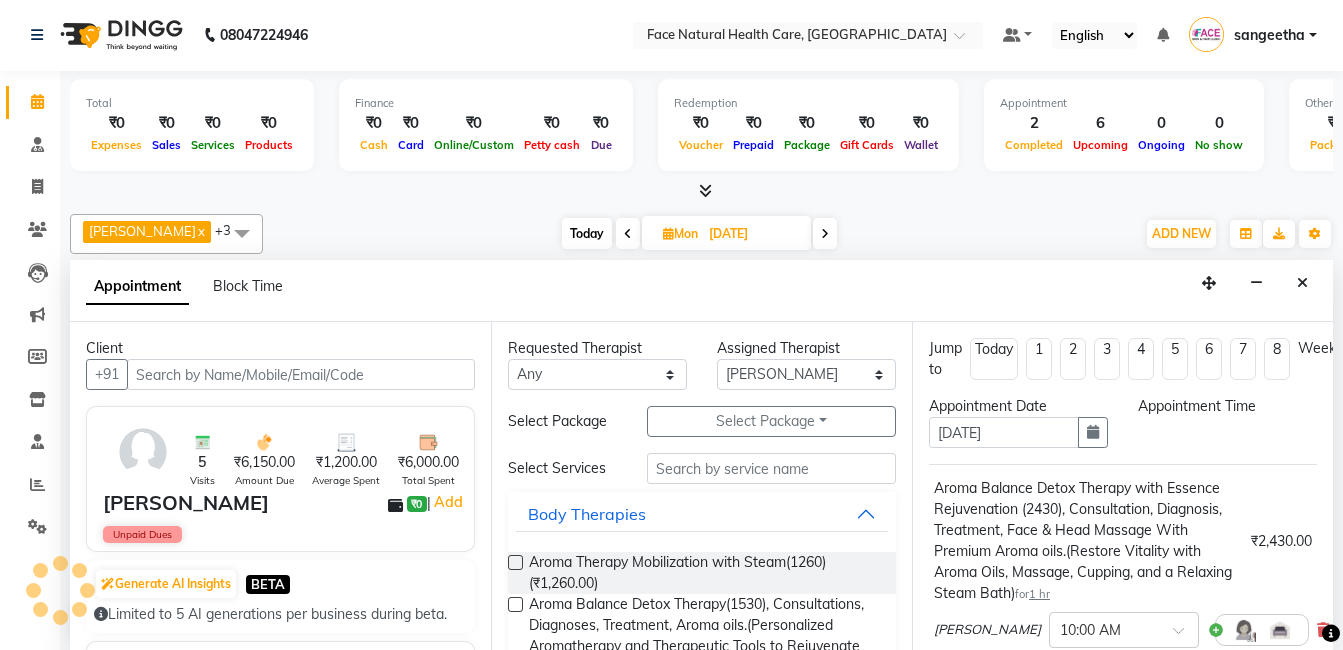 scroll, scrollTop: 0, scrollLeft: 0, axis: both 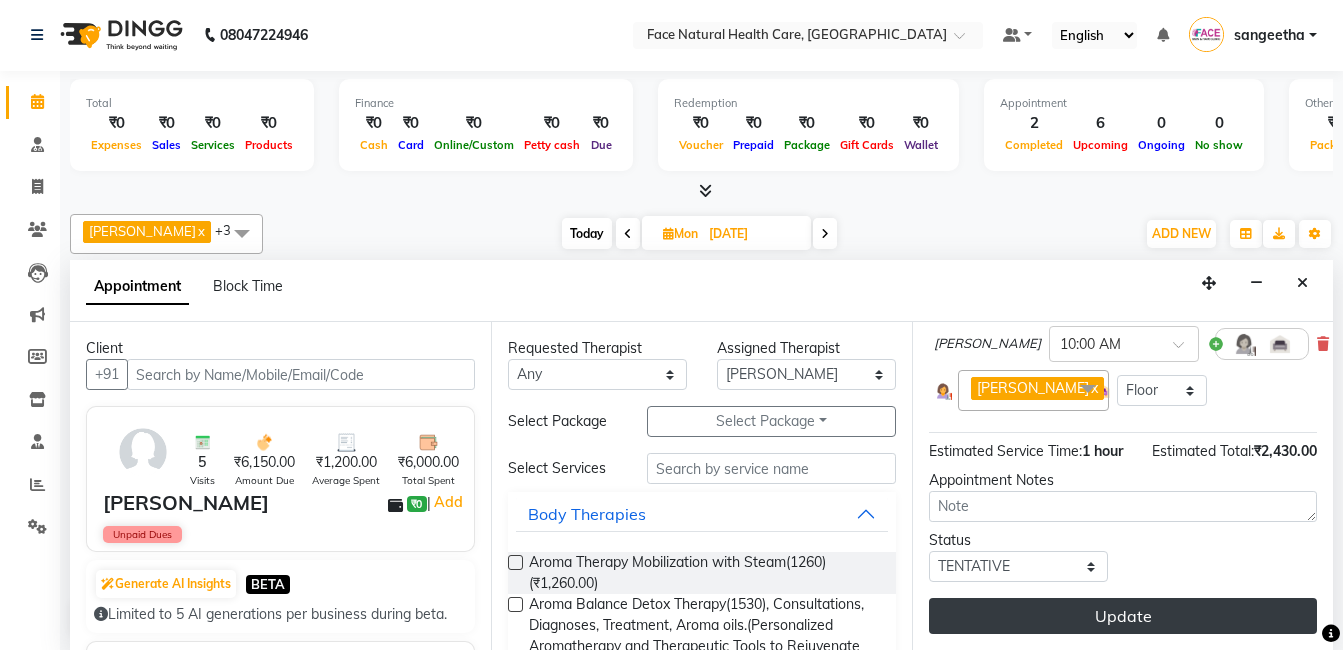 click on "Update" at bounding box center (1123, 616) 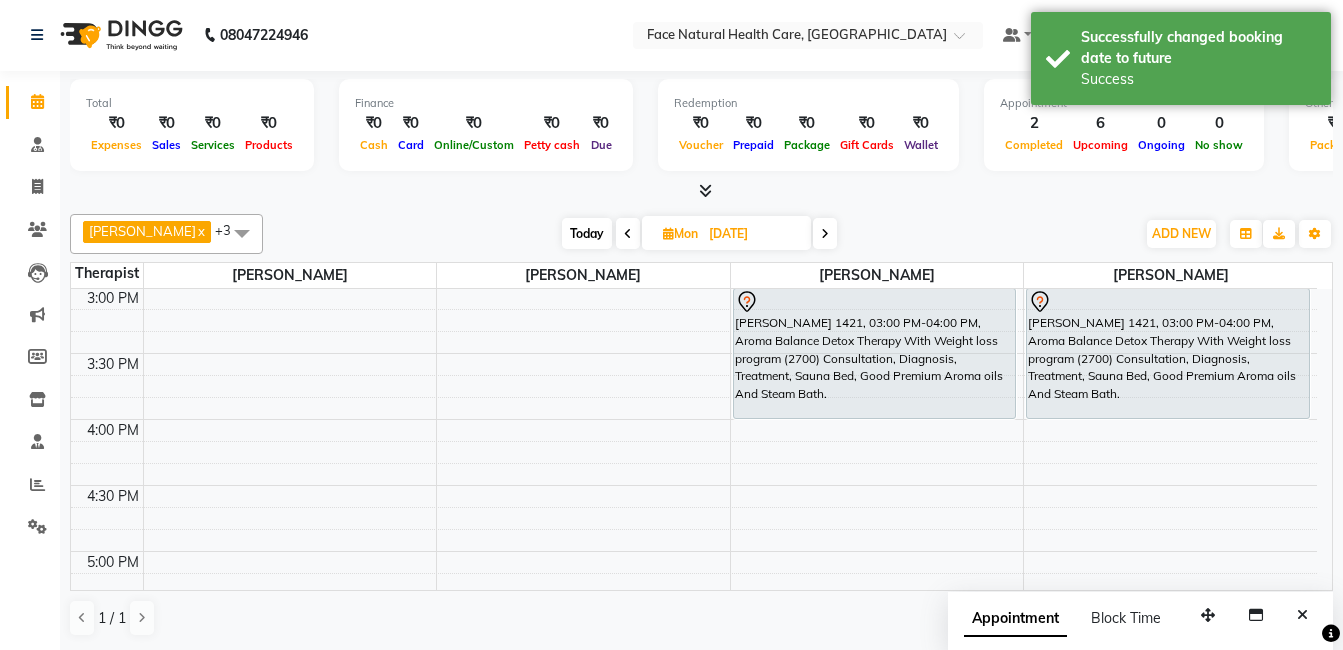 scroll, scrollTop: 0, scrollLeft: 0, axis: both 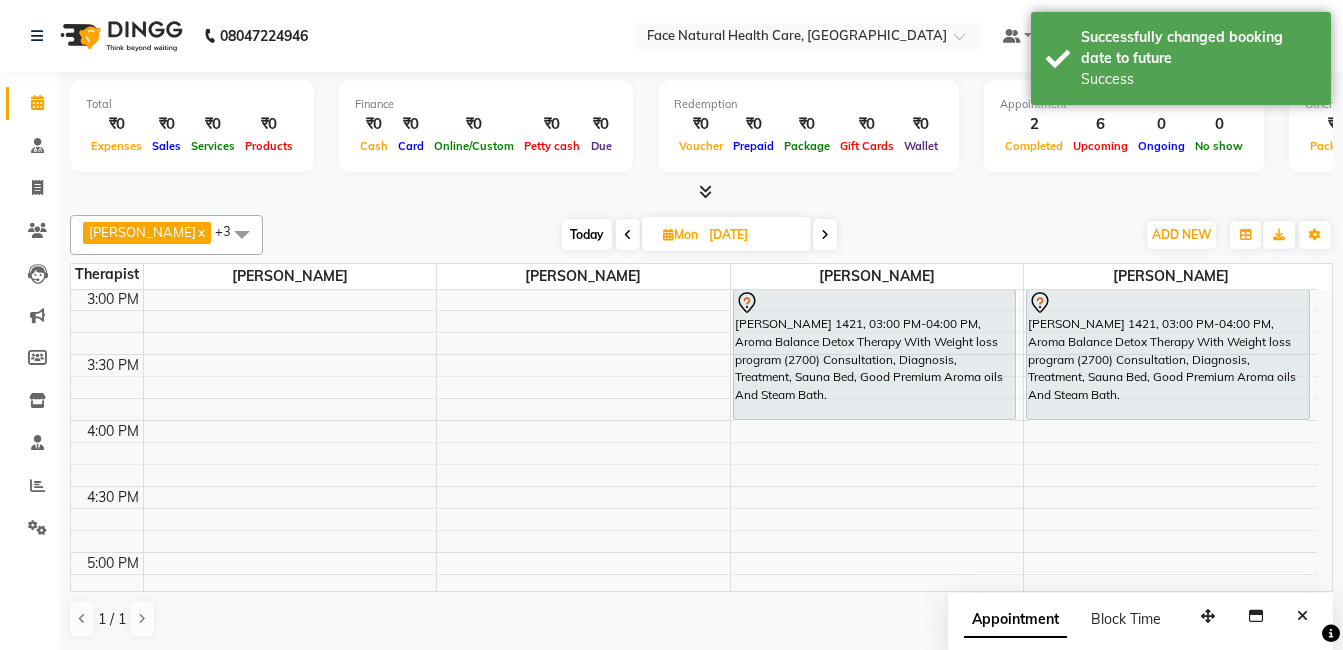click on "Today" at bounding box center [587, 234] 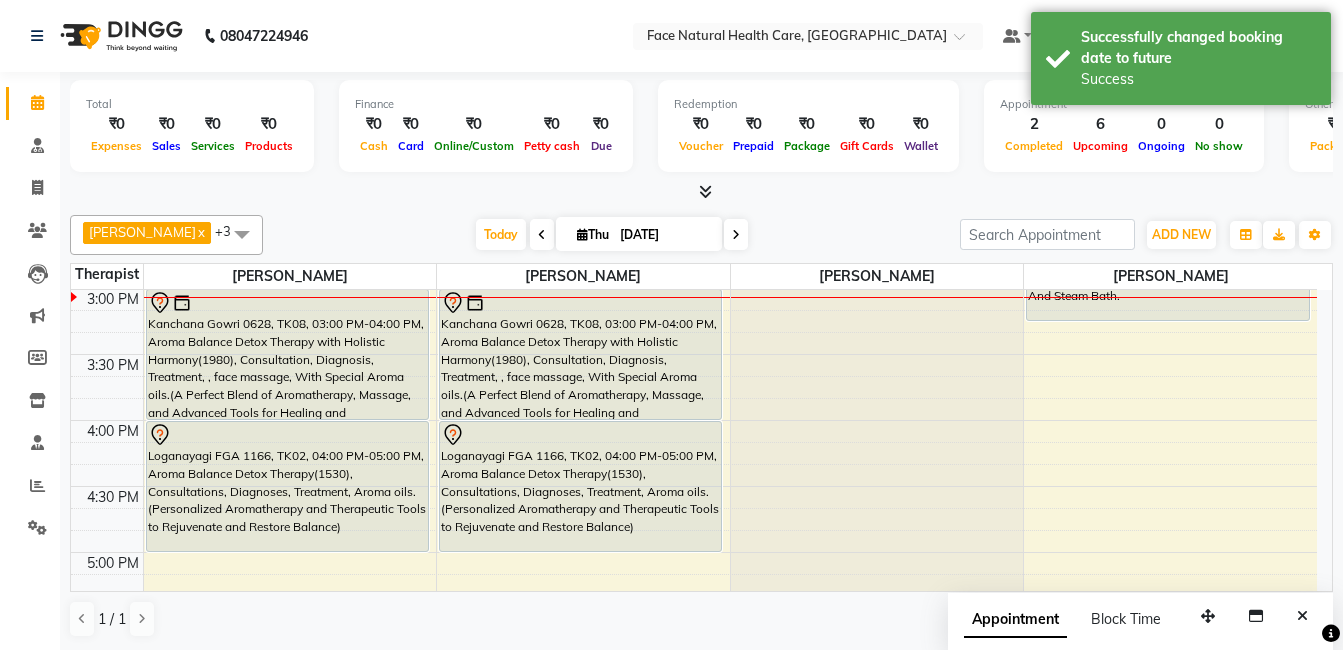 click on "Kanchana Gowri 0628, TK08, 03:00 PM-04:00 PM, Aroma Balance Detox Therapy with Holistic Harmony(1980), Consultation, Diagnosis, Treatment, , face massage, With Special  Aroma oils.(A Perfect Blend of Aromatherapy, Massage, and Advanced Tools for Healing and Detoxification)" at bounding box center [580, 354] 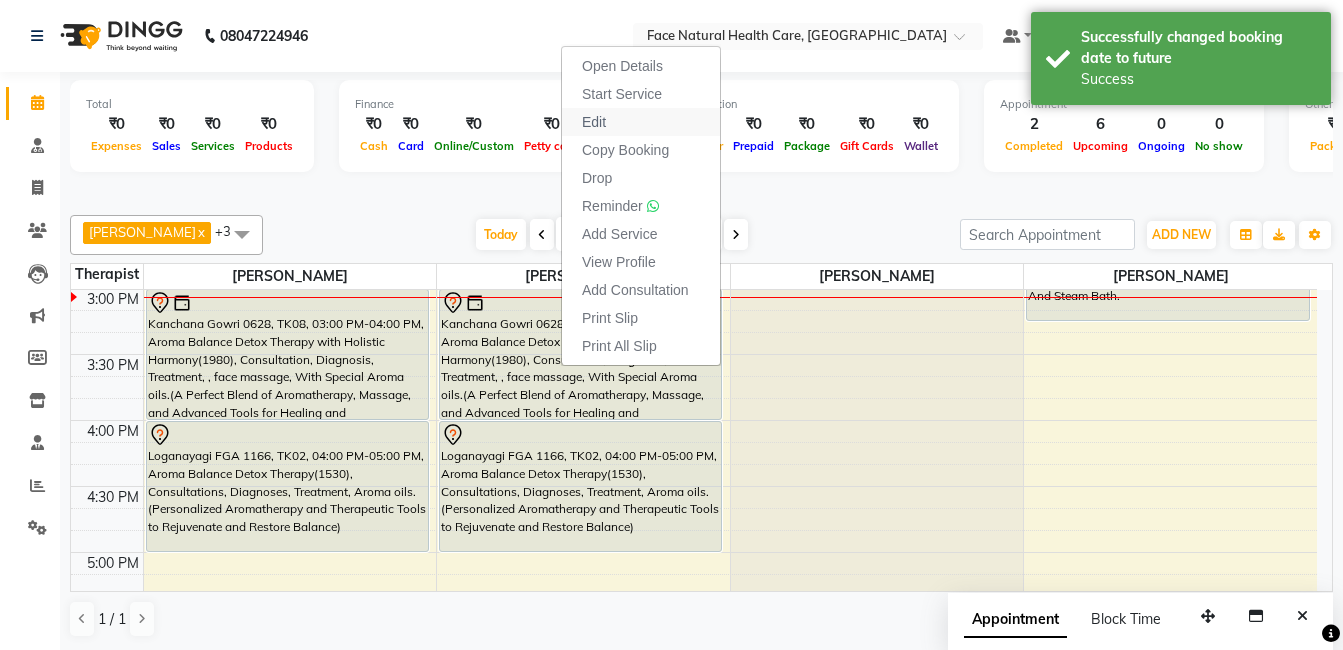 click on "Edit" at bounding box center (641, 122) 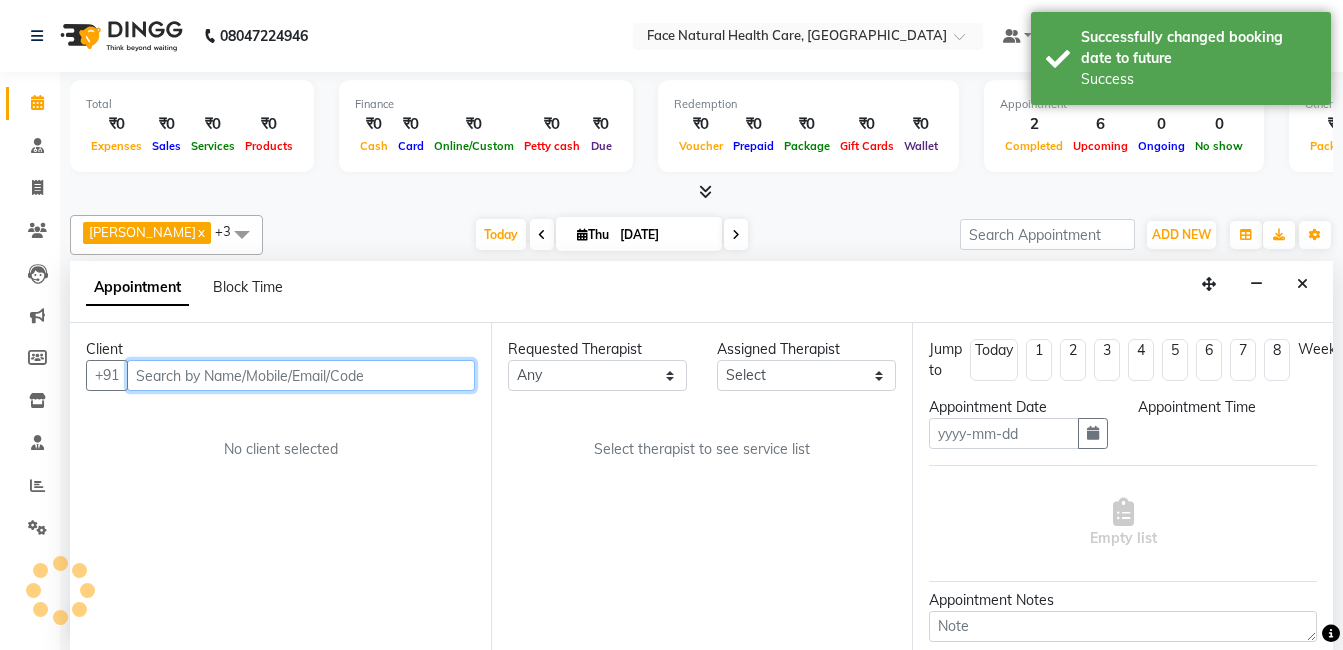 type on "[DATE]" 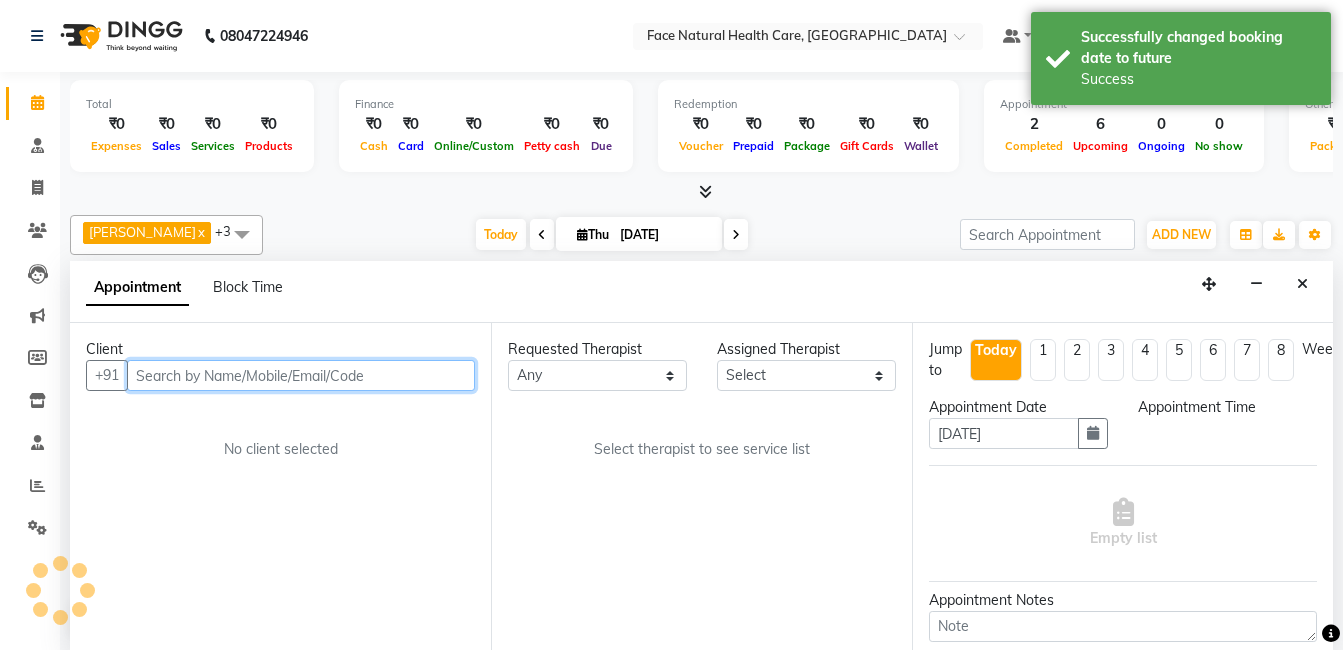 select on "47694" 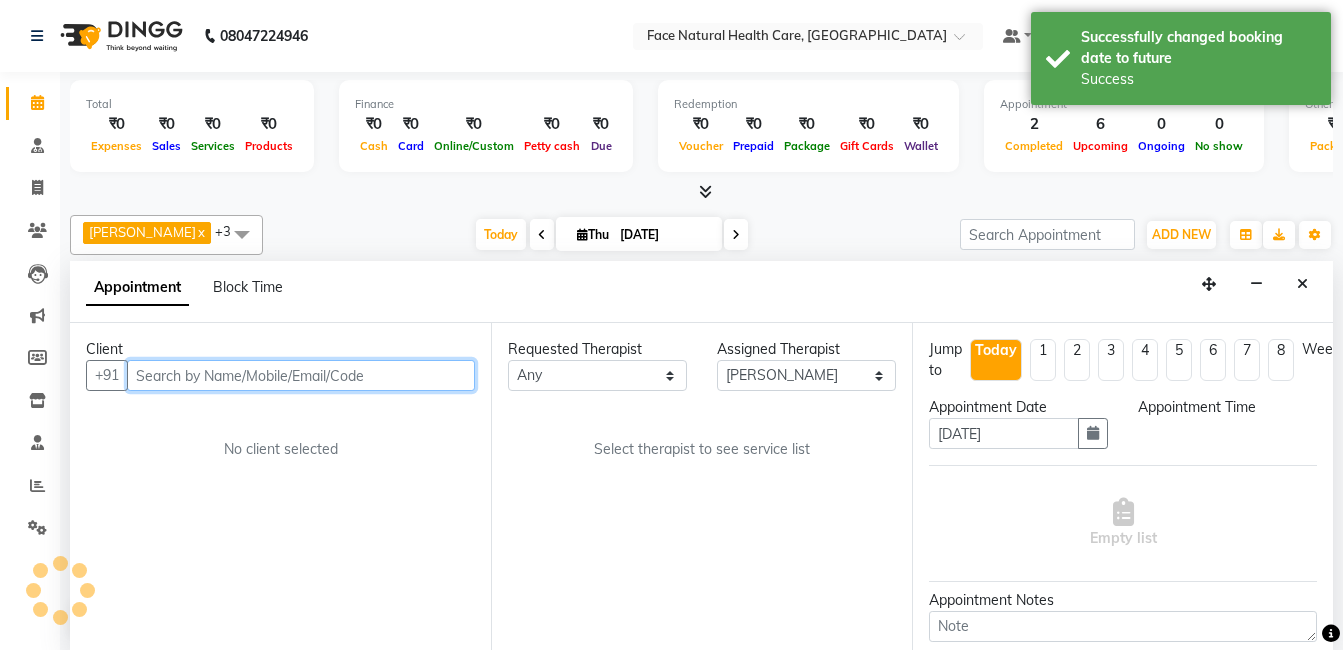 scroll, scrollTop: 1, scrollLeft: 0, axis: vertical 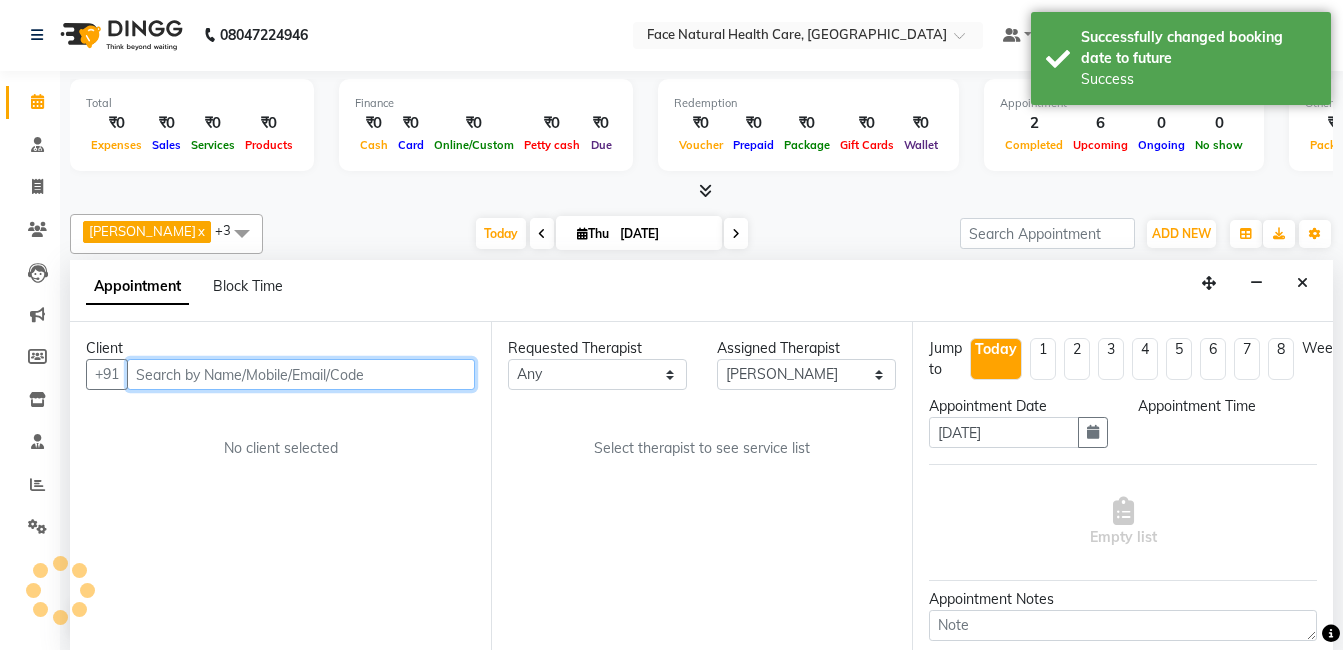 select on "900" 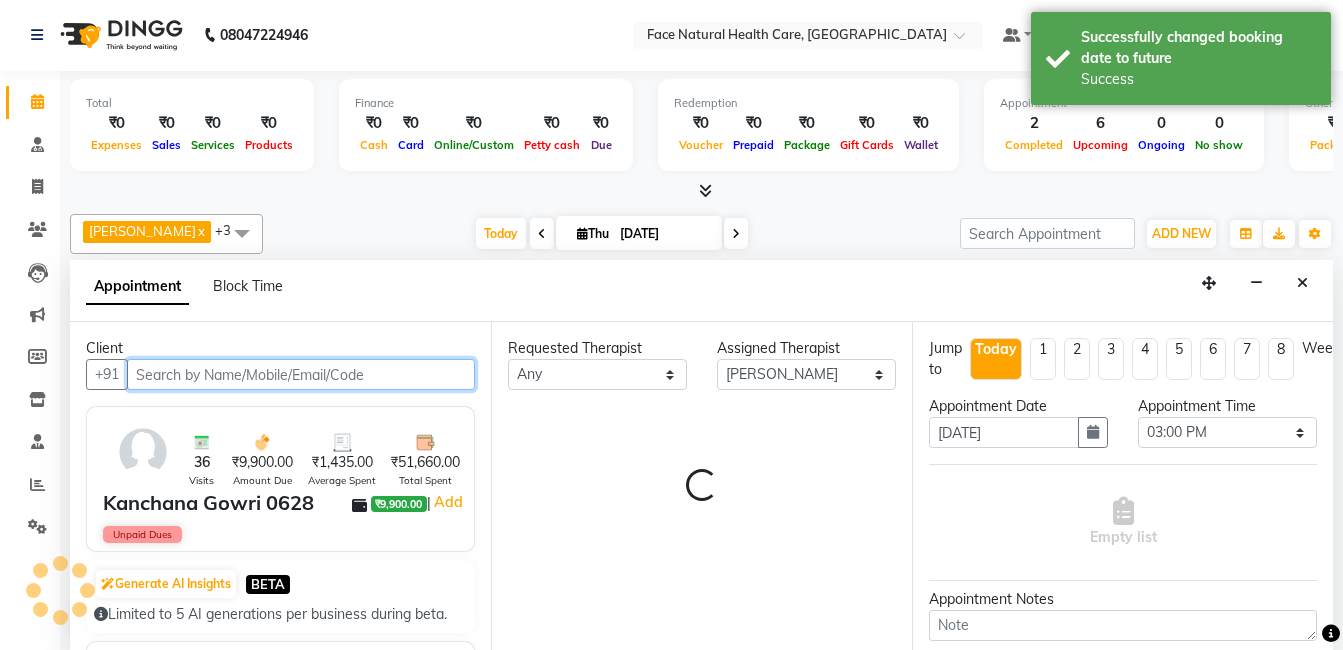 select on "2632" 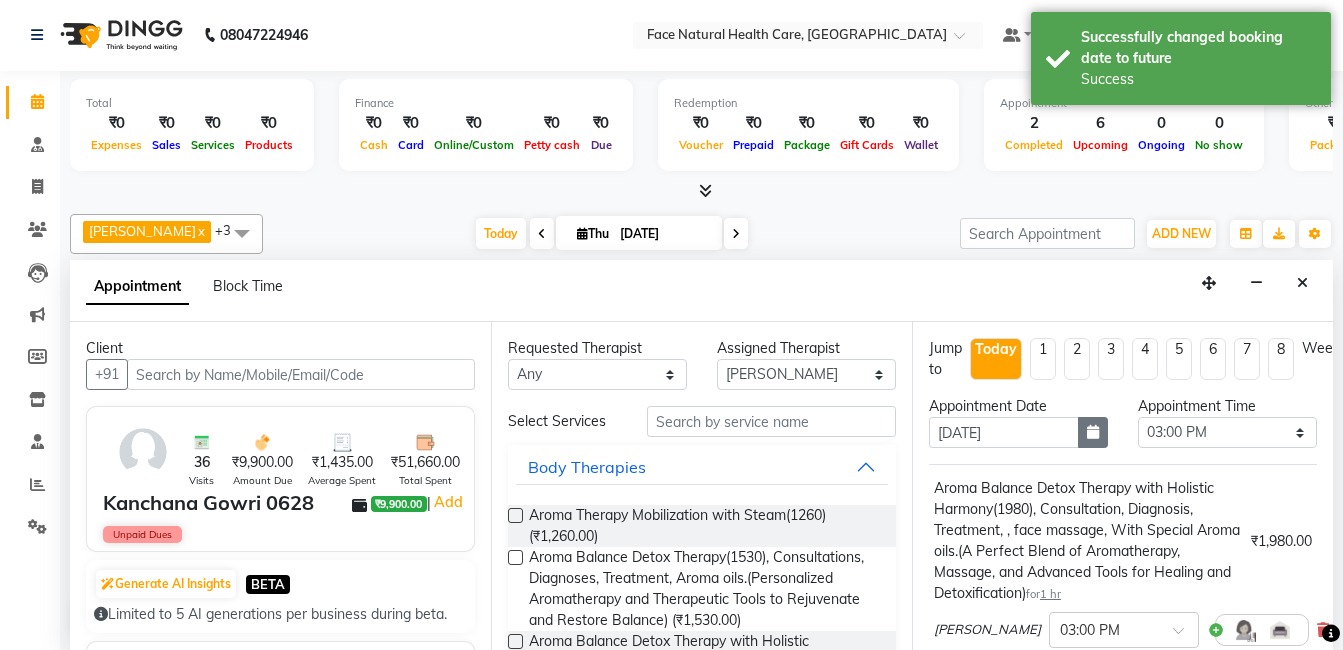 click at bounding box center [1093, 432] 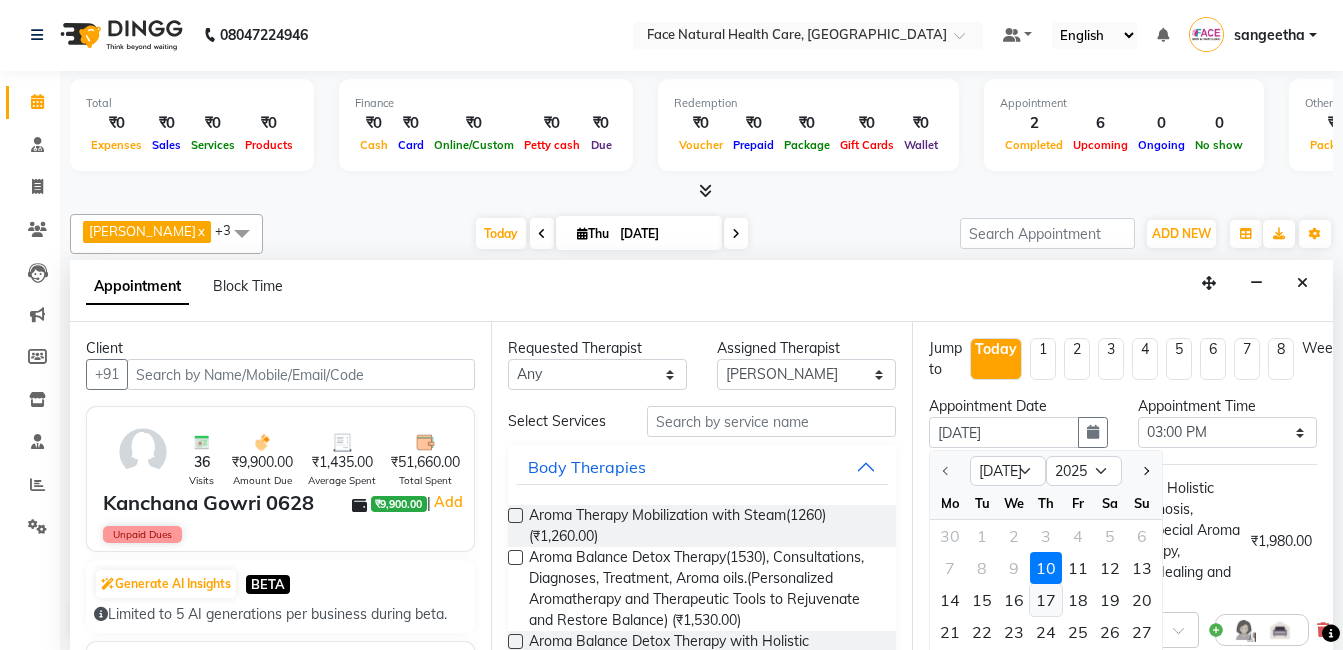 click on "17" at bounding box center (1046, 600) 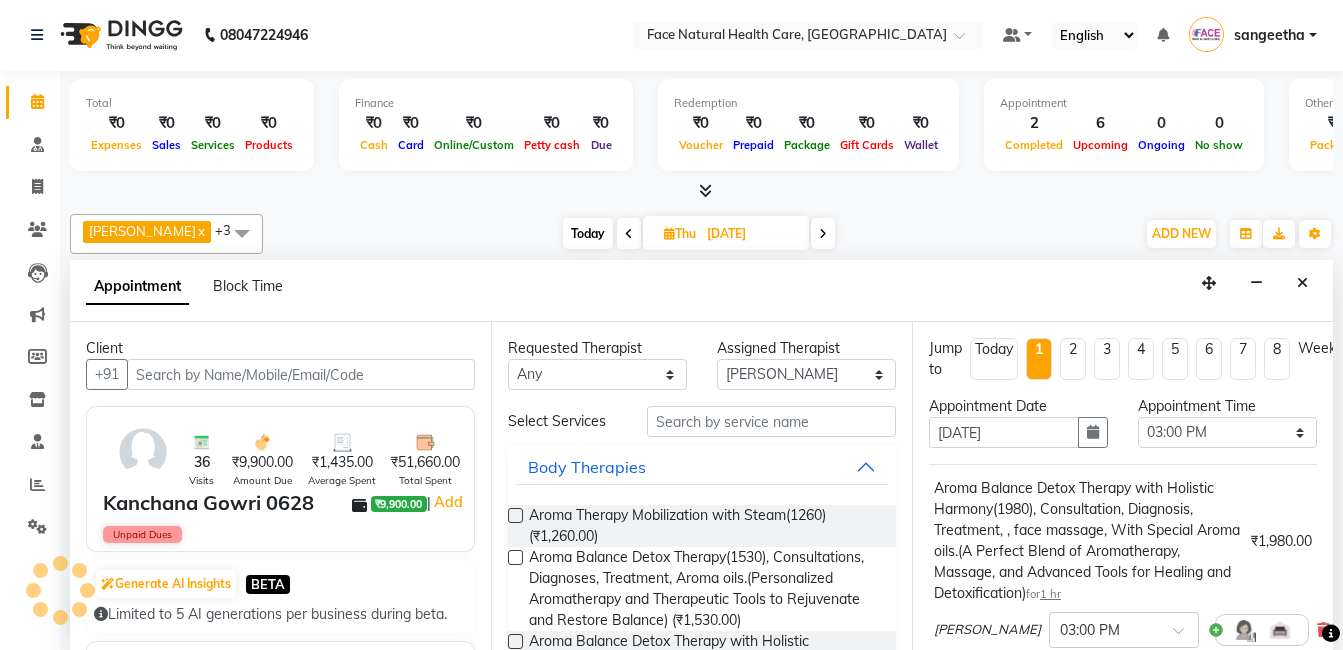 scroll, scrollTop: 793, scrollLeft: 0, axis: vertical 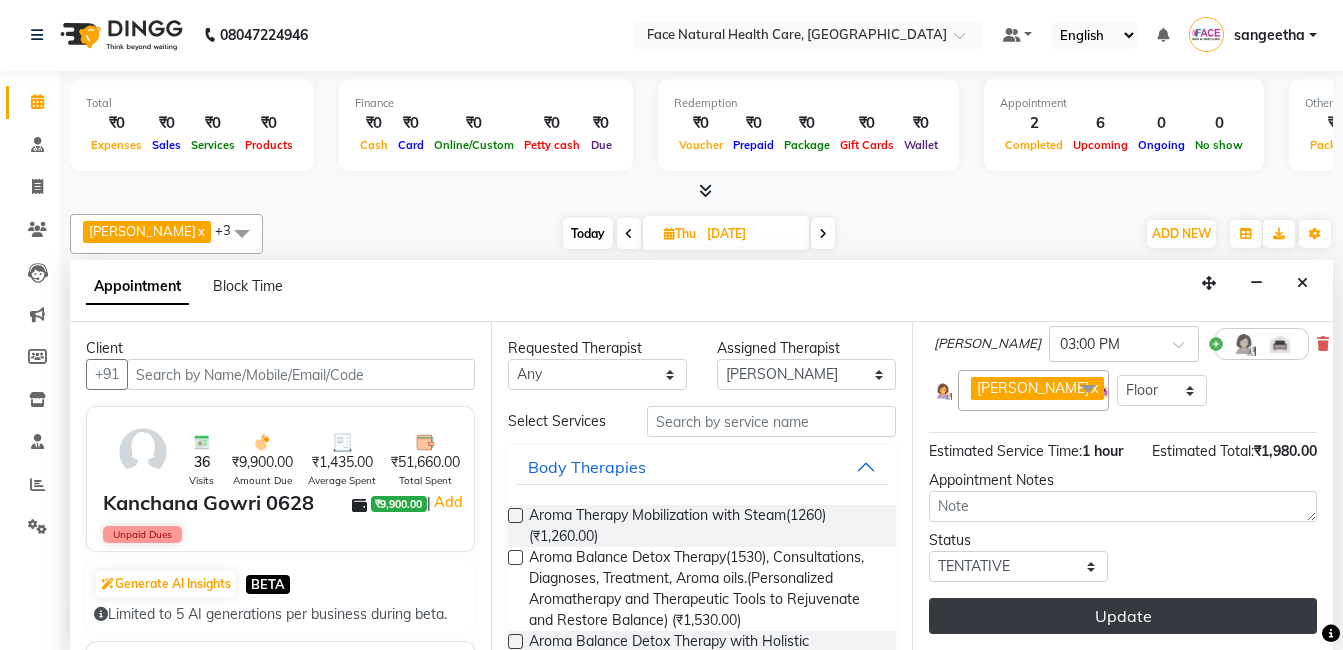 click on "Update" at bounding box center (1123, 616) 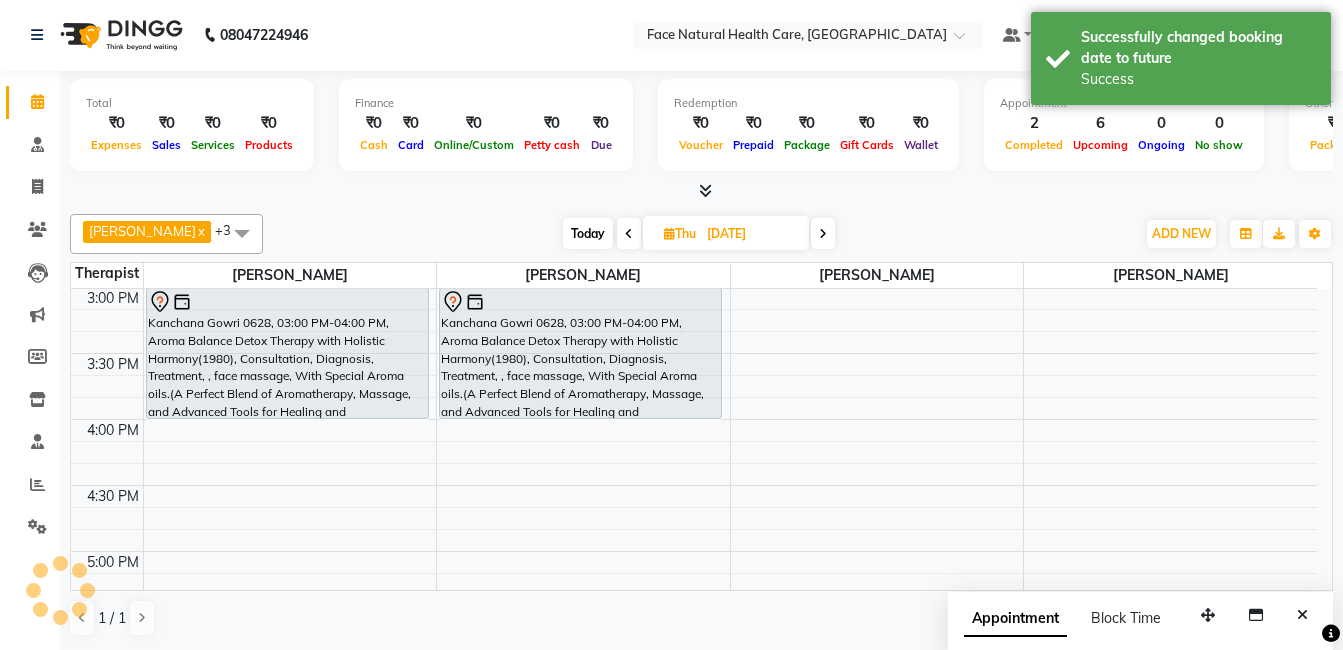 scroll, scrollTop: 0, scrollLeft: 0, axis: both 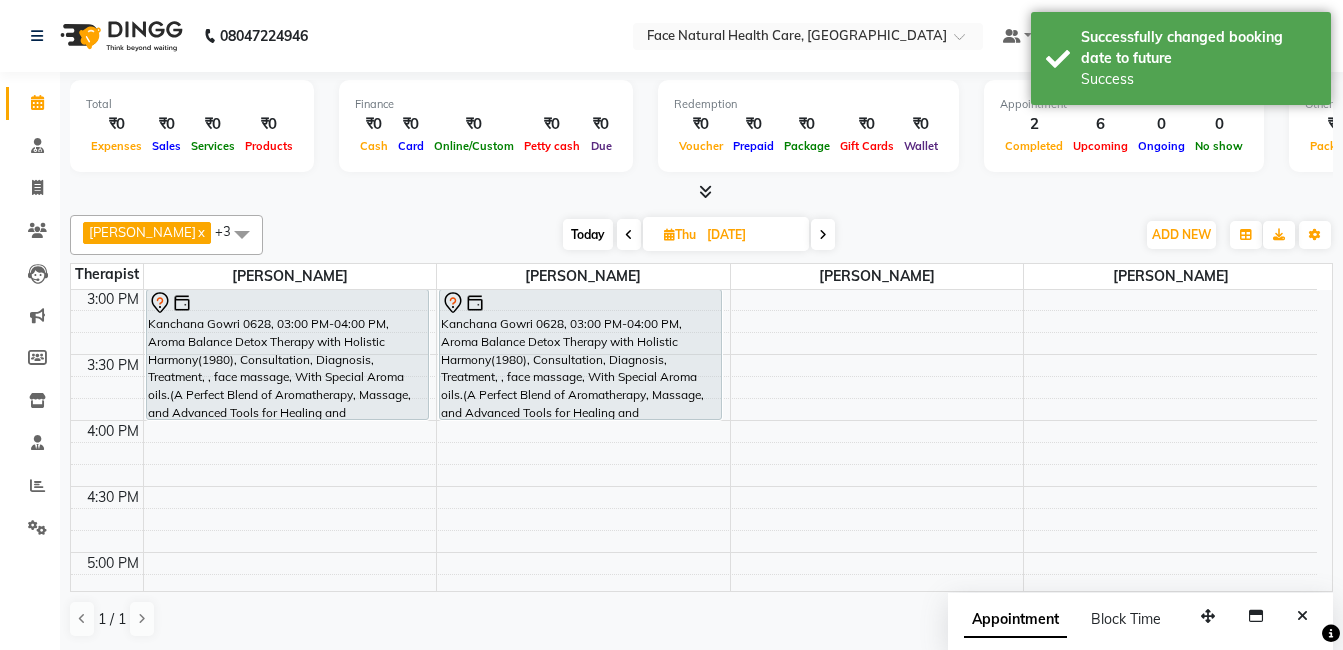 click on "Today" at bounding box center (588, 234) 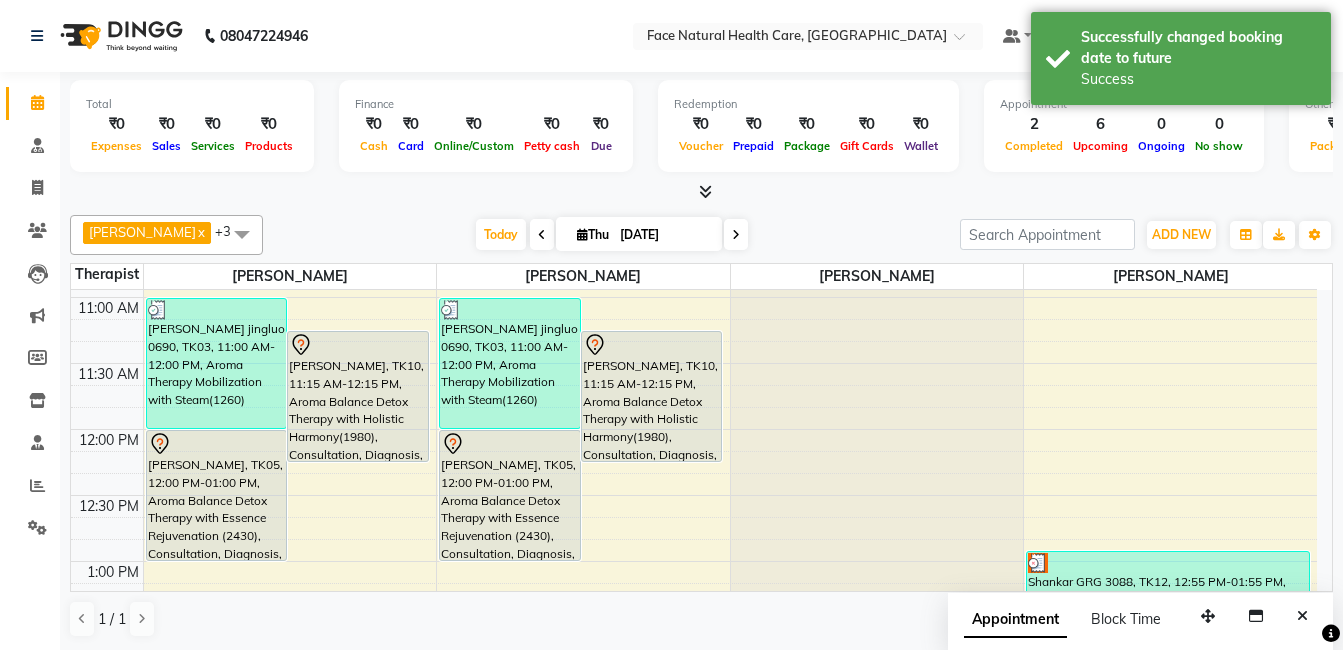 scroll, scrollTop: 250, scrollLeft: 0, axis: vertical 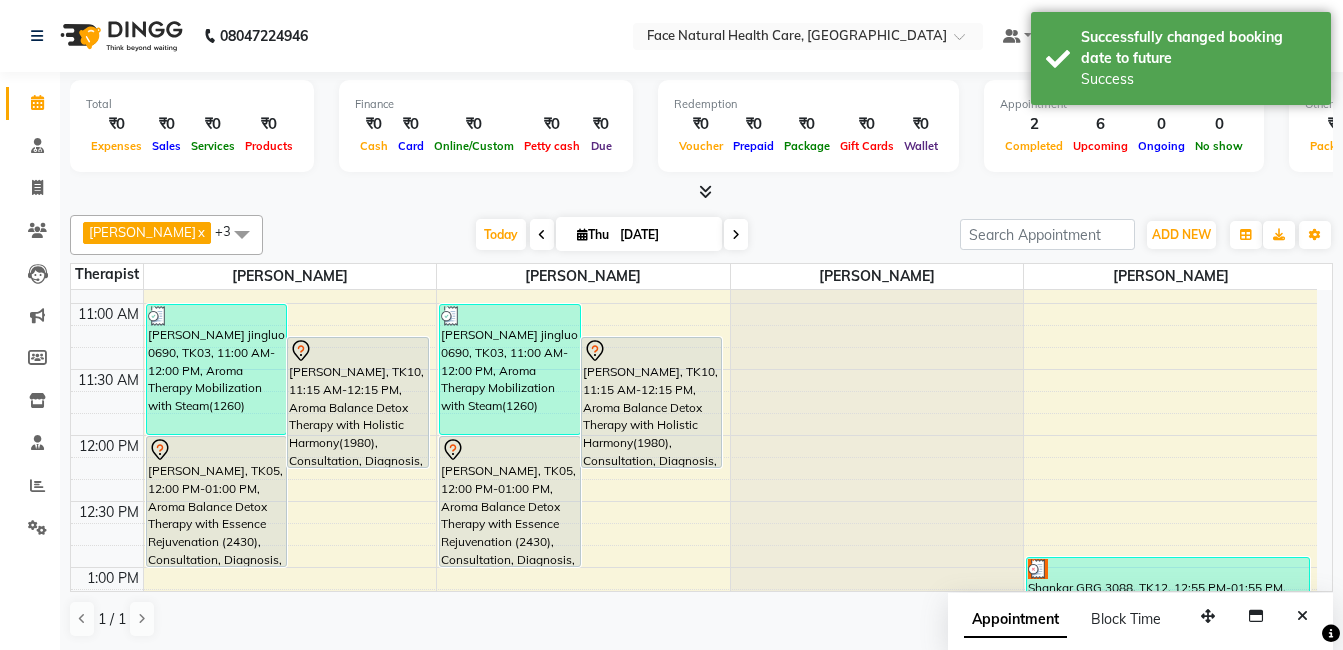 click on "[PERSON_NAME], TK10, 11:15 AM-12:15 PM, Aroma Balance Detox Therapy with Holistic Harmony(1980), Consultation, Diagnosis, Treatment, , face massage, With Special  Aroma oils.(A Perfect Blend of Aromatherapy, Massage, and Advanced Tools for Healing and Detoxification)" at bounding box center (652, 402) 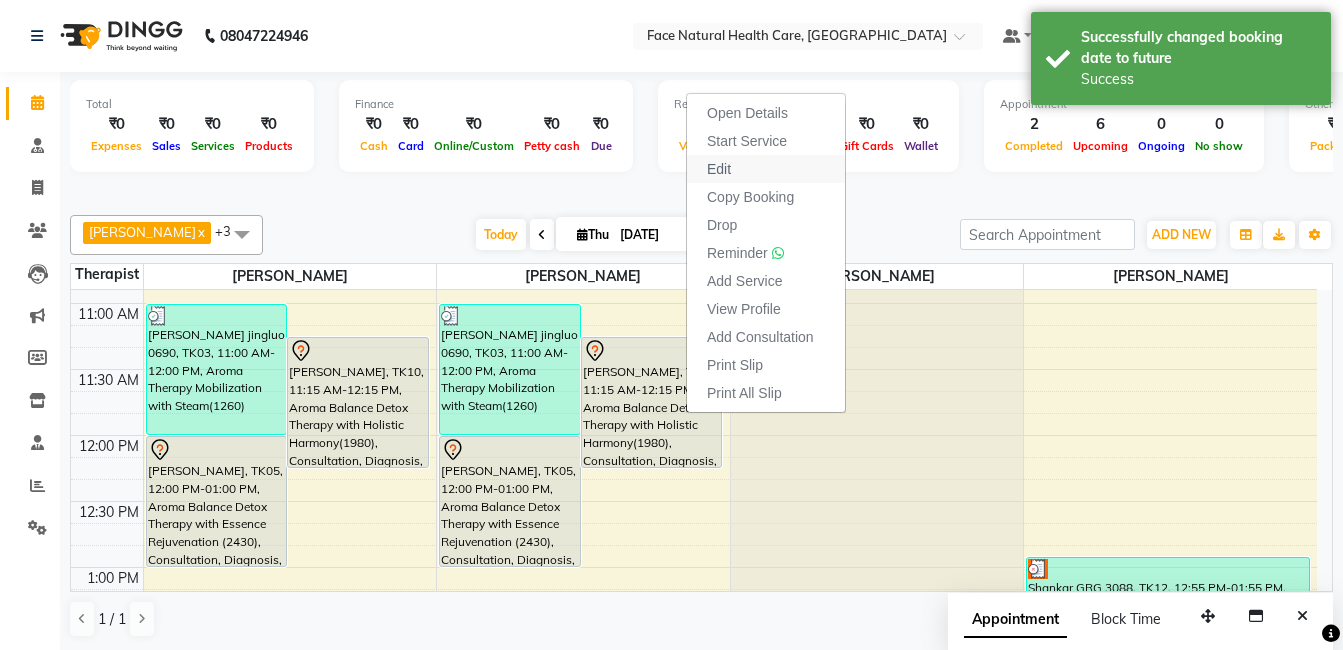 click on "Edit" at bounding box center (719, 169) 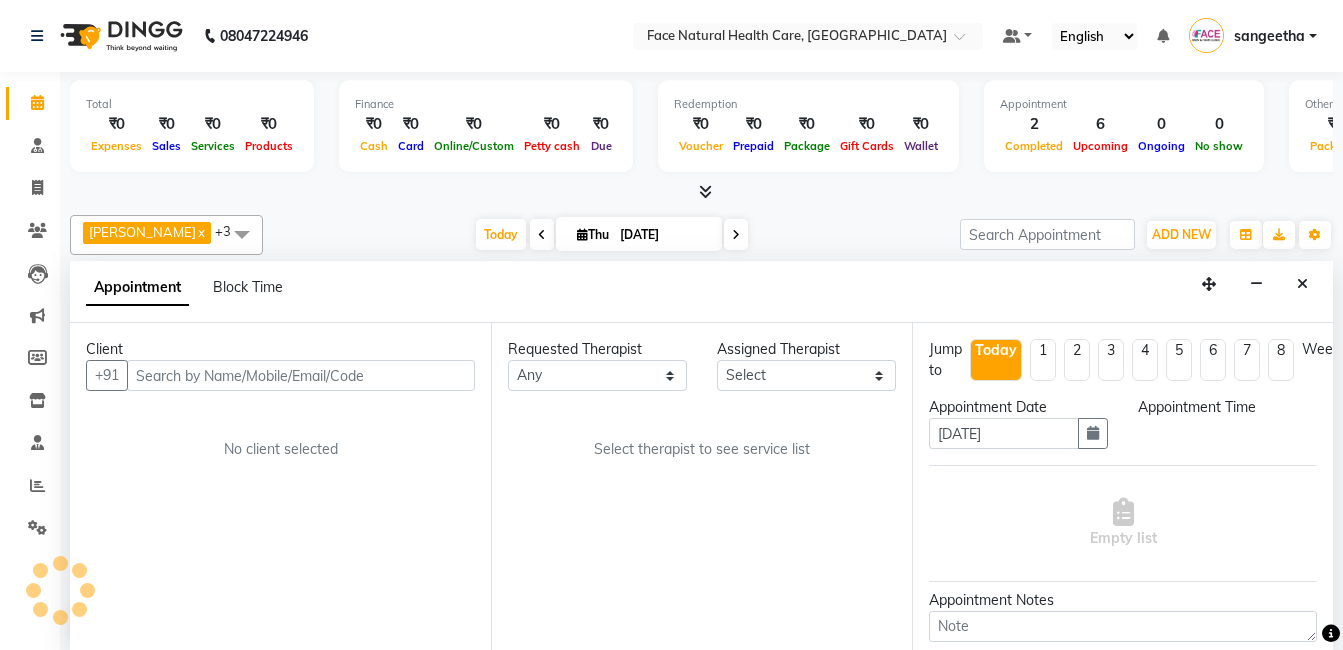 select on "675" 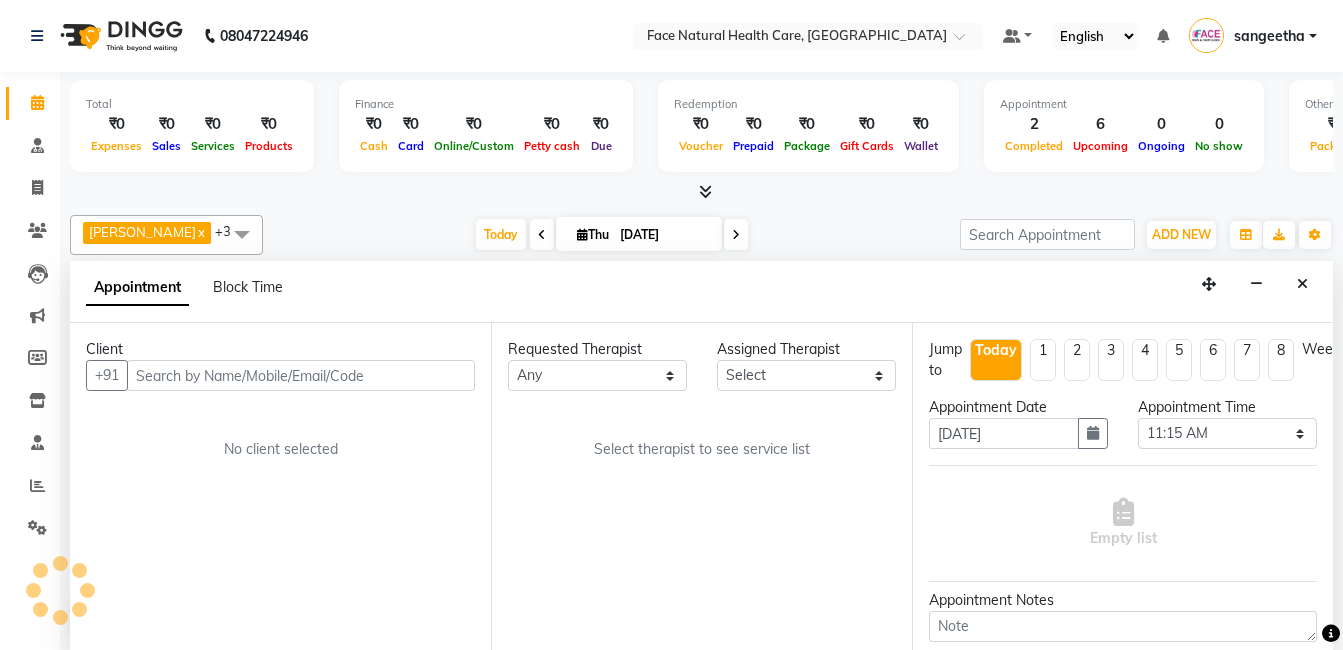 select on "47694" 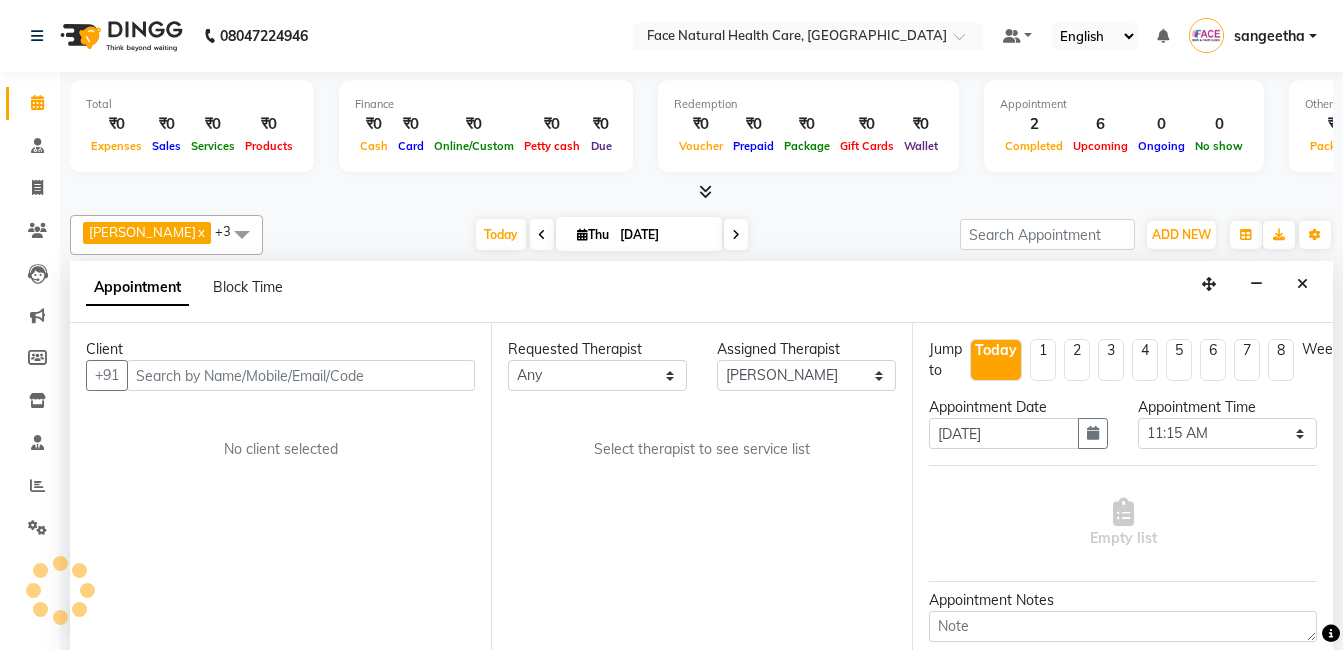 scroll, scrollTop: 1, scrollLeft: 0, axis: vertical 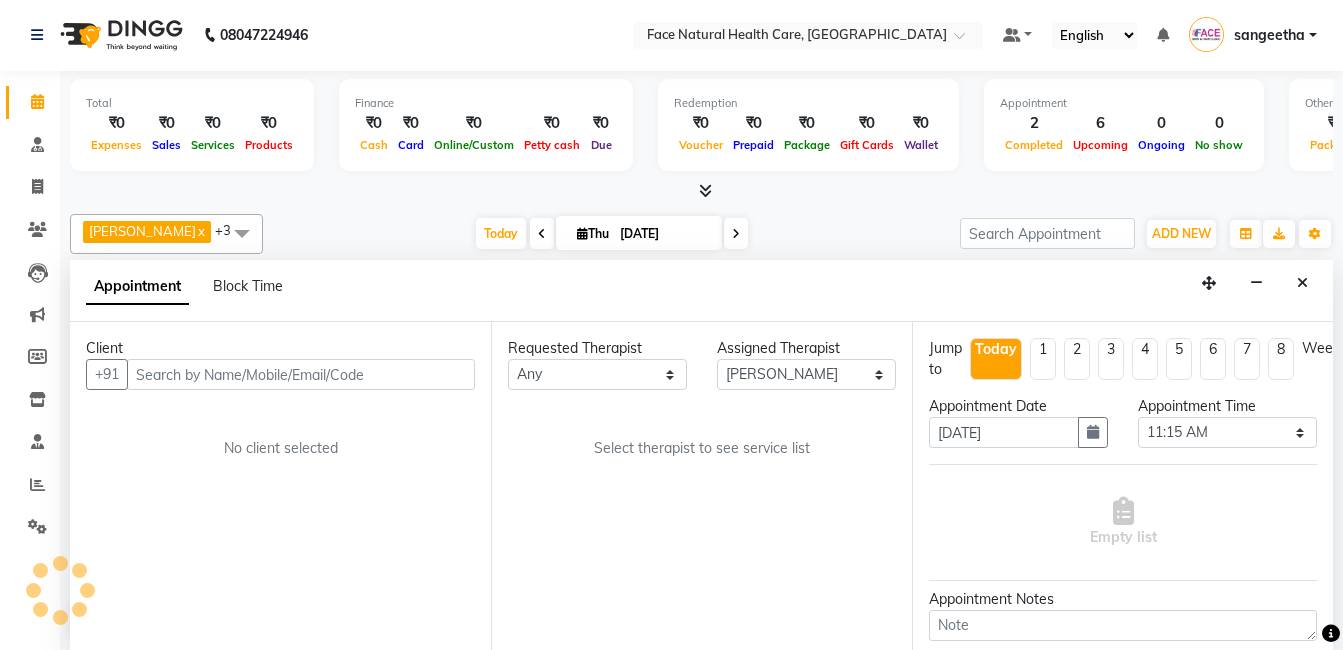 select on "2632" 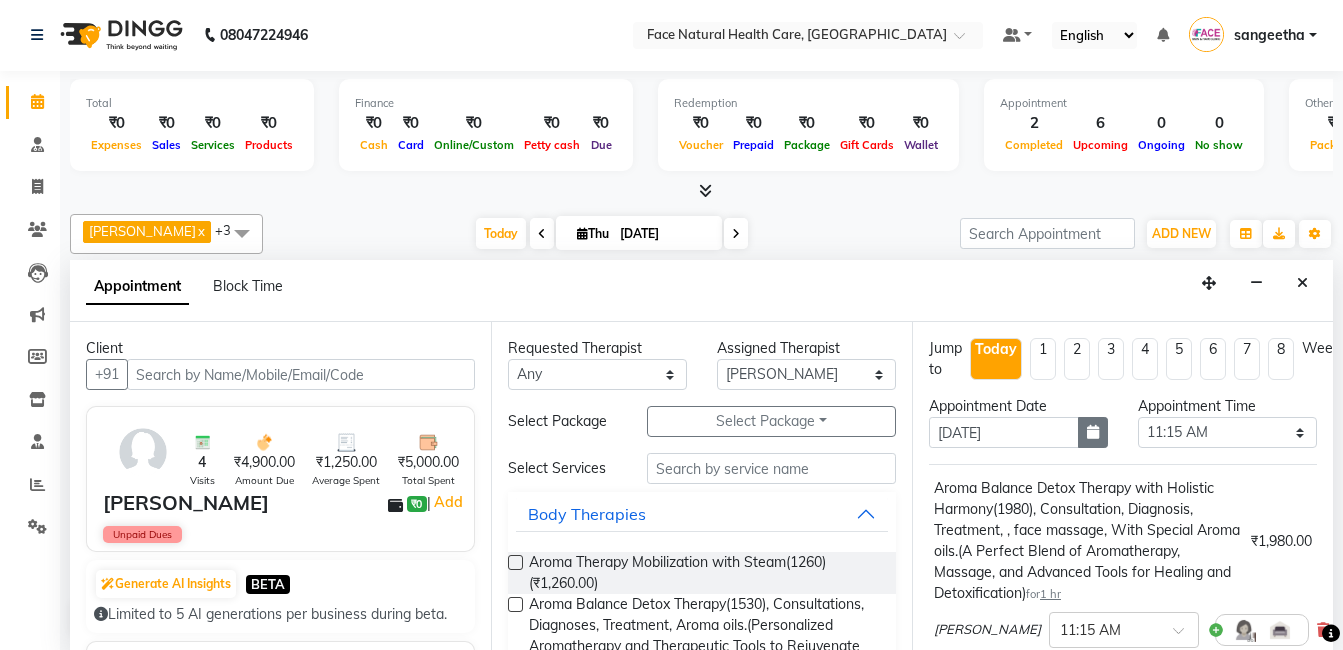 click at bounding box center [1093, 432] 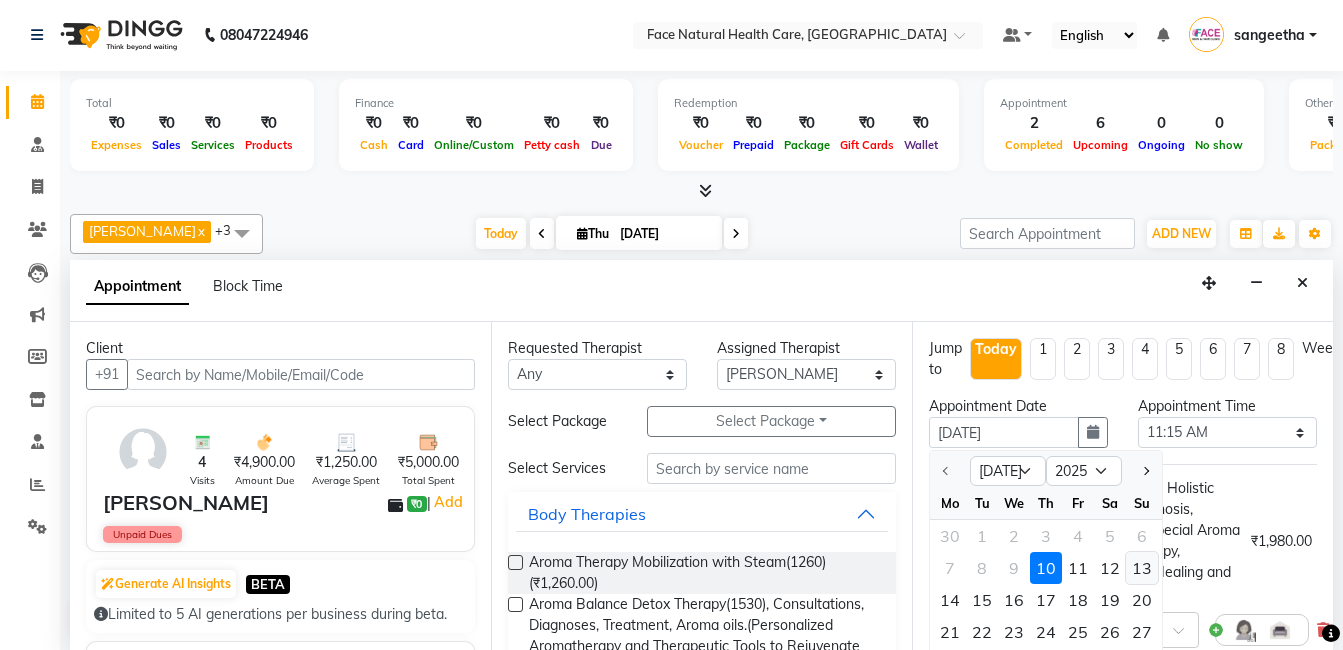 click on "13" at bounding box center (1142, 568) 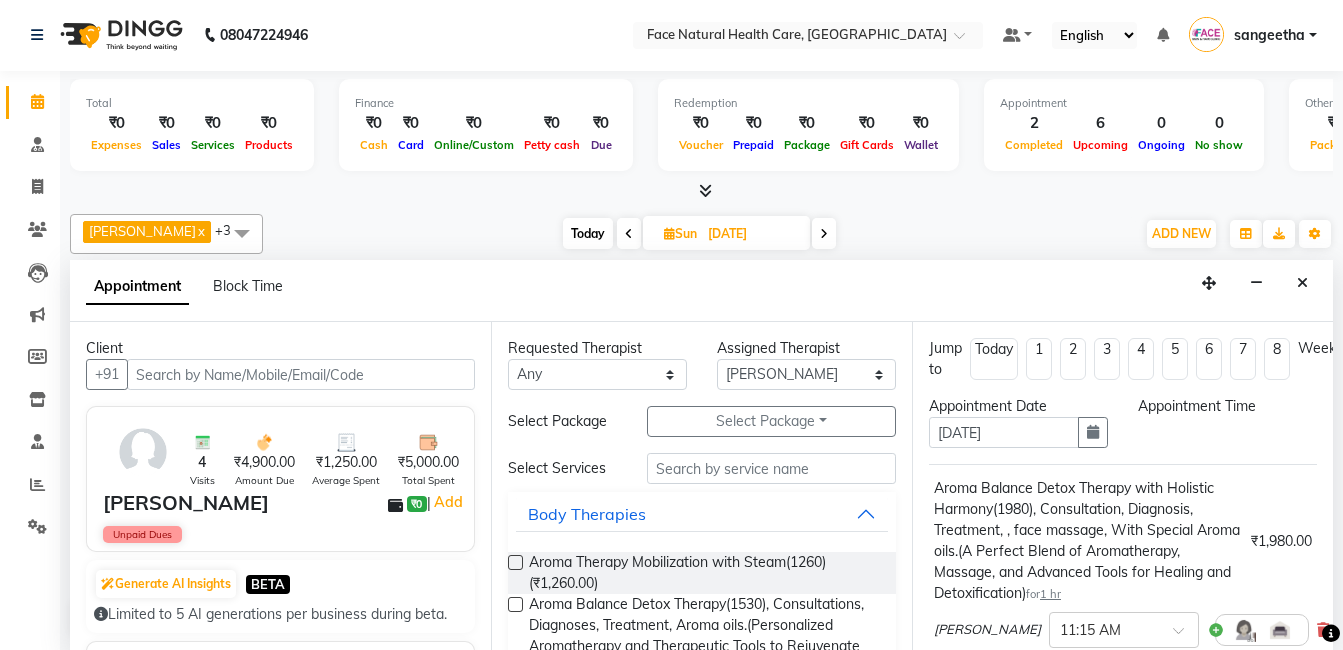 scroll, scrollTop: 0, scrollLeft: 0, axis: both 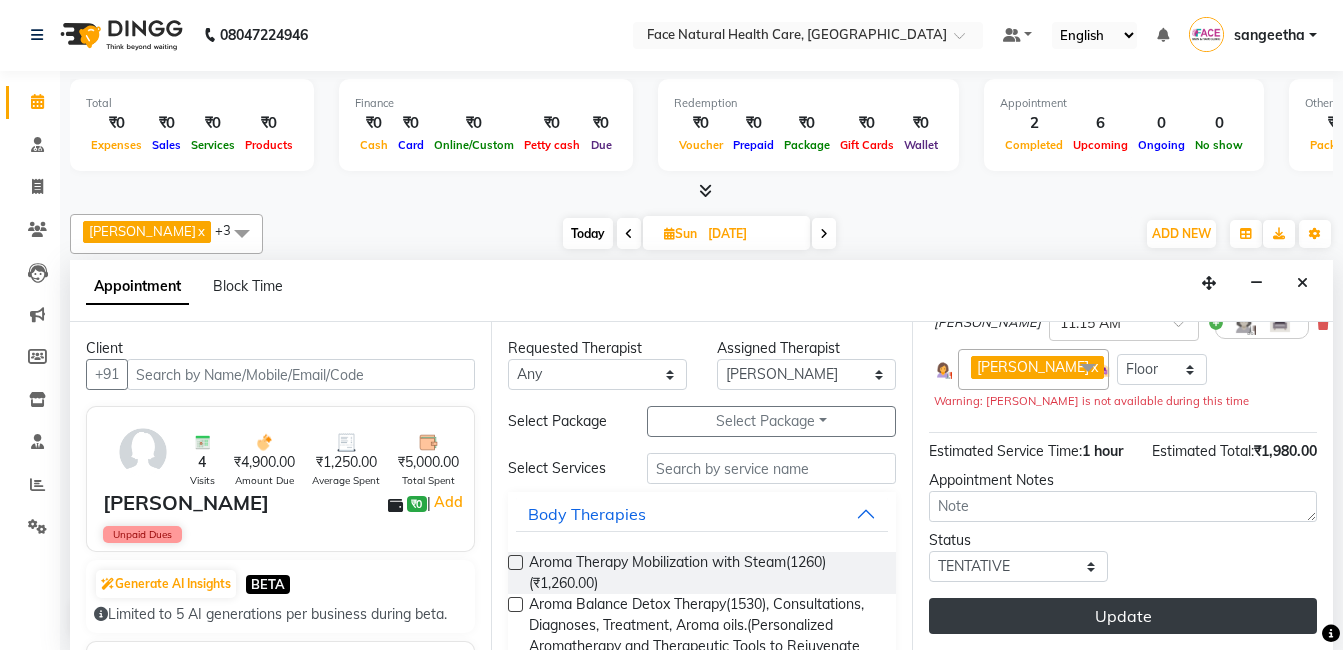 click on "Update" at bounding box center (1123, 616) 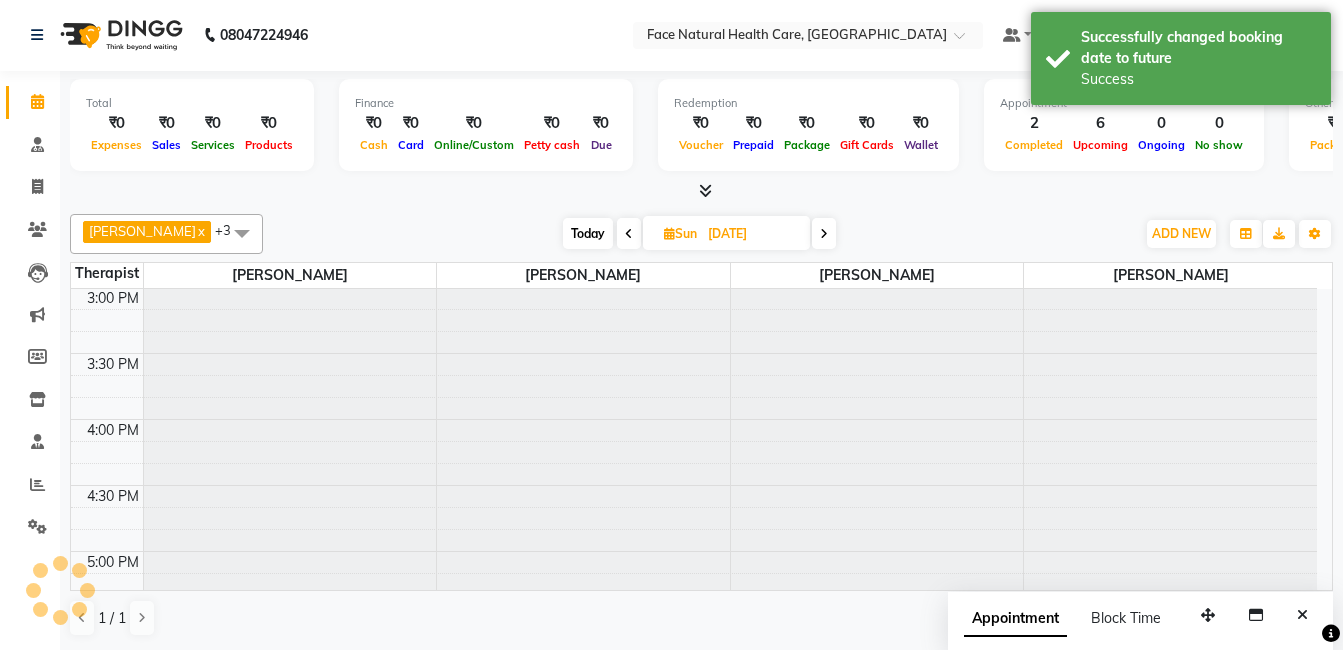 scroll, scrollTop: 0, scrollLeft: 0, axis: both 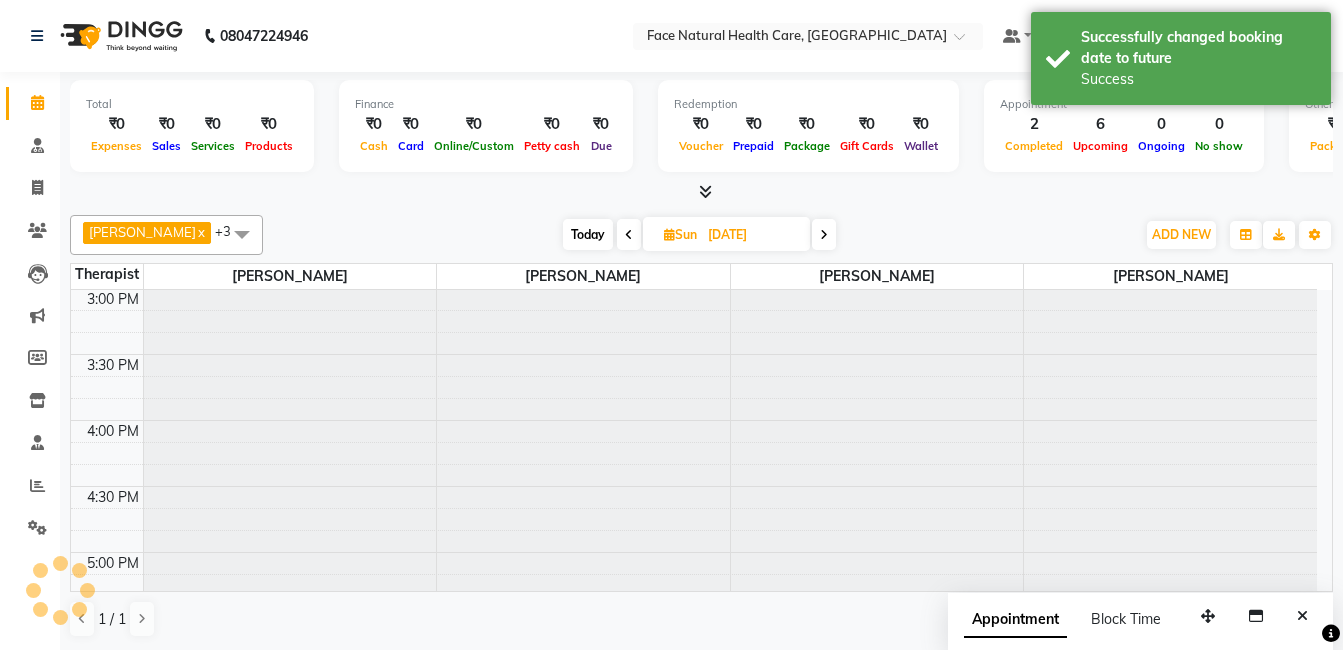 click on "Total  ₹0  Expenses ₹0  Sales ₹0  Services ₹0  Products Finance  ₹0  Cash ₹0  Card ₹0  Online/Custom ₹0 [PERSON_NAME] cash ₹0 Due  Redemption  ₹0 Voucher ₹0 Prepaid ₹0 Package ₹0  Gift Cards ₹0  Wallet  Appointment  2 Completed 6 Upcoming 0 Ongoing 0 No show  Other sales  ₹0  Packages ₹0  Memberships ₹0  Vouchers ₹0  Prepaids ₹0  Gift Cards [PERSON_NAME] M  x [PERSON_NAME]  x [PERSON_NAME]  x [PERSON_NAME]  x +3 Select All [PERSON_NAME] [PERSON_NAME] M [PERSON_NAME] [PERSON_NAME] [PERSON_NAME] [DATE]  [DATE] Toggle Dropdown Add Appointment Add Invoice Add Expense Add Attendance Add Client Add Transaction Toggle Dropdown Add Appointment Add Invoice Add Expense Add Attendance Add Client ADD NEW Toggle Dropdown Add Appointment Add Invoice Add Expense Add Attendance Add Client Add Transaction [PERSON_NAME] M  x [PERSON_NAME]  x [PERSON_NAME]  x [PERSON_NAME]  x +3 Select All [PERSON_NAME] [PERSON_NAME] M [PERSON_NAME] [PERSON_NAME] [PERSON_NAME] Group By List" 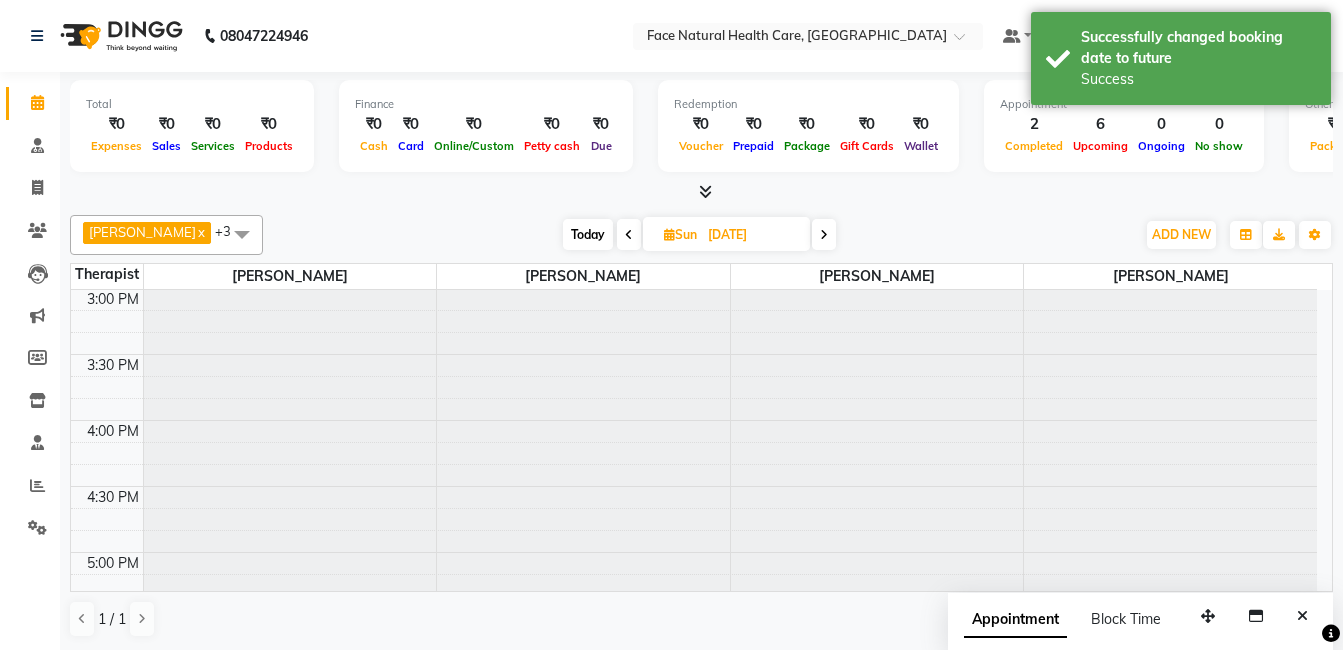 scroll, scrollTop: 530, scrollLeft: 0, axis: vertical 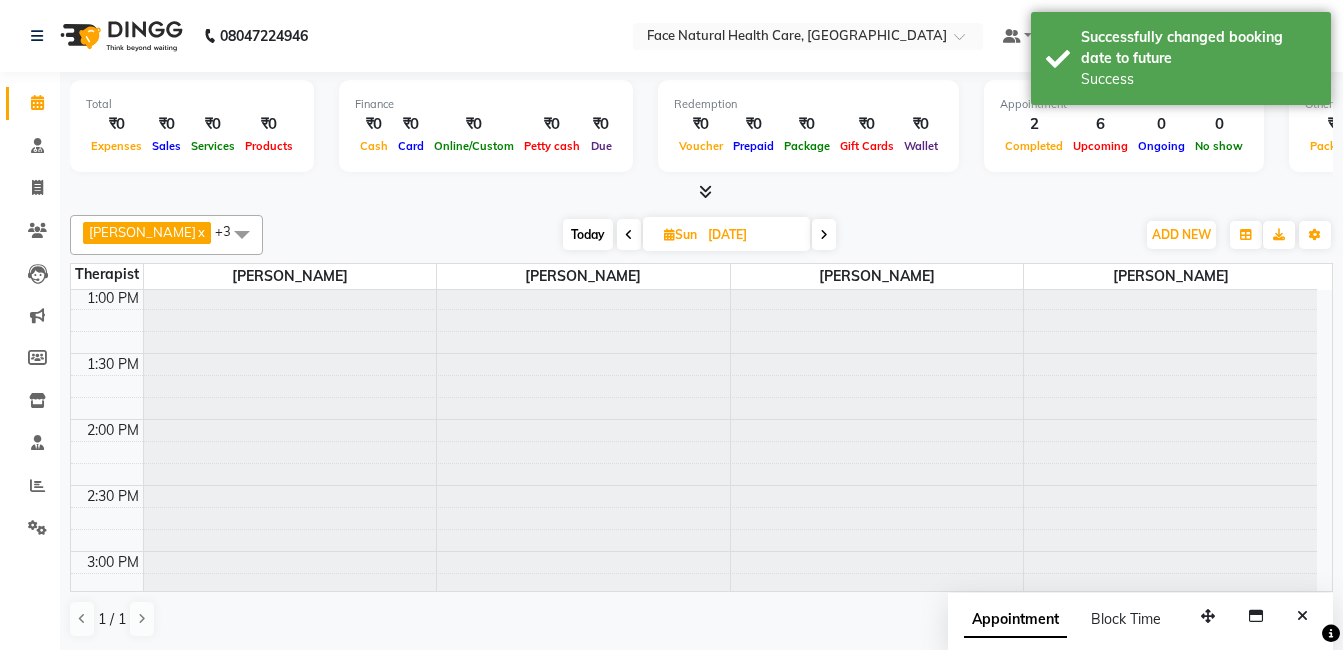 click at bounding box center [1170, 419] 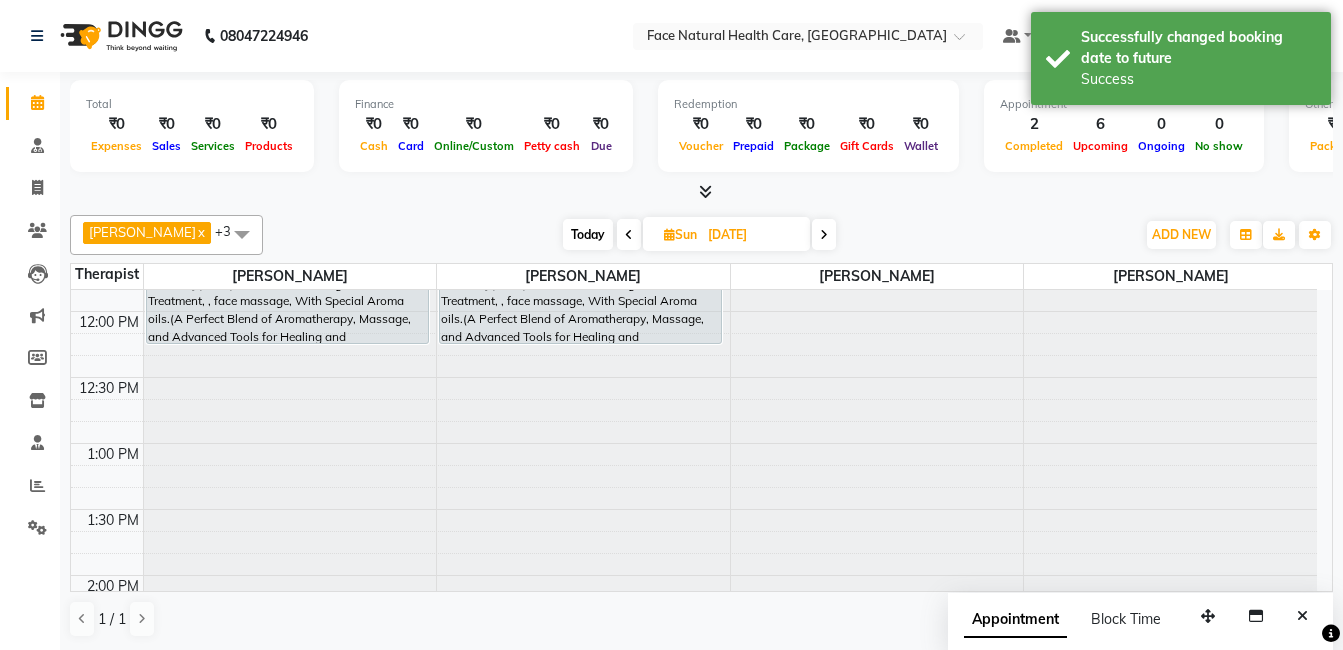 scroll, scrollTop: 267, scrollLeft: 0, axis: vertical 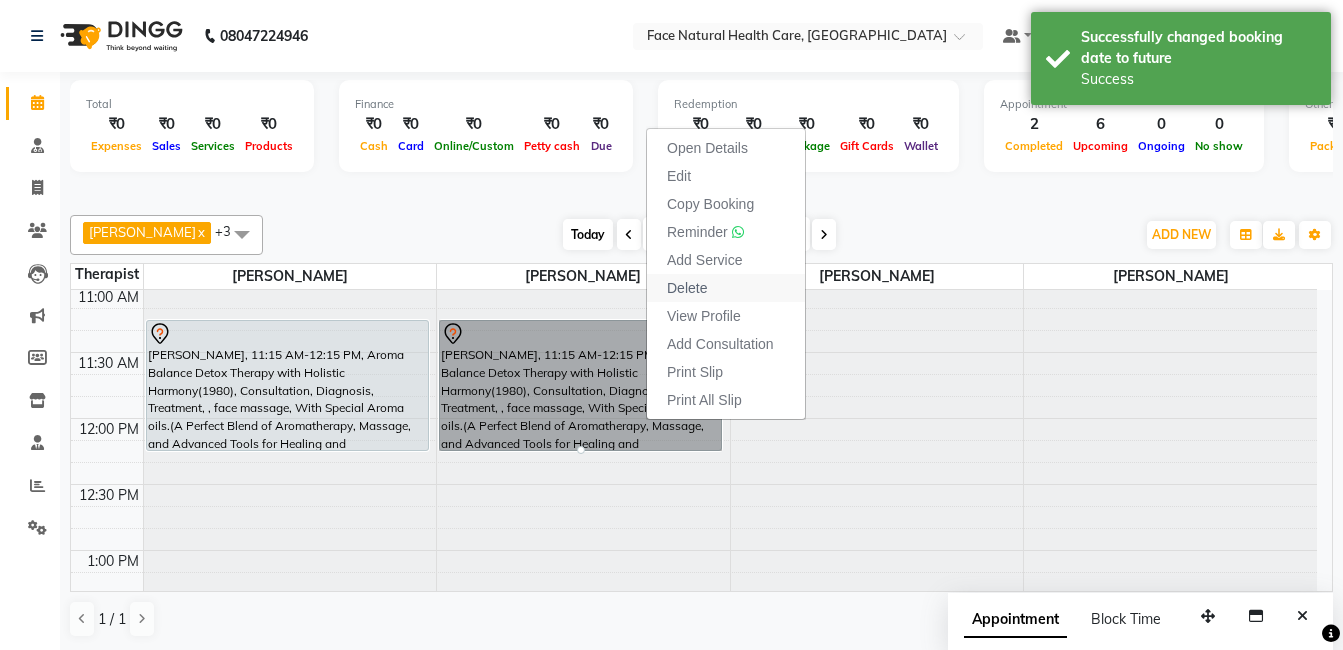 click on "Delete" at bounding box center [726, 288] 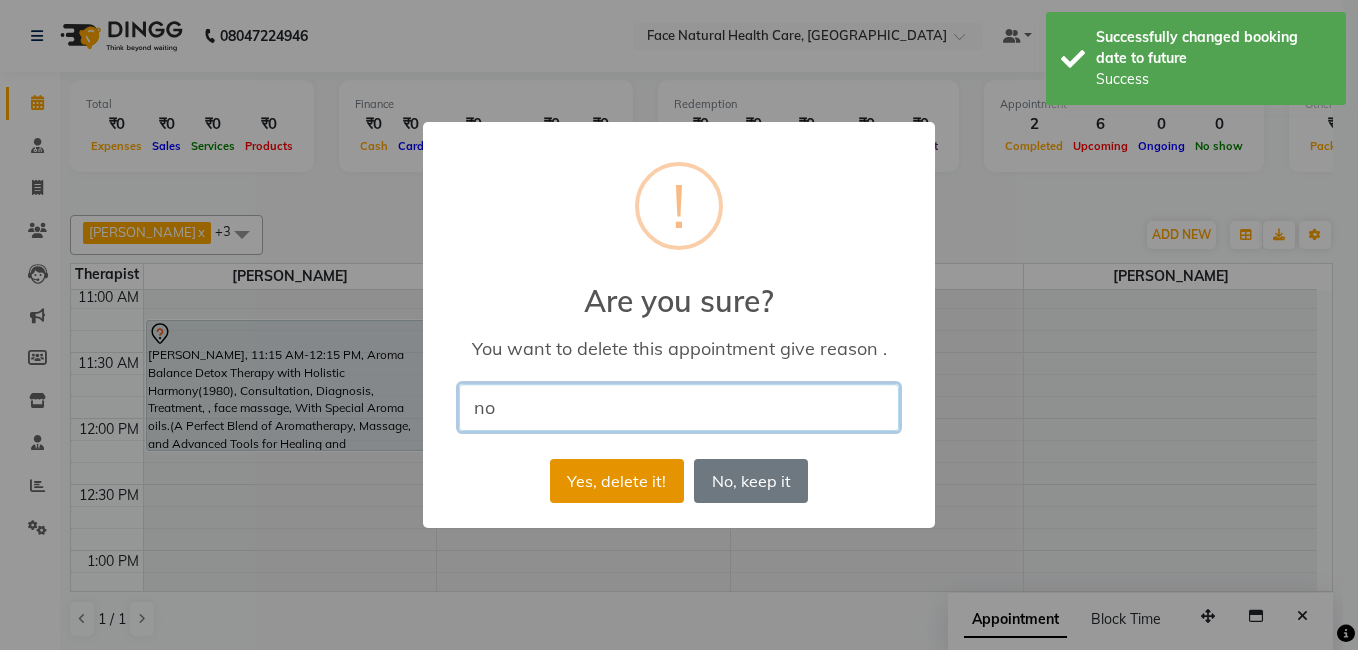 type on "no" 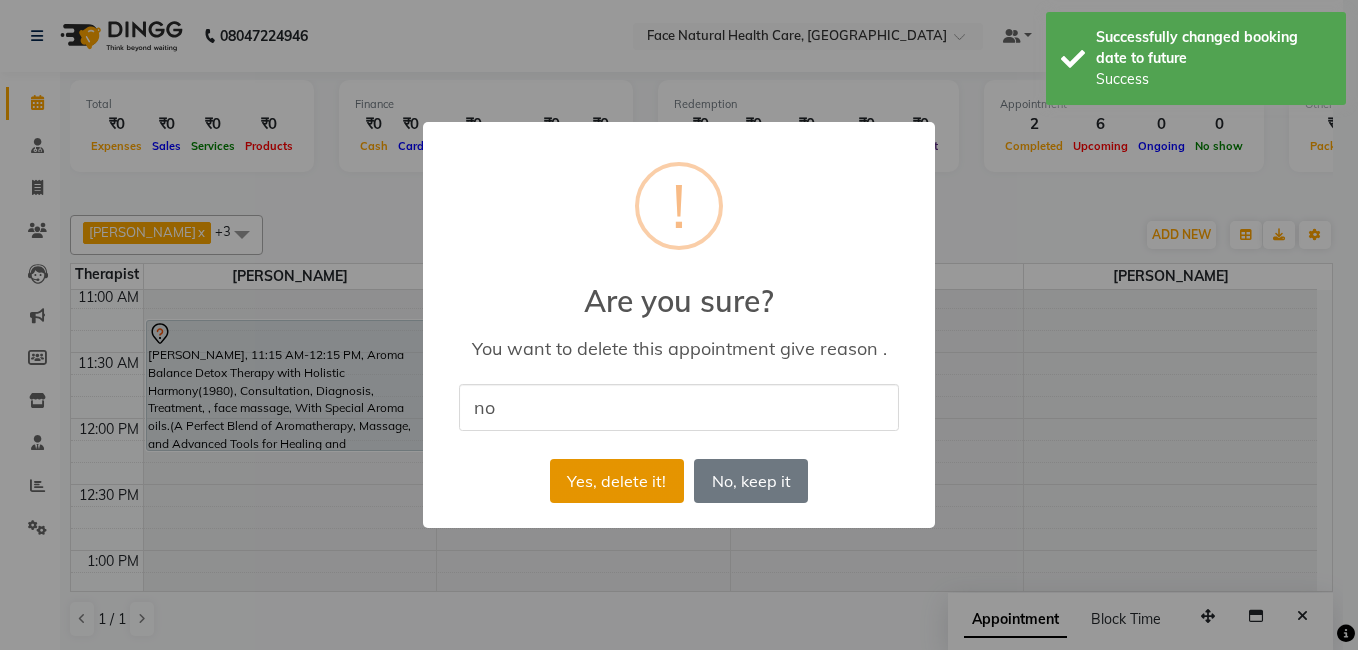 click on "Yes, delete it!" at bounding box center [617, 481] 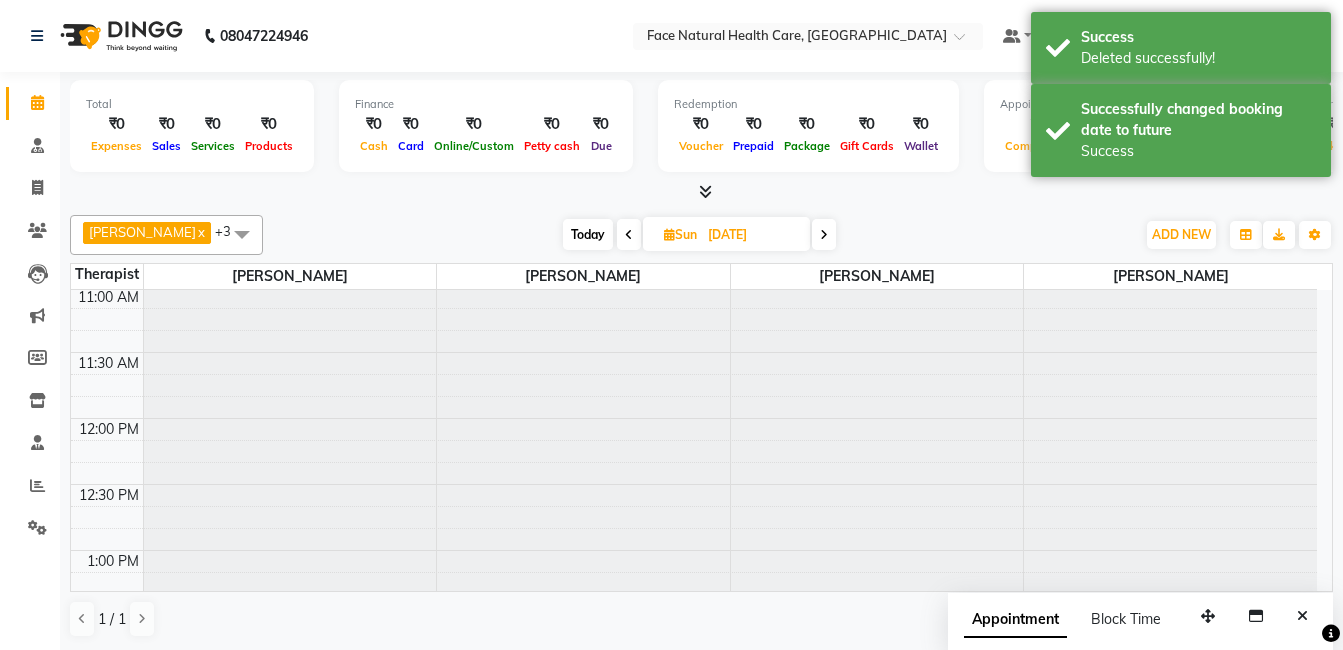 click on "Today" at bounding box center [588, 234] 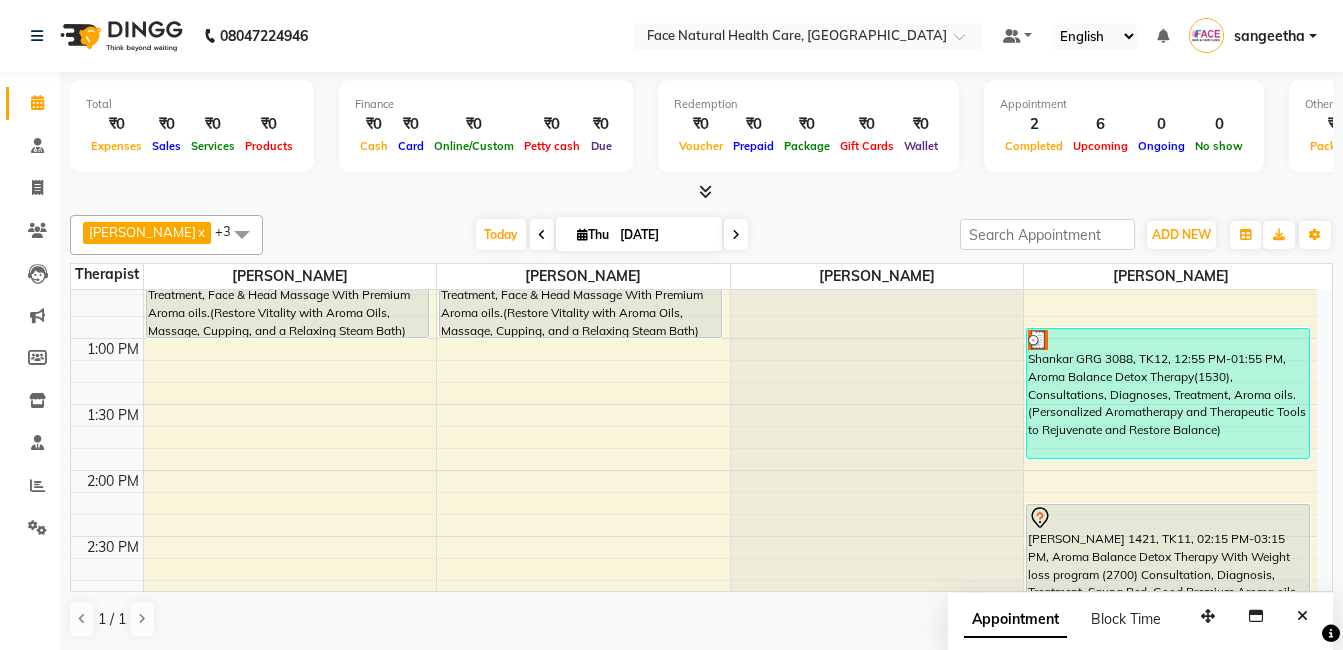 scroll, scrollTop: 603, scrollLeft: 0, axis: vertical 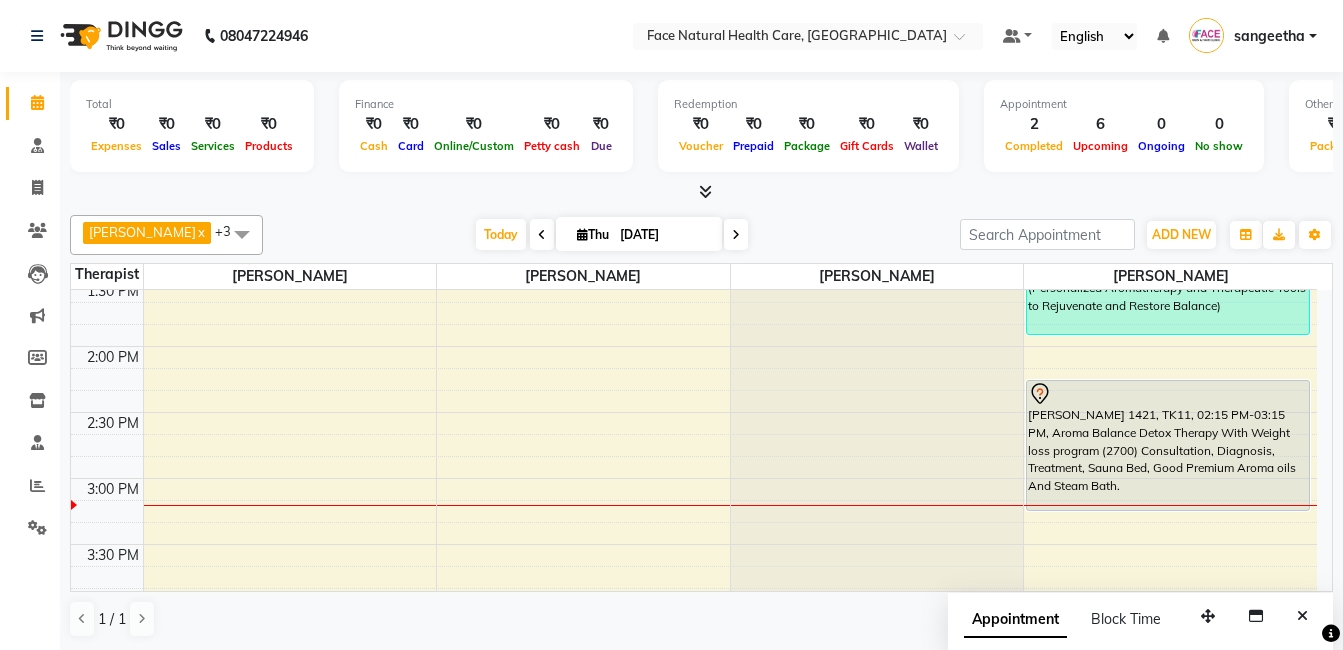click at bounding box center (542, 234) 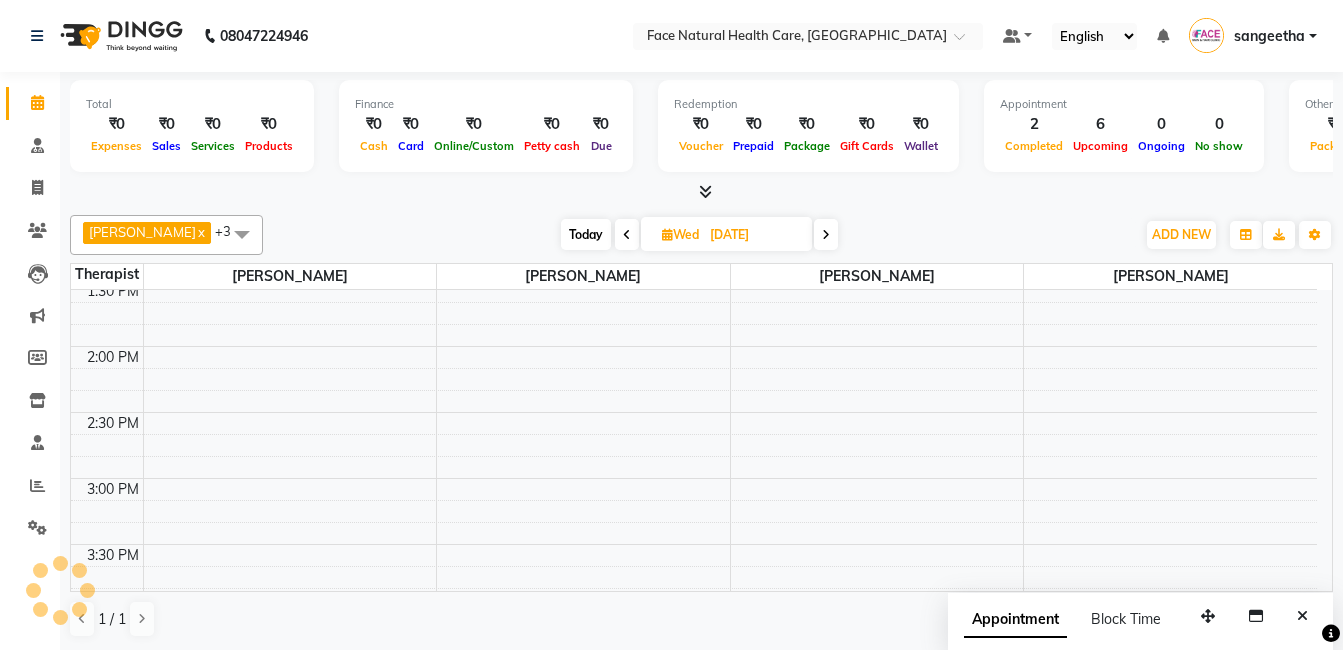 scroll, scrollTop: 793, scrollLeft: 0, axis: vertical 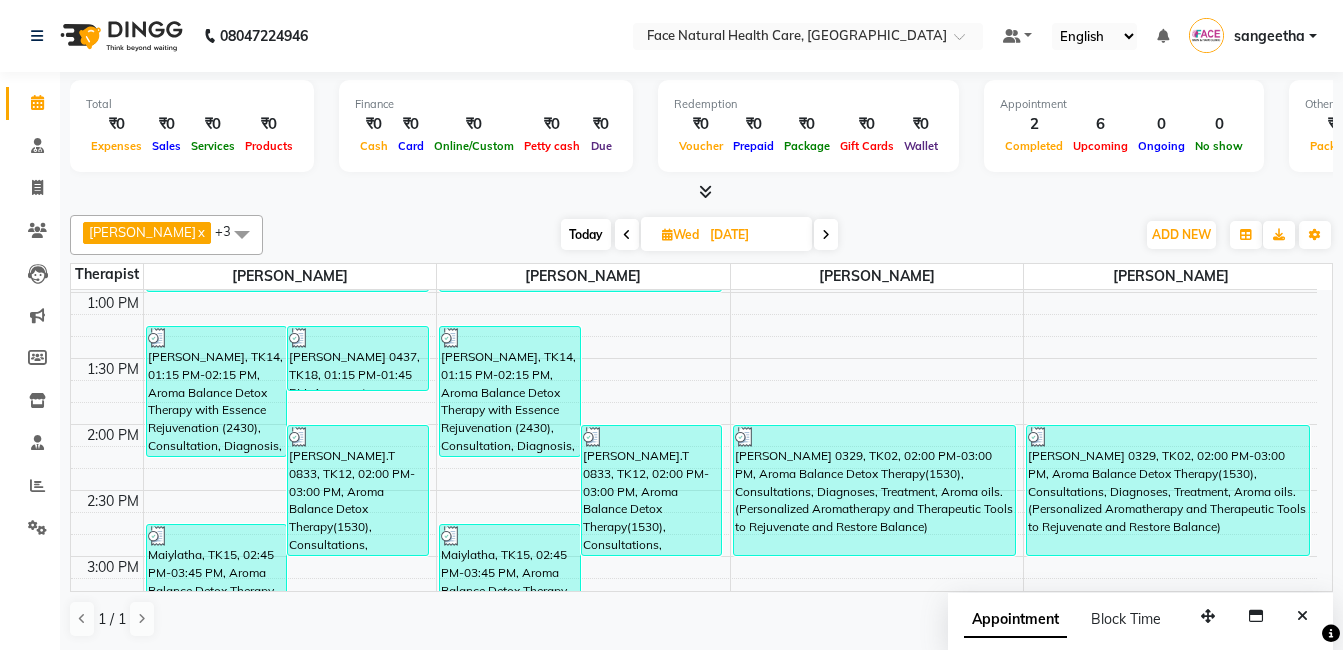 click at bounding box center [826, 234] 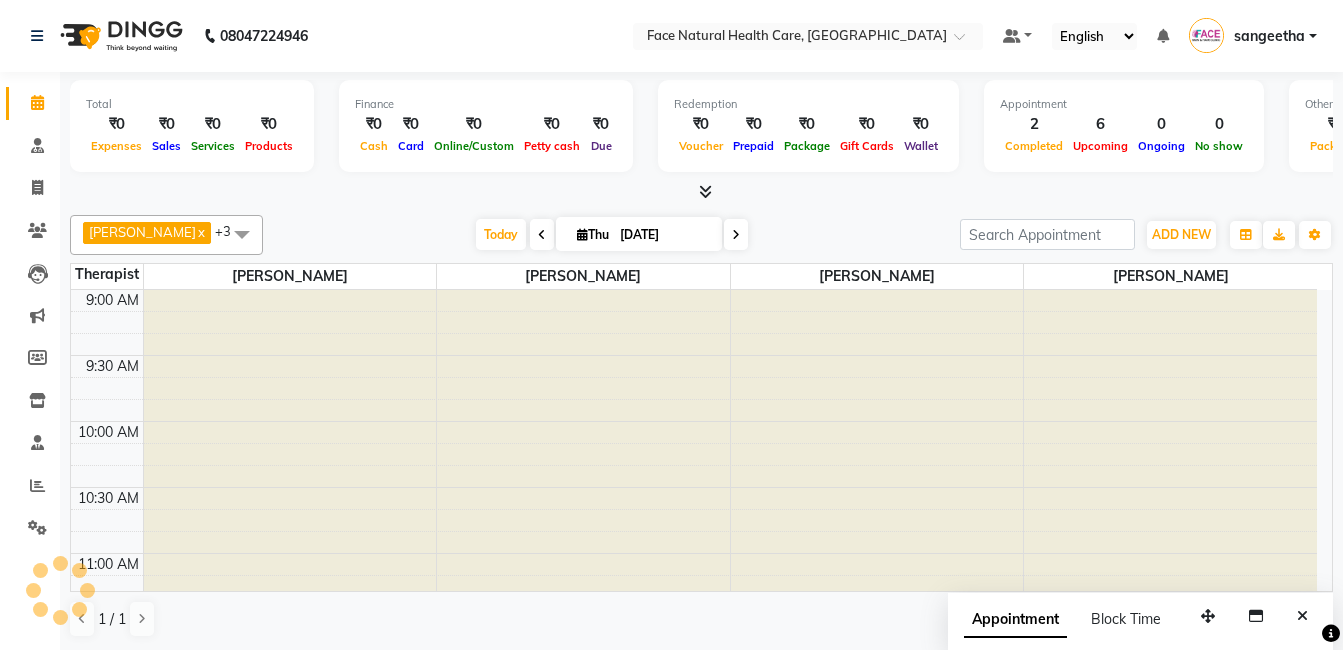 scroll, scrollTop: 793, scrollLeft: 0, axis: vertical 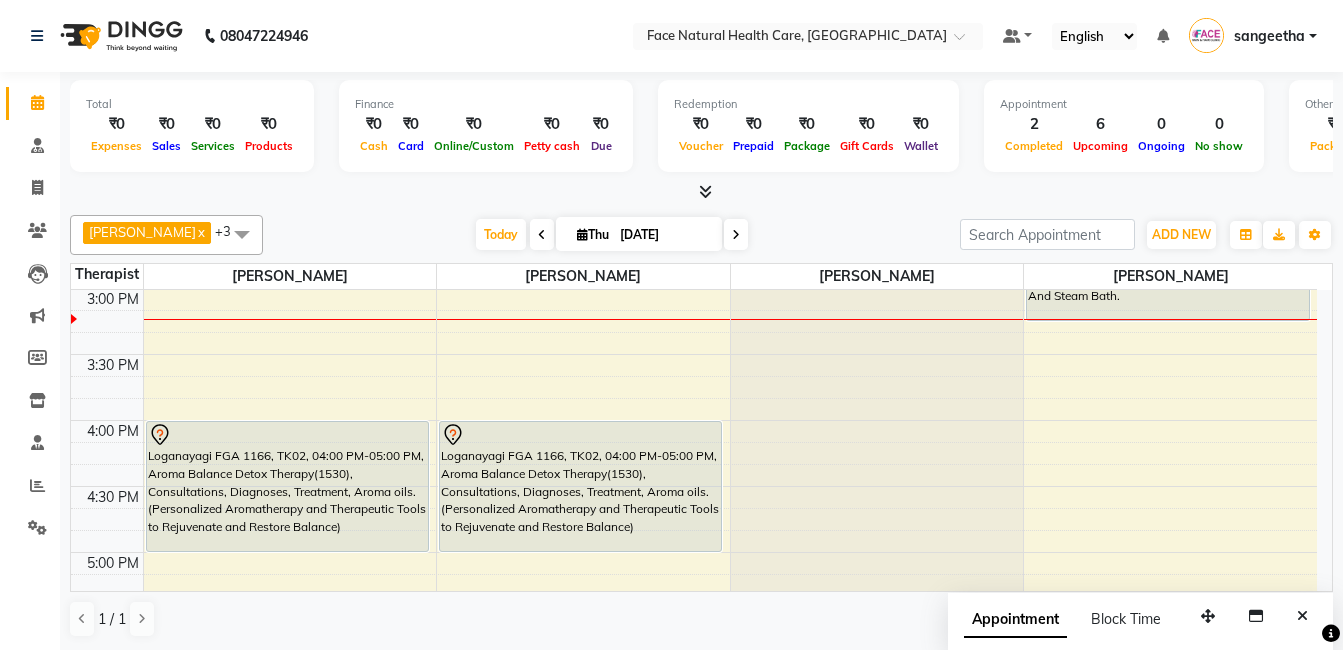 click at bounding box center (736, 234) 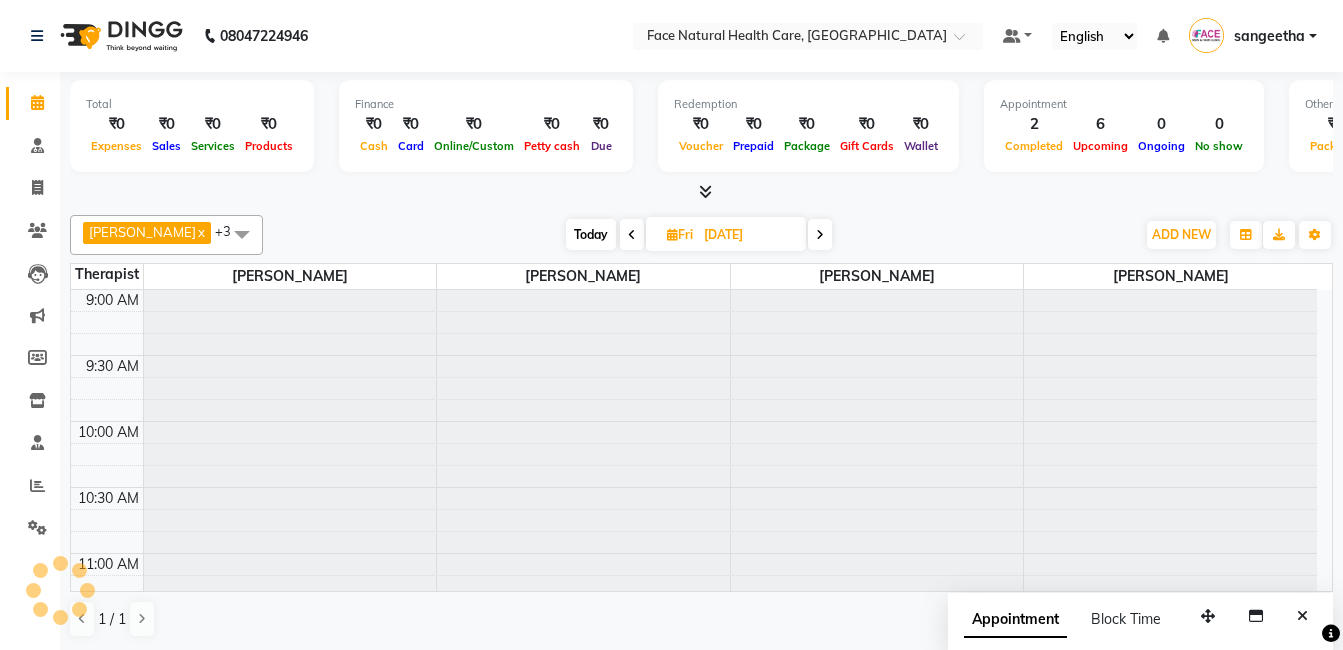scroll, scrollTop: 793, scrollLeft: 0, axis: vertical 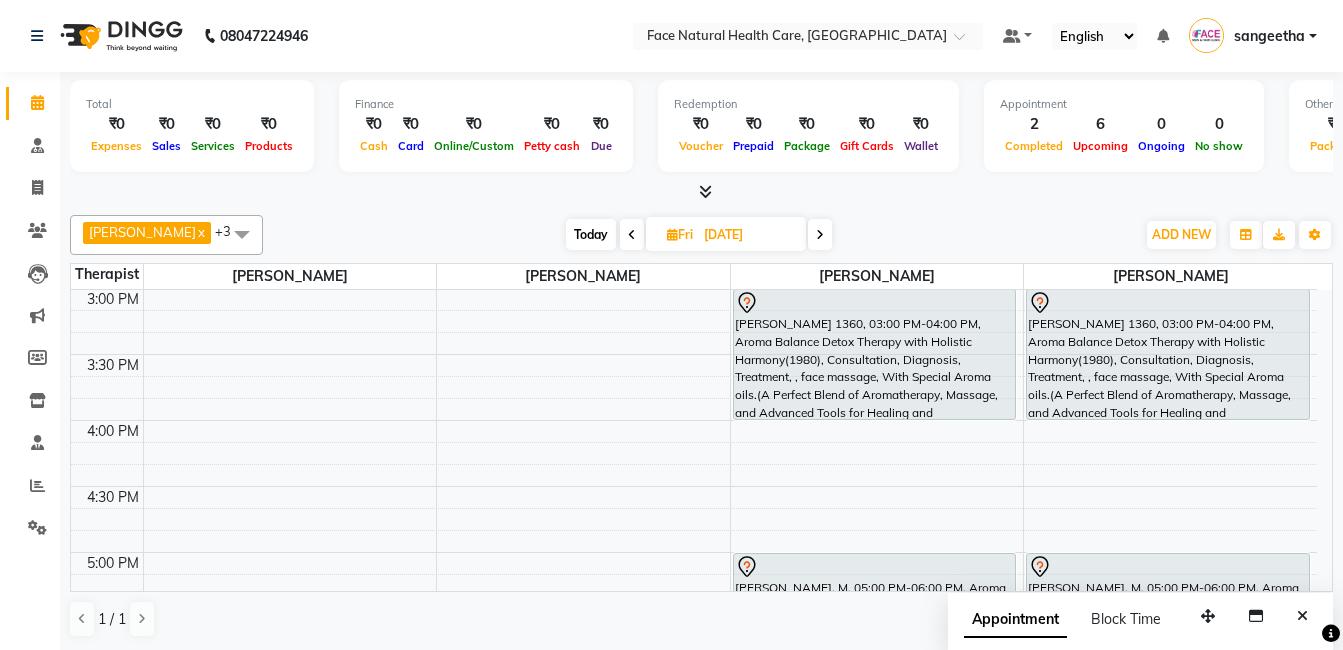click at bounding box center (820, 235) 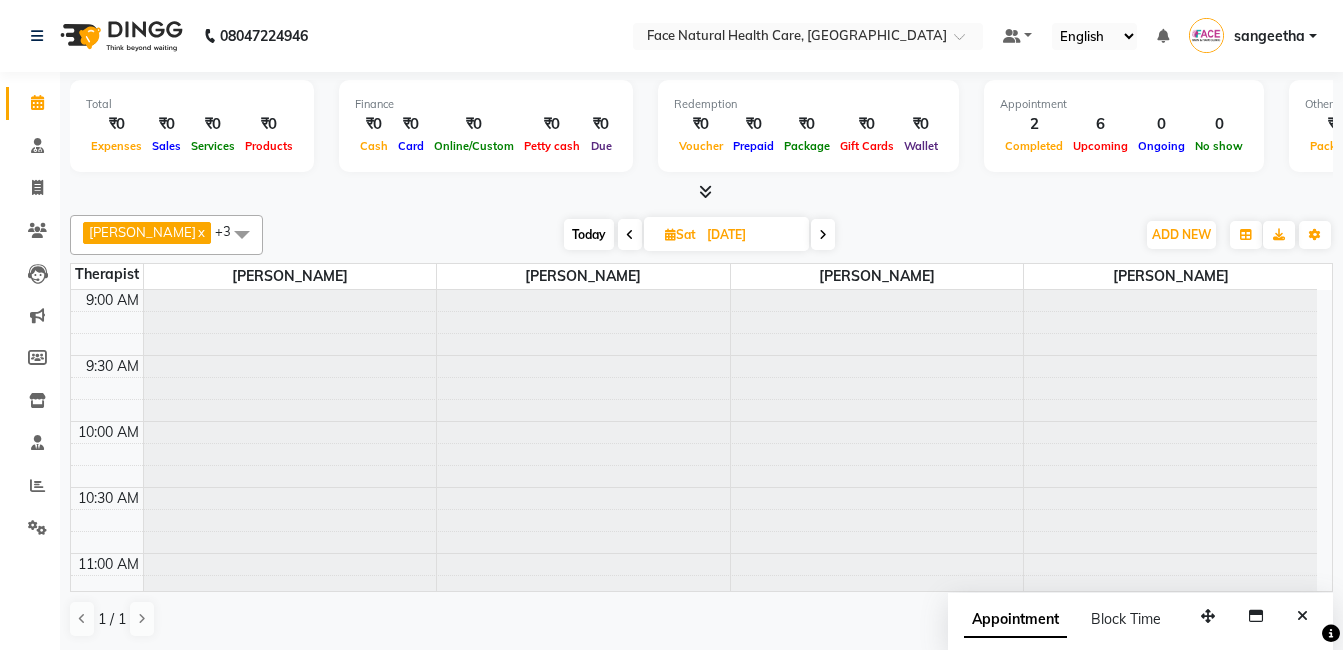 scroll, scrollTop: 793, scrollLeft: 0, axis: vertical 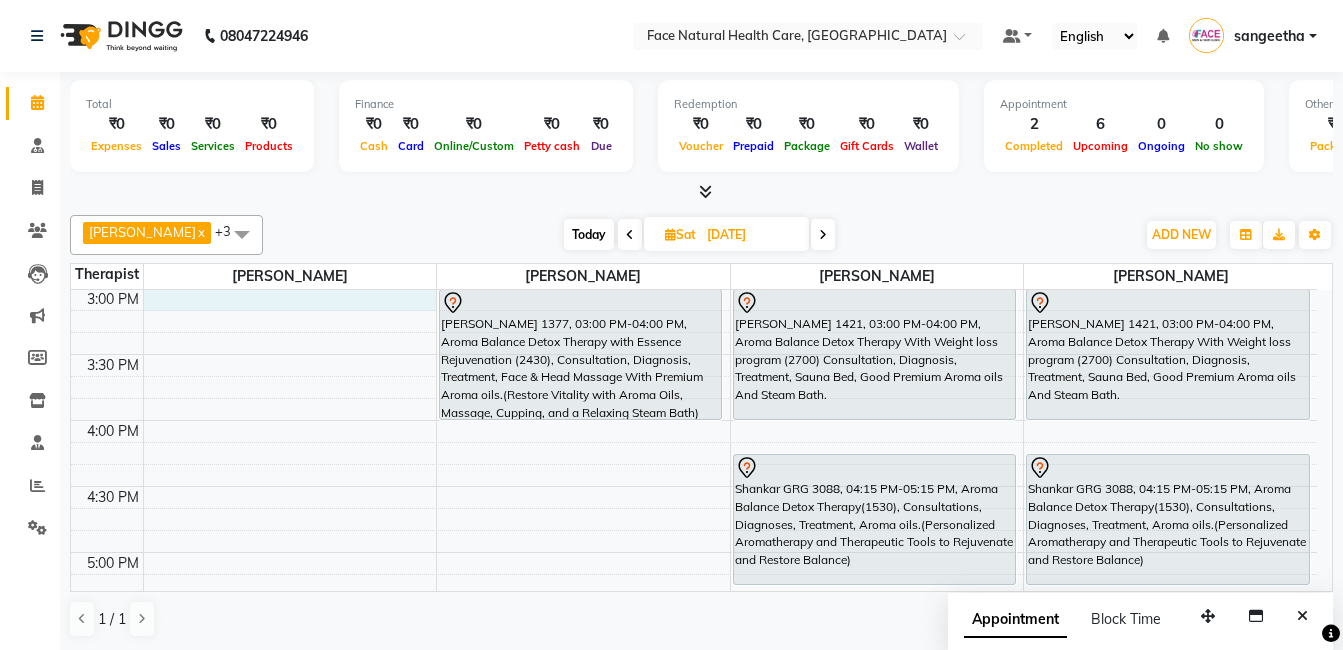 click on "9:00 AM 9:30 AM 10:00 AM 10:30 AM 11:00 AM 11:30 AM 12:00 PM 12:30 PM 1:00 PM 1:30 PM 2:00 PM 2:30 PM 3:00 PM 3:30 PM 4:00 PM 4:30 PM 5:00 PM 5:30 PM 6:00 PM 6:30 PM             [PERSON_NAME], 10:00 AM-11:00 AM, Aroma Therapy Mobilization with Steam(1260)             [PERSON_NAME], 10:00 AM-11:00 AM, Aroma Therapy Mobilization with Steam(1260)             [PERSON_NAME] 1377, 03:00 PM-04:00 PM, Aroma Balance Detox Therapy with Essence Rejuvenation  (2430), Consultation, Diagnosis, Treatment,  Face & Head Massage With Premium Aroma oils.(Restore Vitality with Aroma Oils, Massage, Cupping, and a Relaxing Steam Bath)             [PERSON_NAME] 0416, 10:00 AM-11:00 AM, Aroma Balance Detox Therapy with Holistic Harmony(1980), Consultation, Diagnosis, Treatment, , face massage, With Special  Aroma oils.(A Perfect Blend of Aromatherapy, Massage, and Advanced Tools for Healing and Detoxification)                         [PERSON_NAME], 01:45 PM-02:45 PM, Aroma Therapy Mobilization with Steam(1260)" at bounding box center (694, 156) 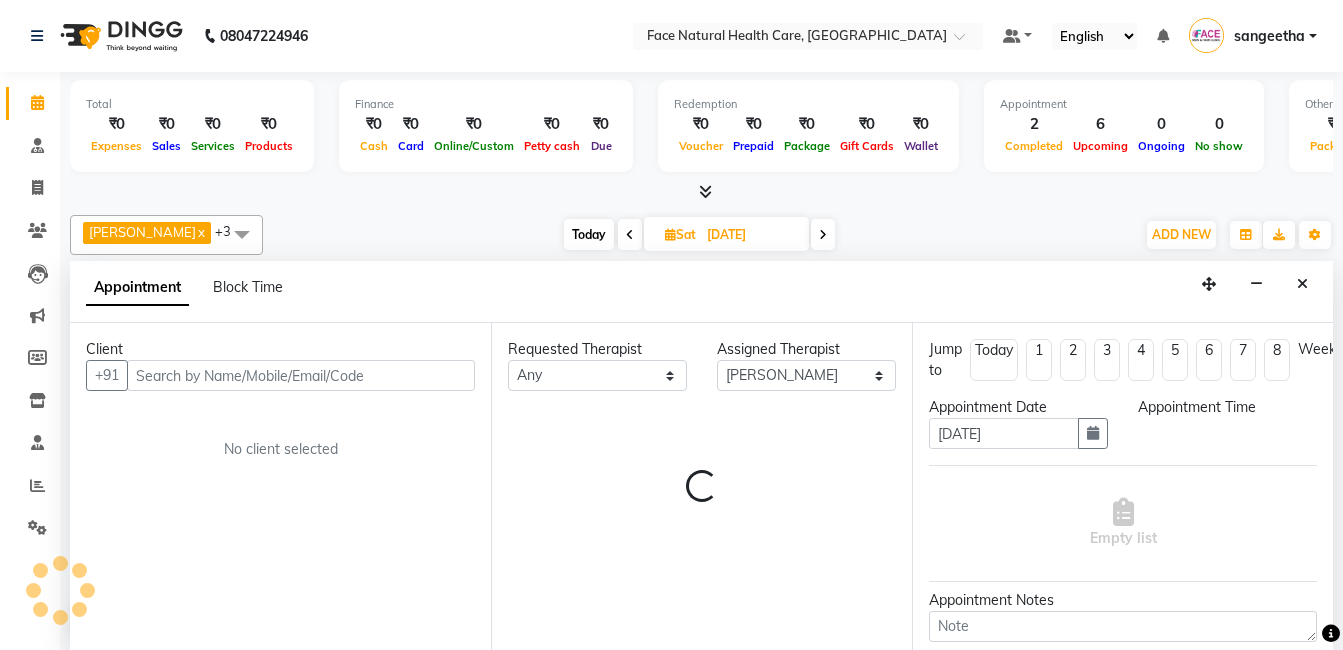 scroll, scrollTop: 1, scrollLeft: 0, axis: vertical 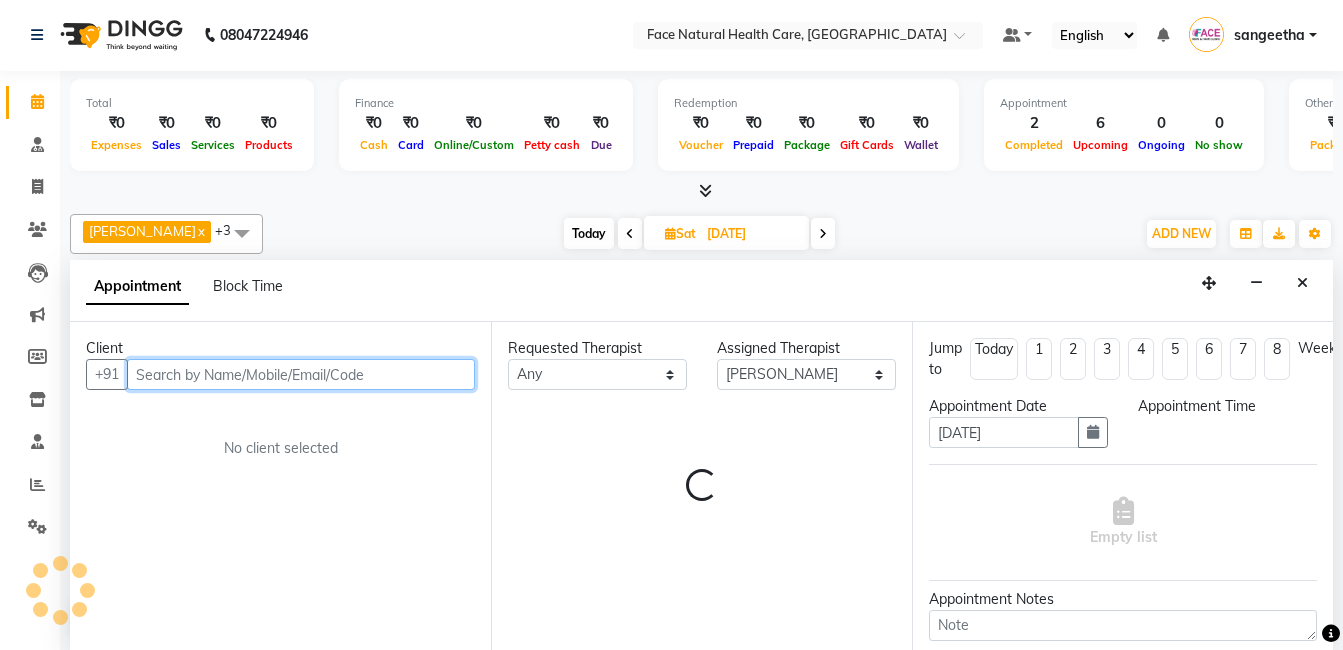 select on "900" 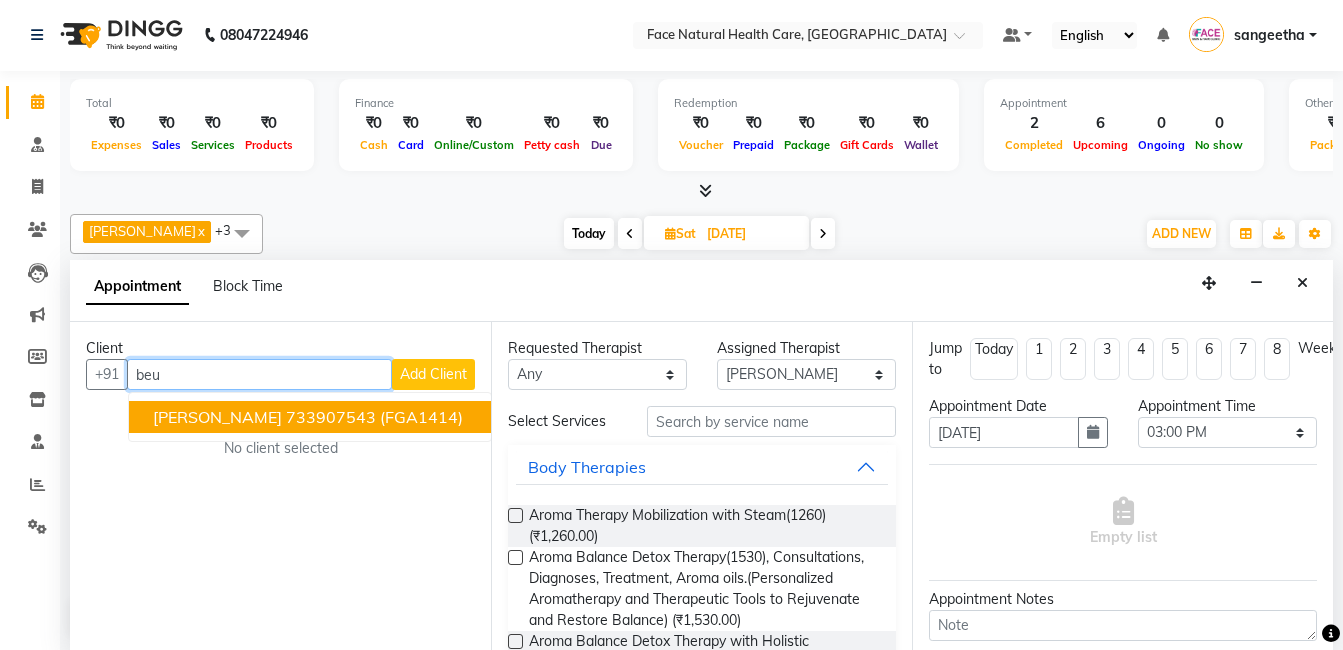 click on "[PERSON_NAME]" at bounding box center (217, 417) 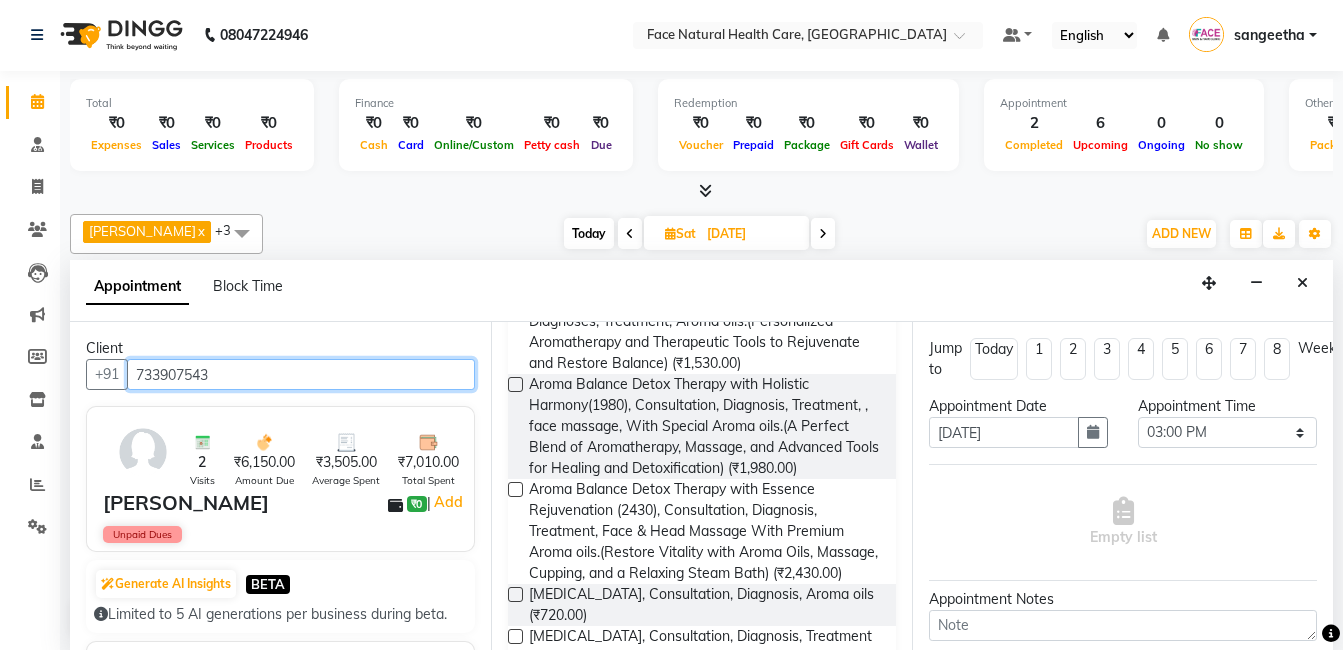 scroll, scrollTop: 307, scrollLeft: 0, axis: vertical 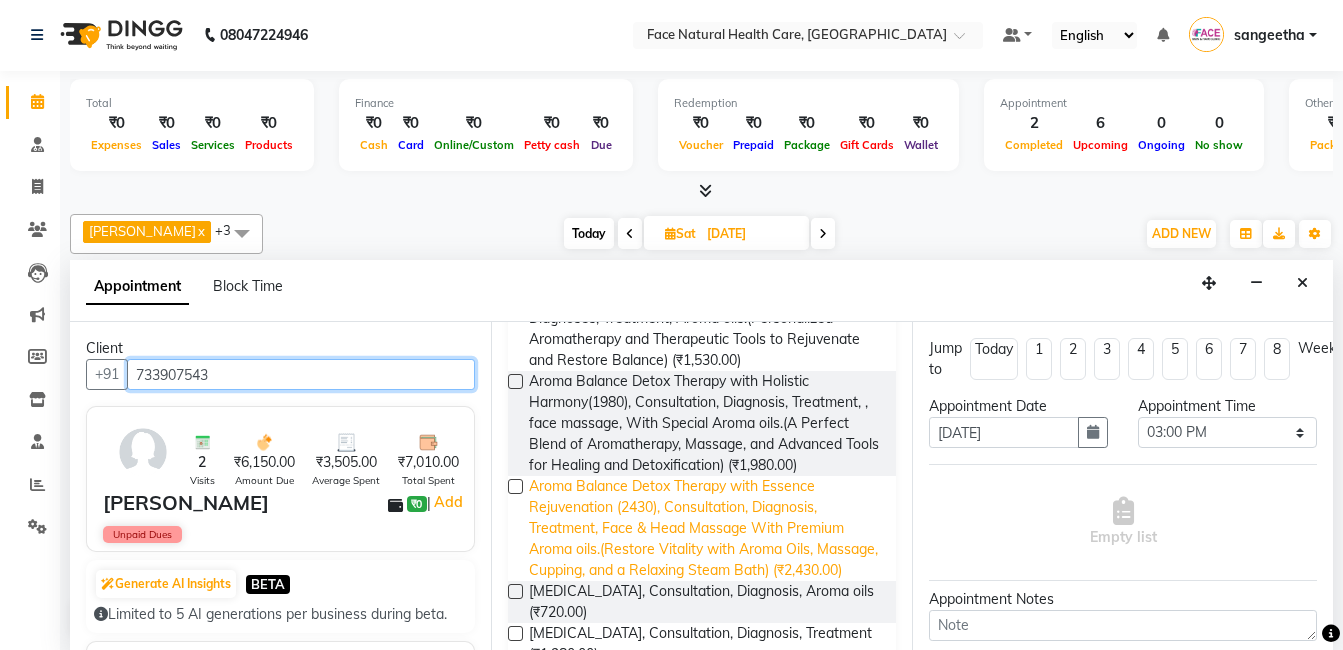 type on "733907543" 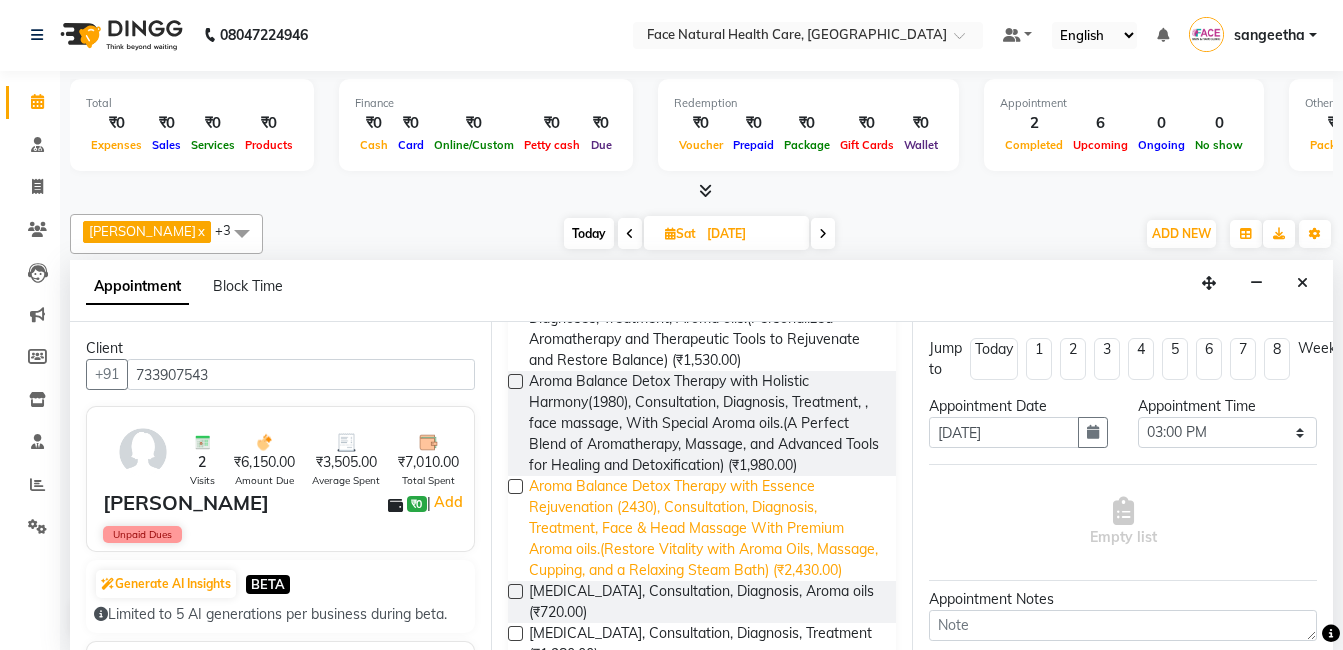 click on "Aroma Balance Detox Therapy with Essence Rejuvenation  (2430), Consultation, Diagnosis, Treatment,  Face & Head Massage With Premium Aroma oils.(Restore Vitality with Aroma Oils, Massage, Cupping, and a Relaxing Steam Bath) (₹2,430.00)" at bounding box center [704, 528] 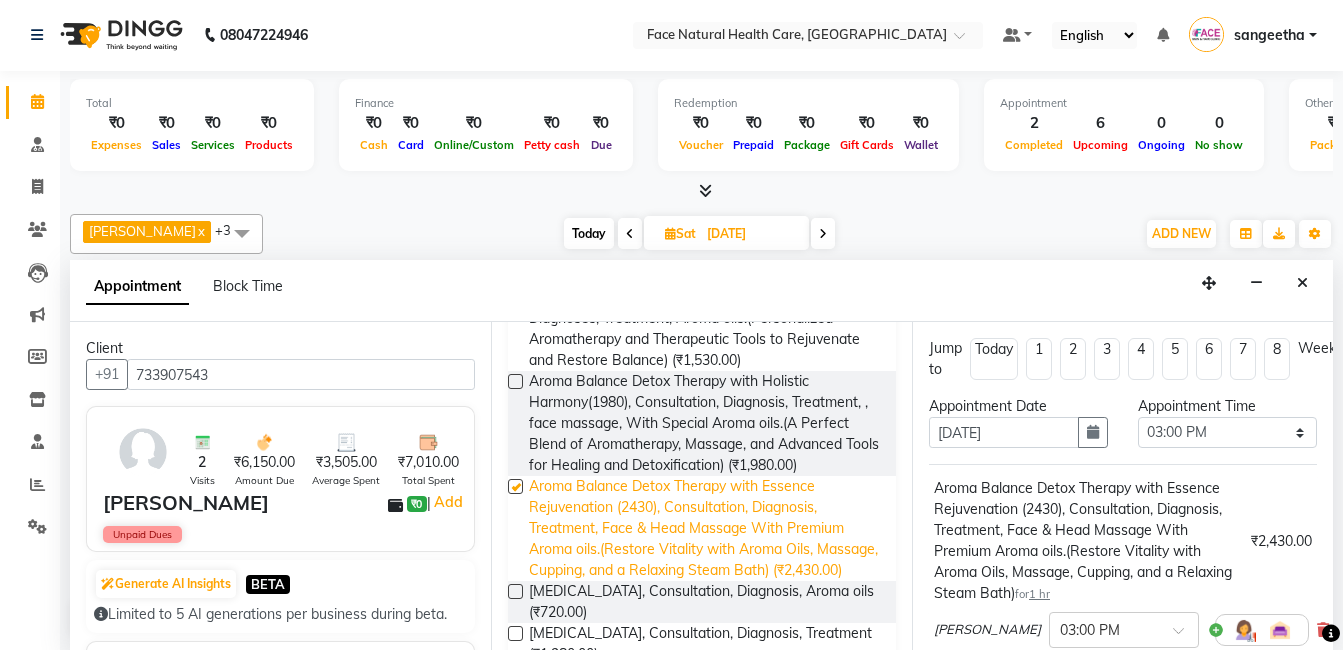 checkbox on "false" 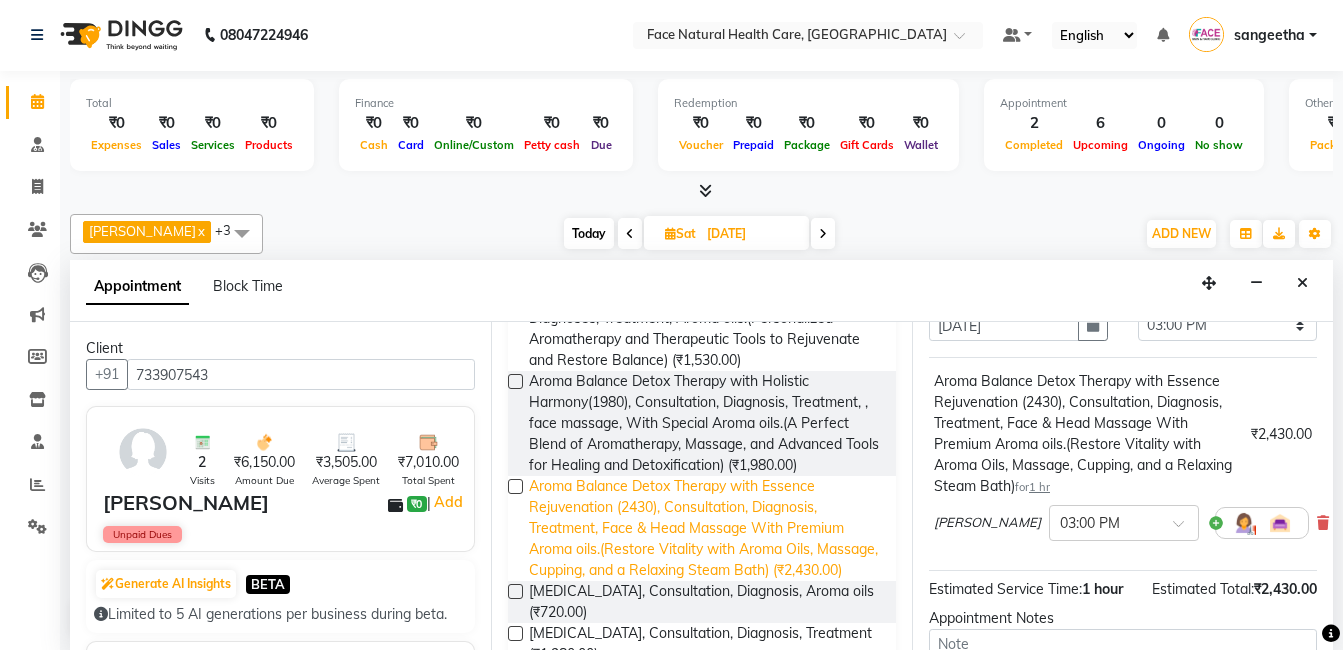 scroll, scrollTop: 127, scrollLeft: 0, axis: vertical 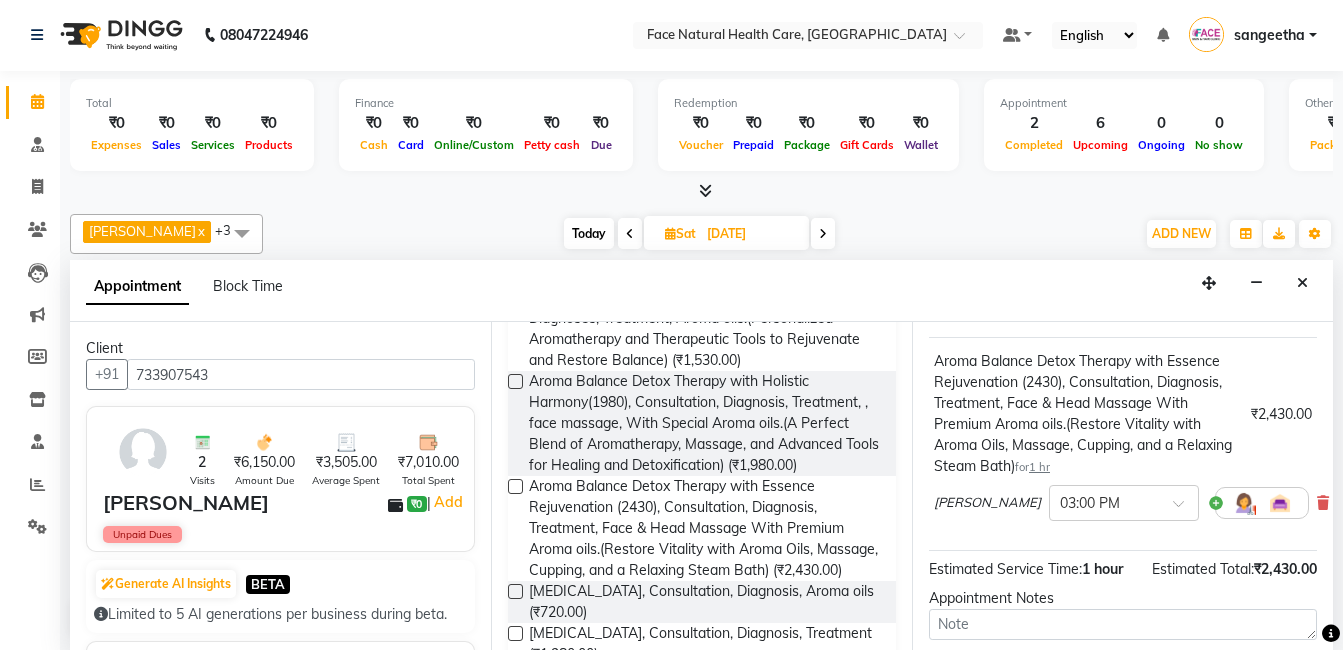 click at bounding box center [1244, 503] 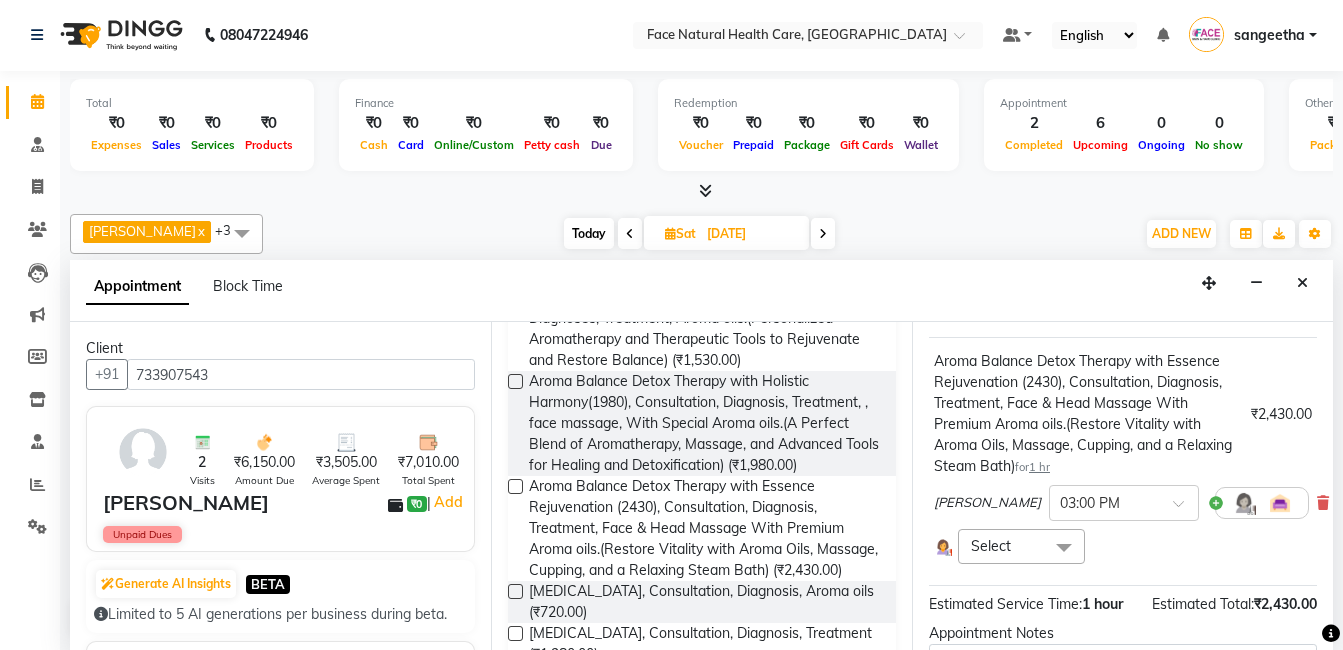 click at bounding box center [1064, 548] 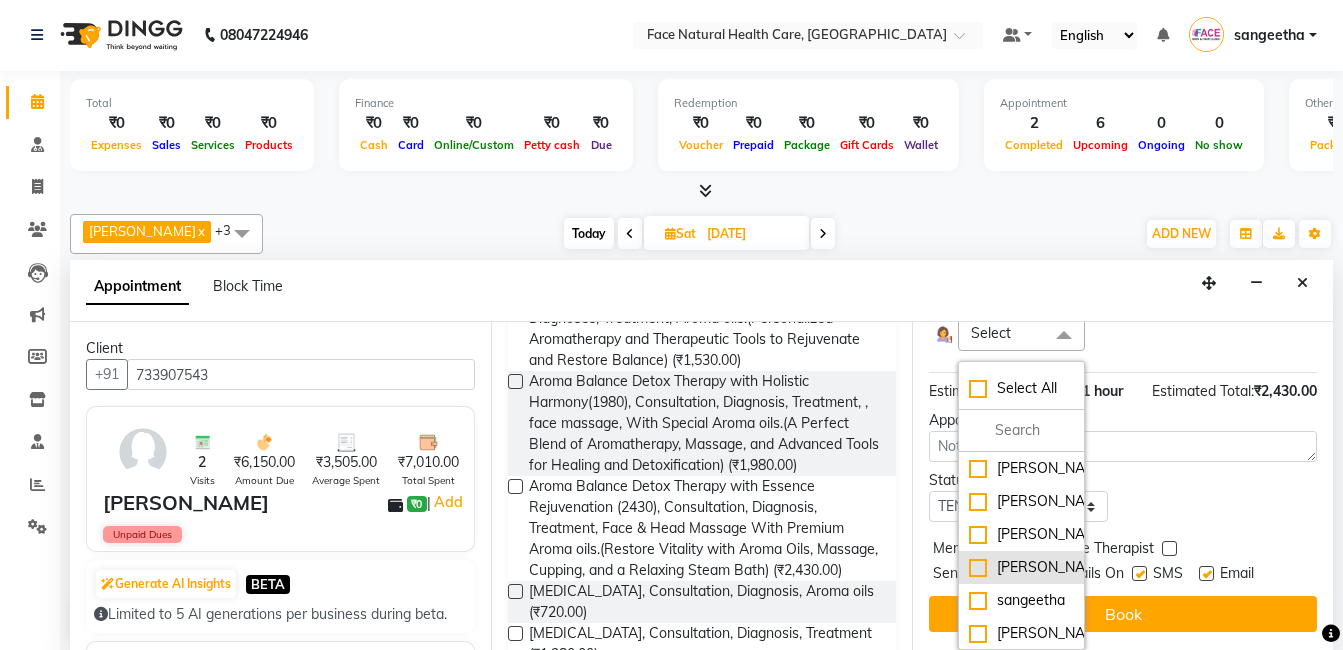 click on "[PERSON_NAME]" at bounding box center [1021, 567] 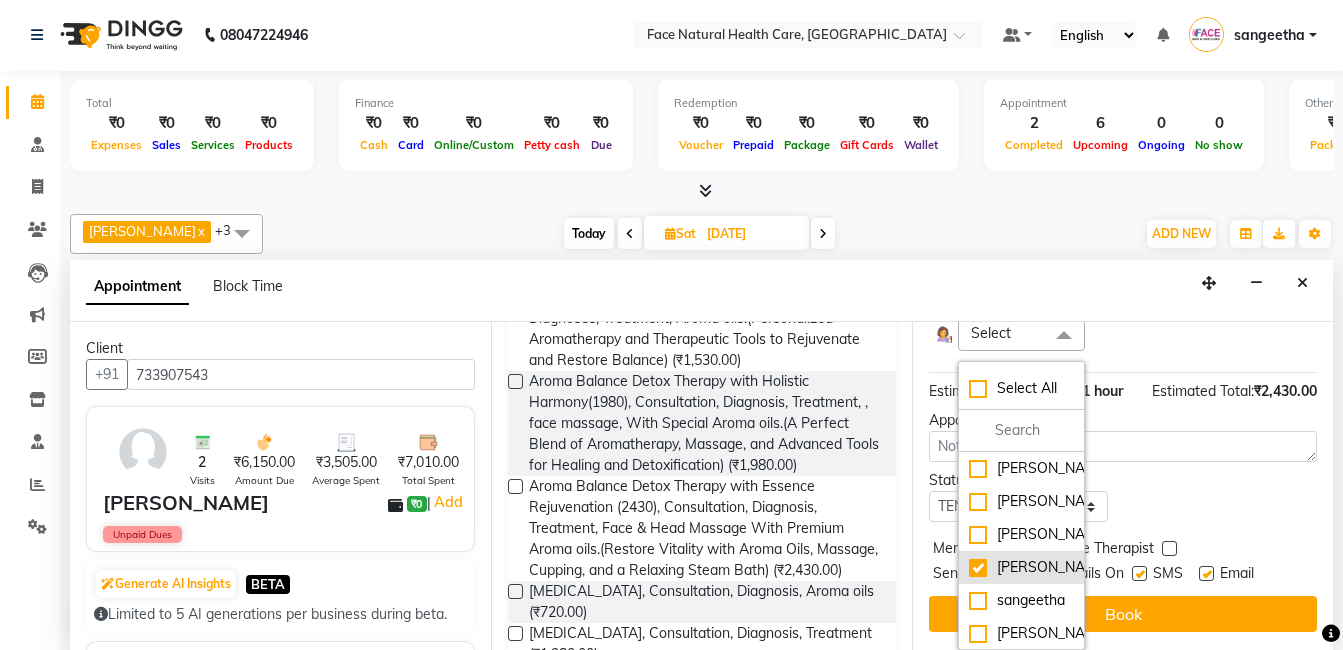 checkbox on "true" 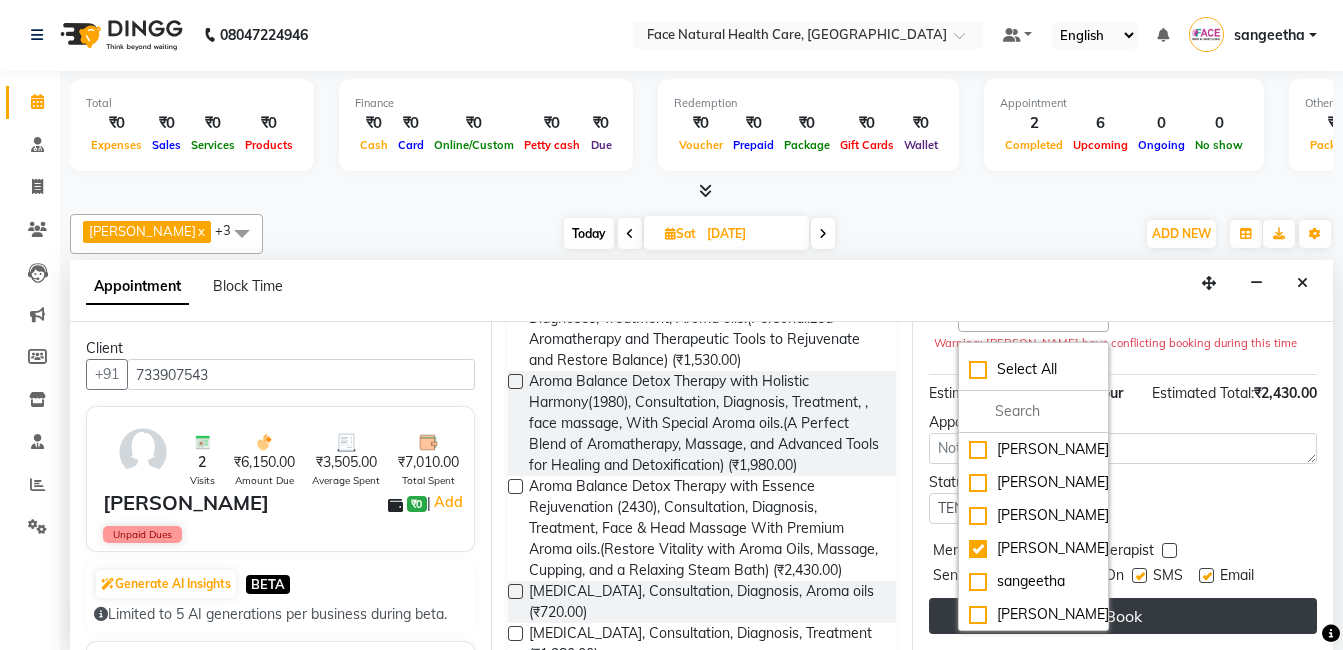 click on "Book" at bounding box center (1123, 616) 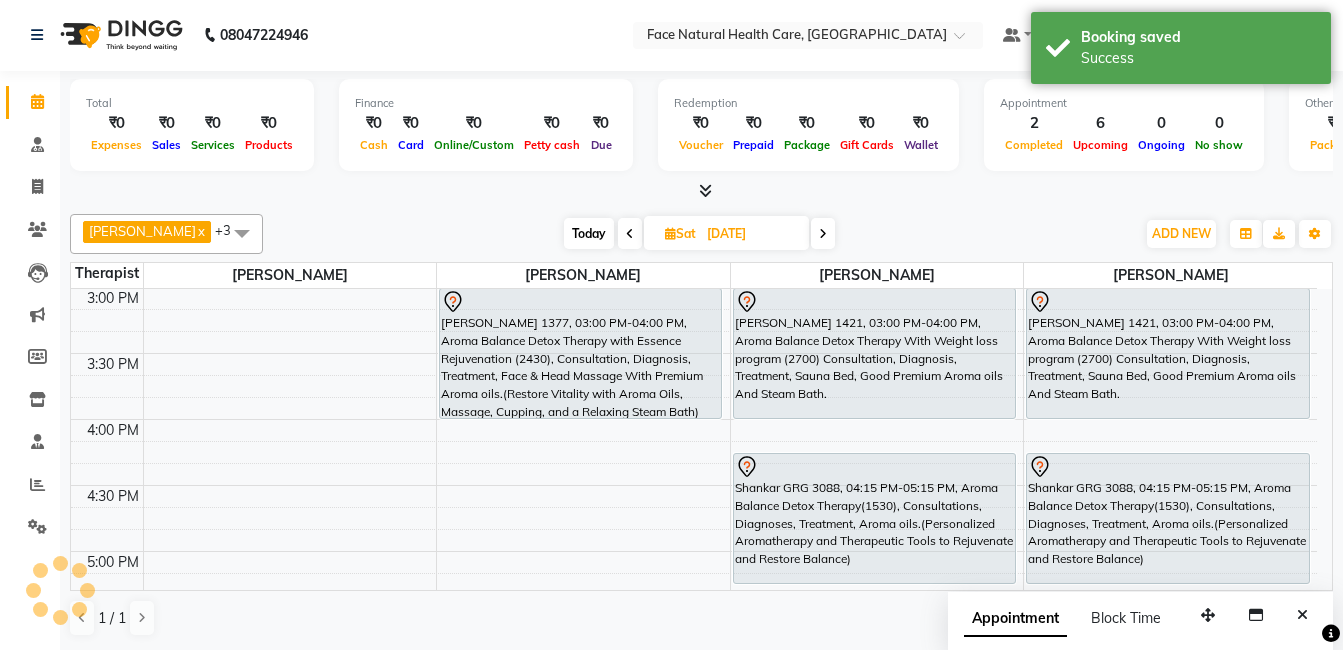 scroll, scrollTop: 0, scrollLeft: 0, axis: both 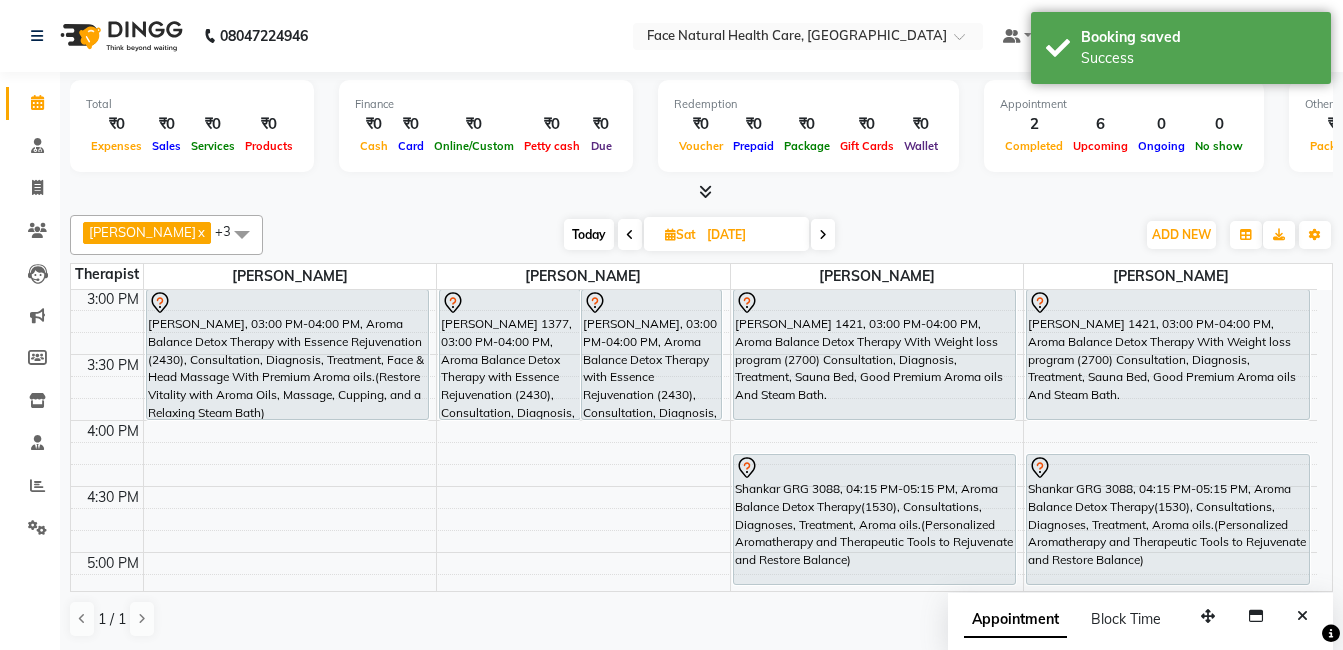 click on "[PERSON_NAME] 1377, 03:00 PM-04:00 PM, Aroma Balance Detox Therapy with Essence Rejuvenation  (2430), Consultation, Diagnosis, Treatment,  Face & Head Massage With Premium Aroma oils.(Restore Vitality with Aroma Oils, Massage, Cupping, and a Relaxing Steam Bath)" at bounding box center [510, 354] 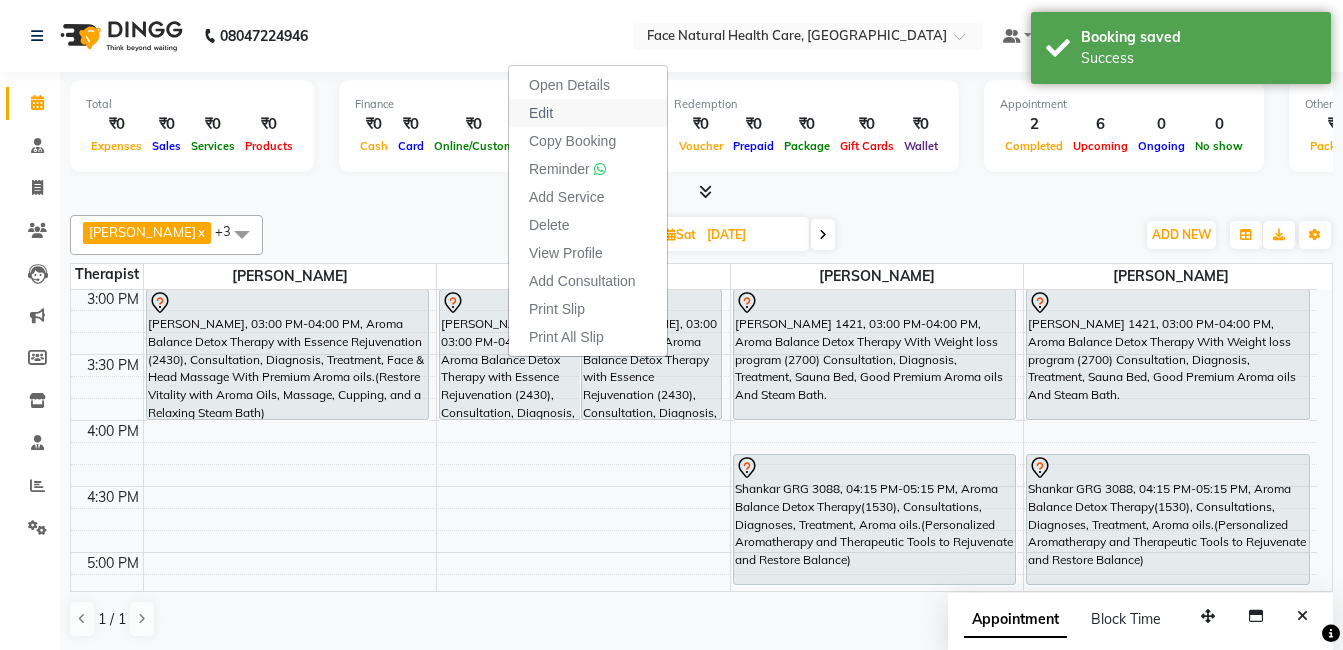 click on "Edit" at bounding box center (588, 113) 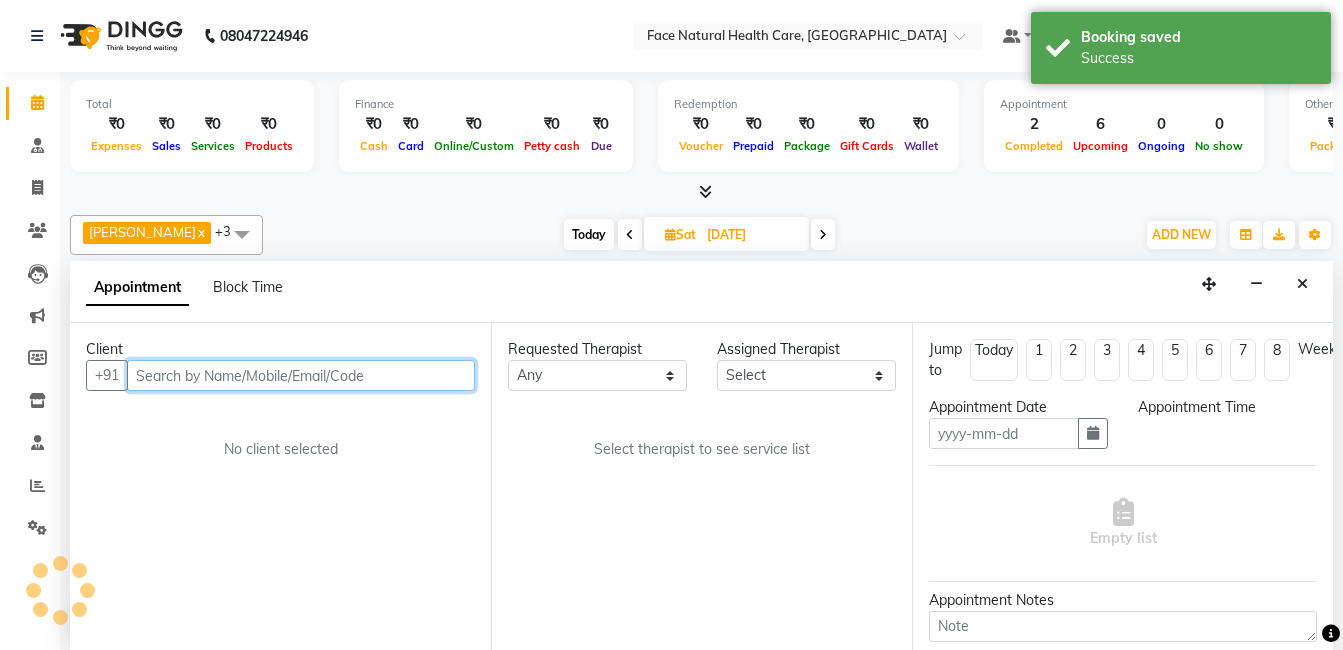 scroll, scrollTop: 1, scrollLeft: 0, axis: vertical 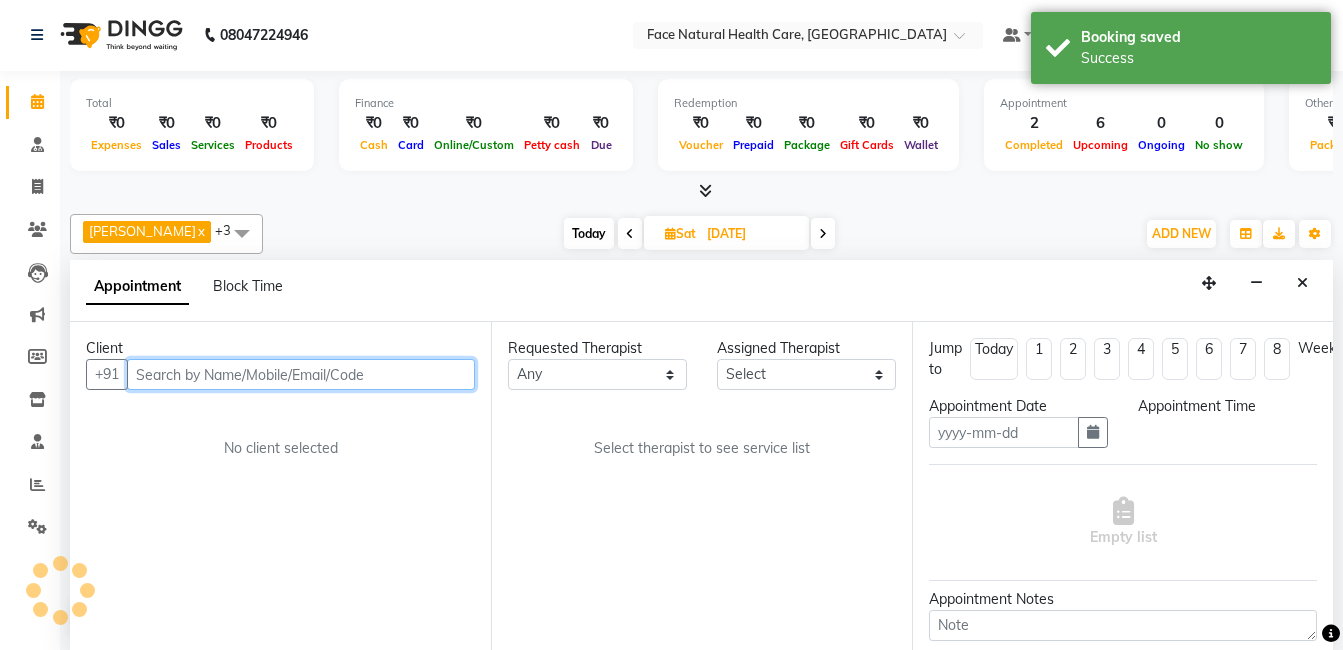 type on "[DATE]" 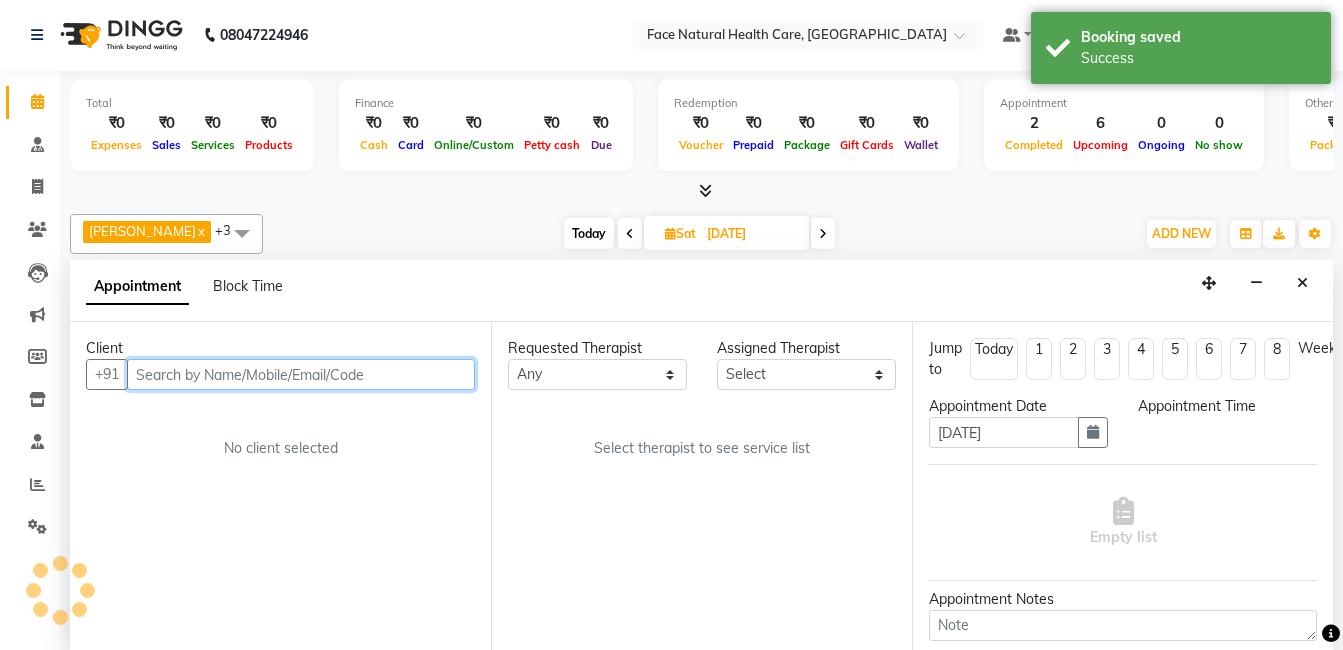 scroll, scrollTop: 0, scrollLeft: 0, axis: both 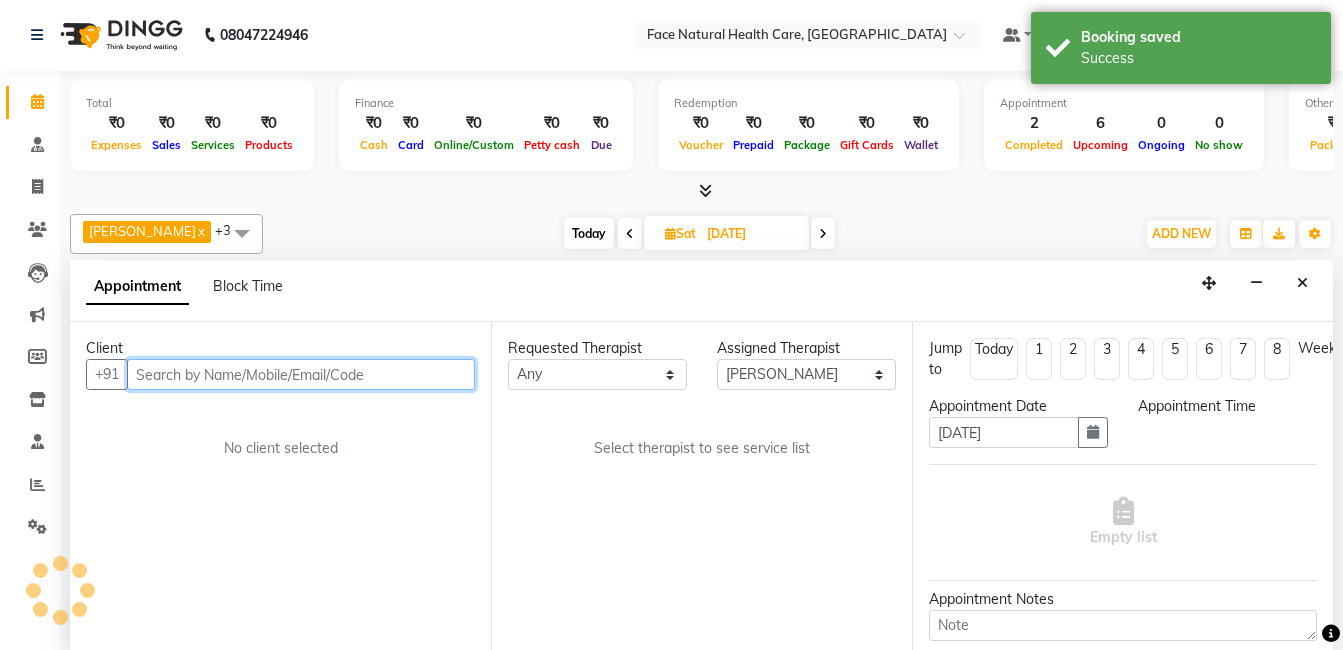 select on "900" 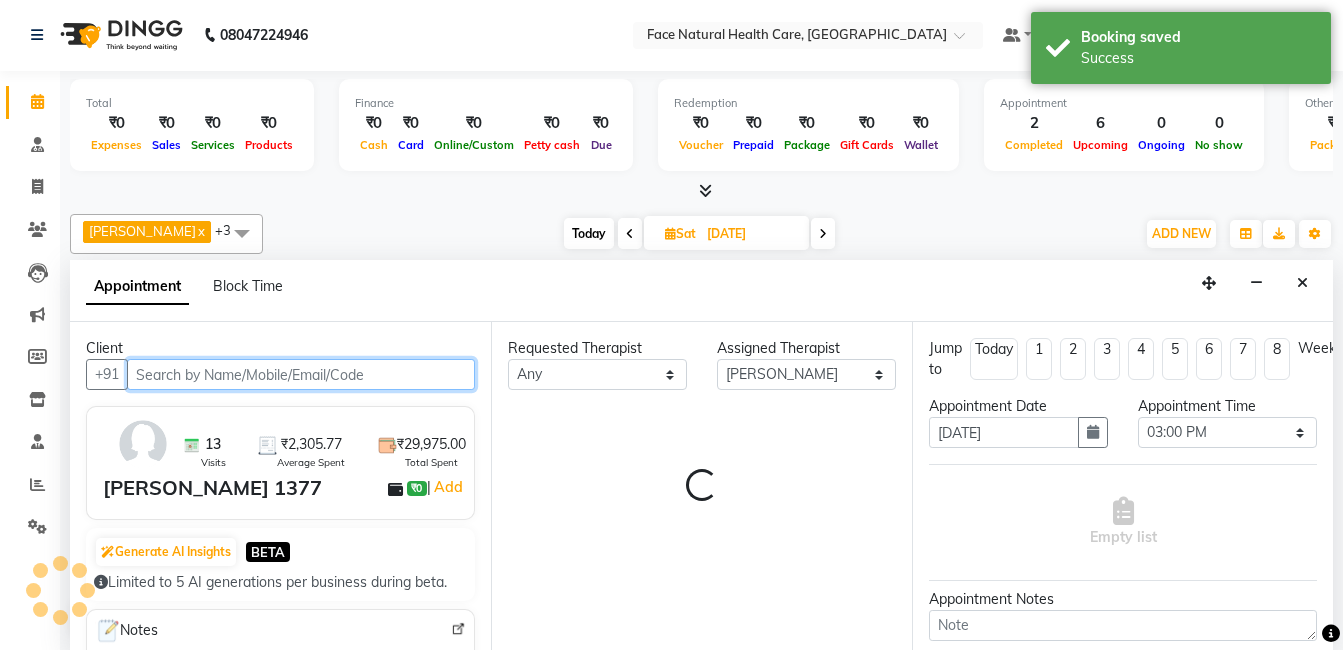 scroll, scrollTop: 793, scrollLeft: 0, axis: vertical 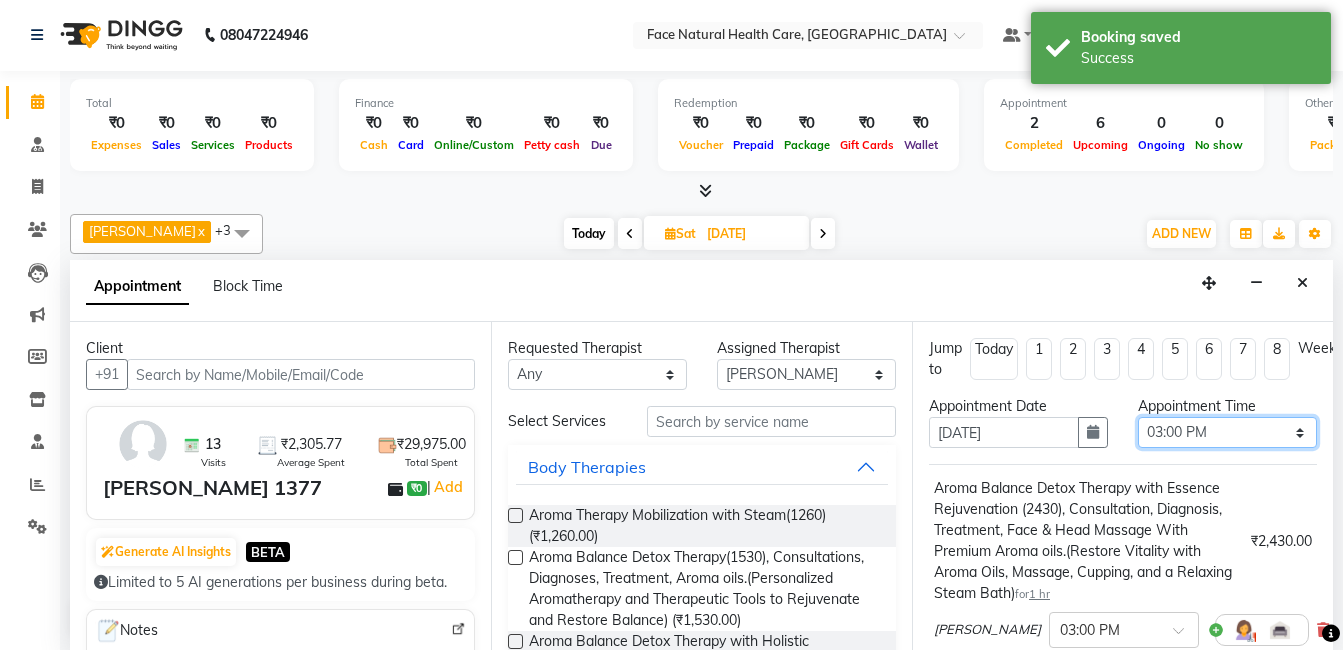 click on "Select 10:00 AM 10:15 AM 10:30 AM 10:45 AM 11:00 AM 11:15 AM 11:30 AM 11:45 AM 12:00 PM 12:15 PM 12:30 PM 12:45 PM 01:00 PM 01:15 PM 01:30 PM 01:45 PM 02:00 PM 02:15 PM 02:30 PM 02:45 PM 03:00 PM 03:15 PM 03:30 PM 03:45 PM 04:00 PM 04:15 PM 04:30 PM 04:45 PM 05:00 PM 05:15 PM 05:30 PM 05:45 PM 06:00 PM" at bounding box center [1227, 432] 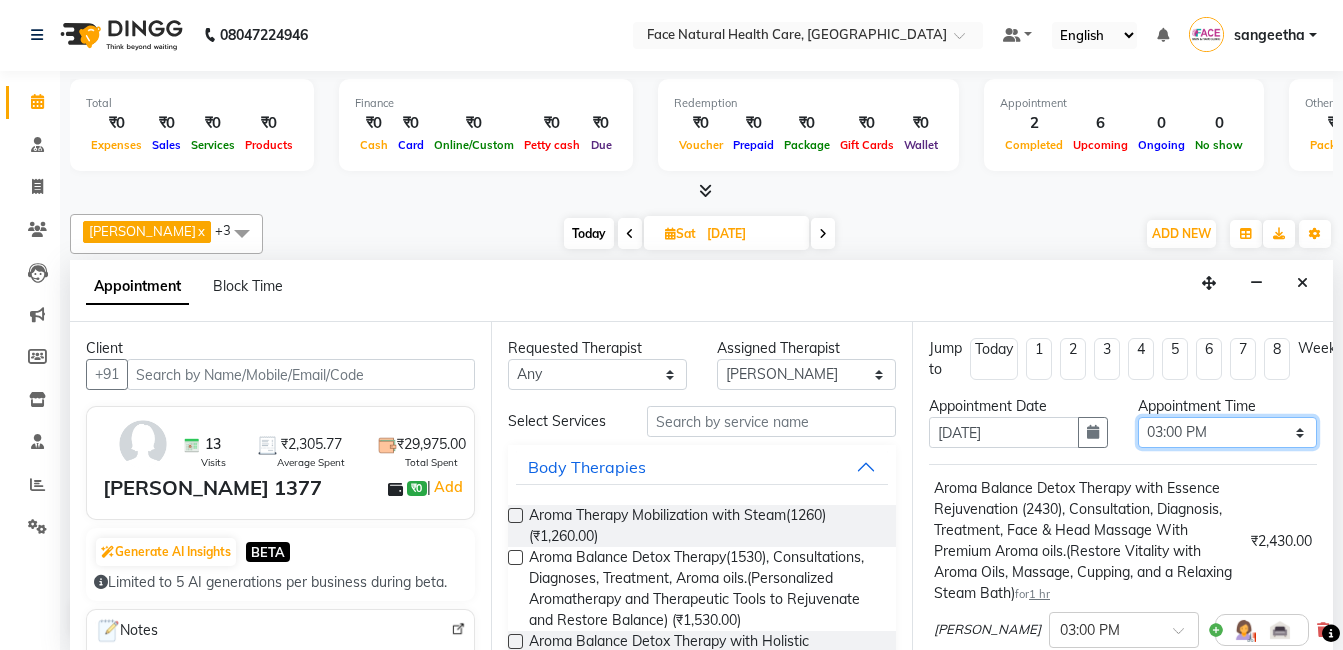select on "960" 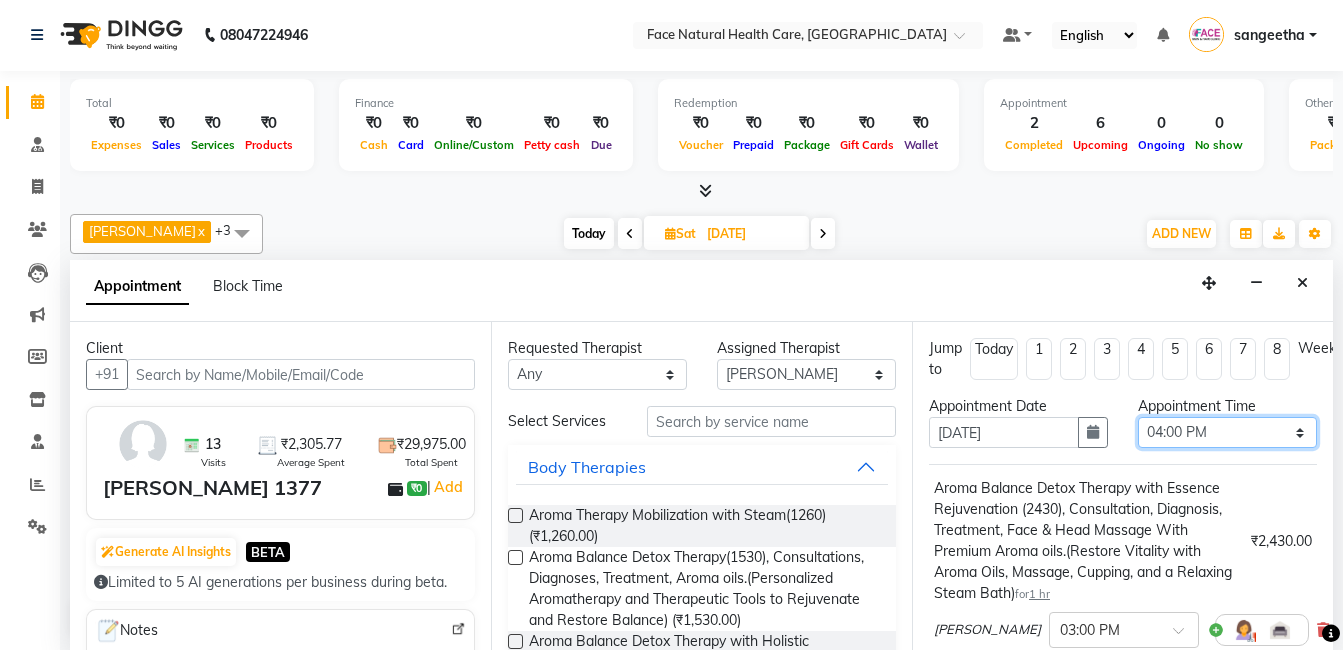 click on "Select 10:00 AM 10:15 AM 10:30 AM 10:45 AM 11:00 AM 11:15 AM 11:30 AM 11:45 AM 12:00 PM 12:15 PM 12:30 PM 12:45 PM 01:00 PM 01:15 PM 01:30 PM 01:45 PM 02:00 PM 02:15 PM 02:30 PM 02:45 PM 03:00 PM 03:15 PM 03:30 PM 03:45 PM 04:00 PM 04:15 PM 04:30 PM 04:45 PM 05:00 PM 05:15 PM 05:30 PM 05:45 PM 06:00 PM" at bounding box center [1227, 432] 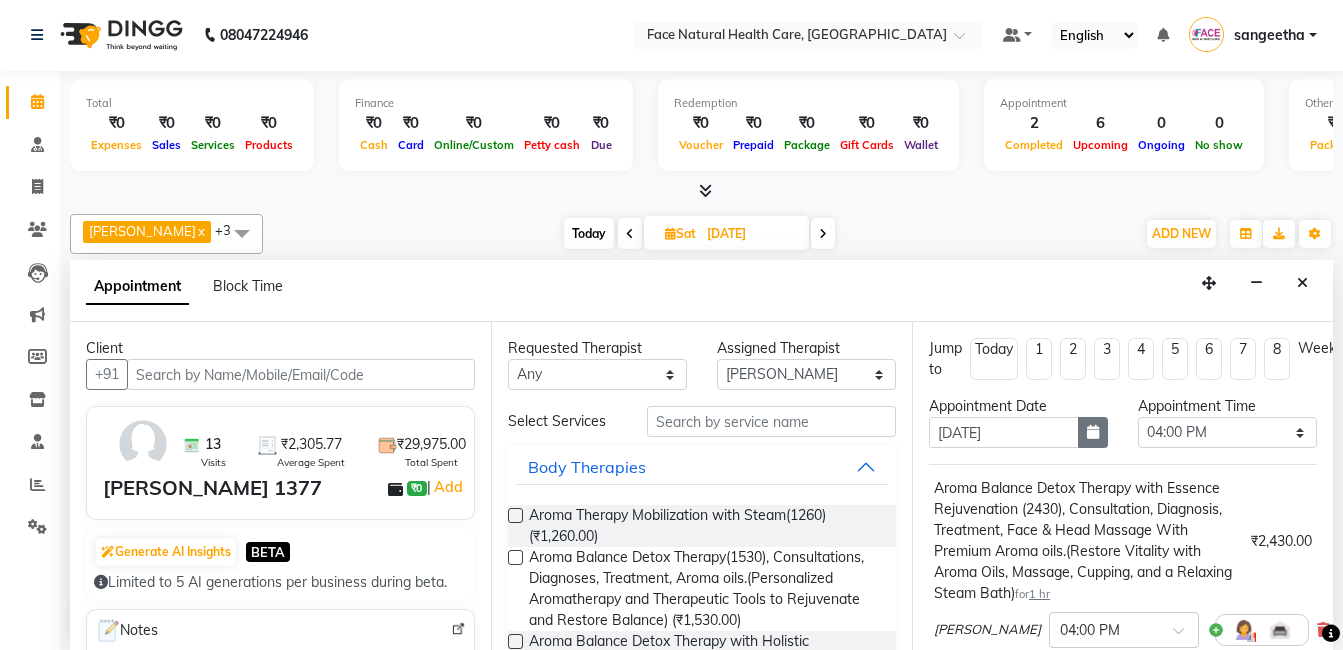 click at bounding box center [1093, 432] 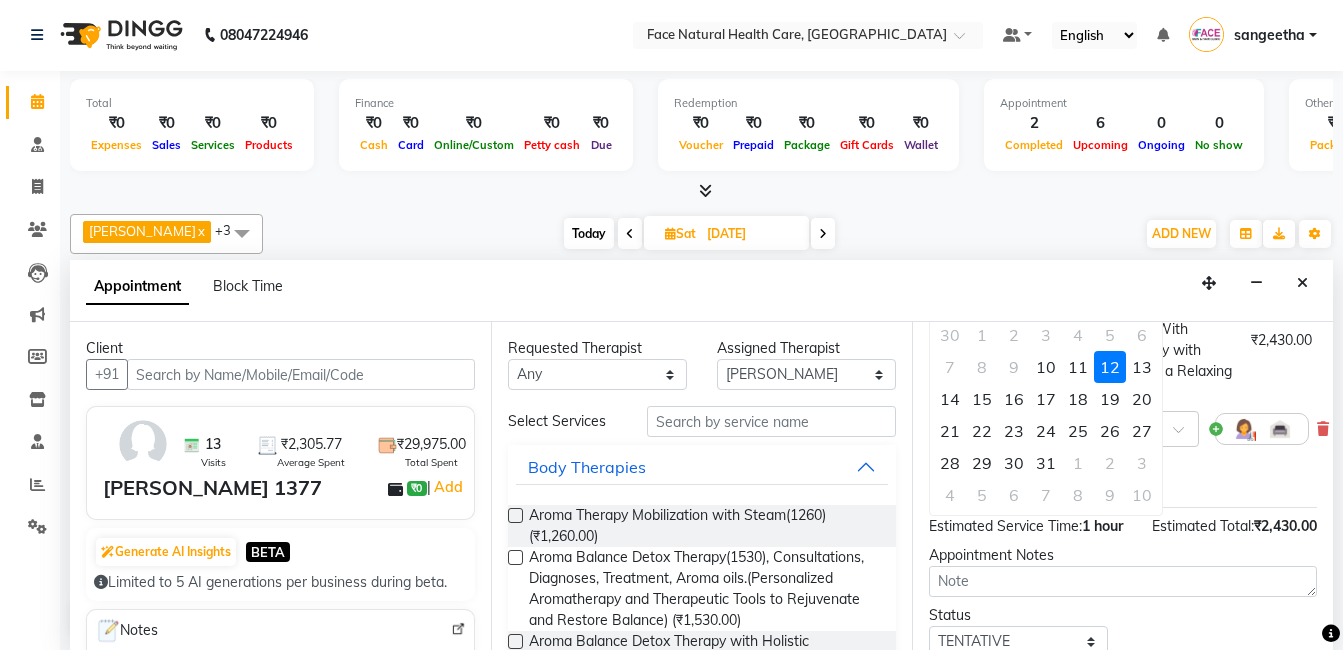 scroll, scrollTop: 175, scrollLeft: 0, axis: vertical 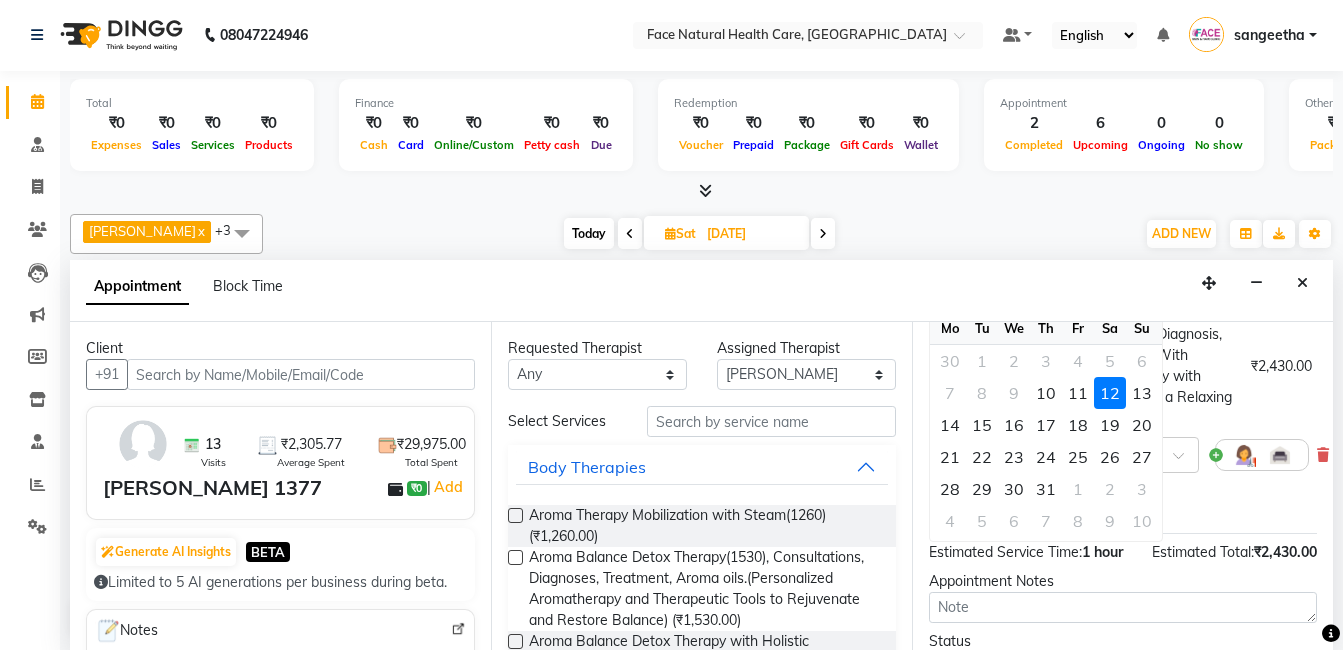 click on "Jump to [DATE] 1 2 3 4 5 6 7 8 Weeks Appointment Date [DATE] [DATE] Aug Sep Oct Nov [DATE] 2026 2027 2028 2029 2030 2031 2032 2033 2034 2035 Mo Tu We Th Fr Sa Su 30 1 2 3 4 5 6 7 8 9 10 11 12 13 14 15 16 17 18 19 20 21 22 23 24 25 26 27 28 29 30 31 1 2 3 4 5 6 7 8 9 10 Appointment Time Select 10:00 AM 10:15 AM 10:30 AM 10:45 AM 11:00 AM 11:15 AM 11:30 AM 11:45 AM 12:00 PM 12:15 PM 12:30 PM 12:45 PM 01:00 PM 01:15 PM 01:30 PM 01:45 PM 02:00 PM 02:15 PM 02:30 PM 02:45 PM 03:00 PM 03:15 PM 03:30 PM 03:45 PM 04:00 PM 04:15 PM 04:30 PM 04:45 PM 05:00 PM 05:15 PM 05:30 PM 05:45 PM 06:00 PM Aroma Balance Detox Therapy with Essence Rejuvenation  (2430), Consultation, Diagnosis, Treatment,  Face & Head Massage With Premium Aroma oils.(Restore Vitality with Aroma Oils, Massage, Cupping, and a Relaxing Steam Bath)   for  1 hr ₹2,430.00 [PERSON_NAME] × 04:00 PM Select Room Floor Estimated Service Time:  1 hour Estimated Total:  ₹2,430.00 Appointment Notes Status Select TENTATIVE CONFIRM UPCOMING  Update" at bounding box center (1122, 486) 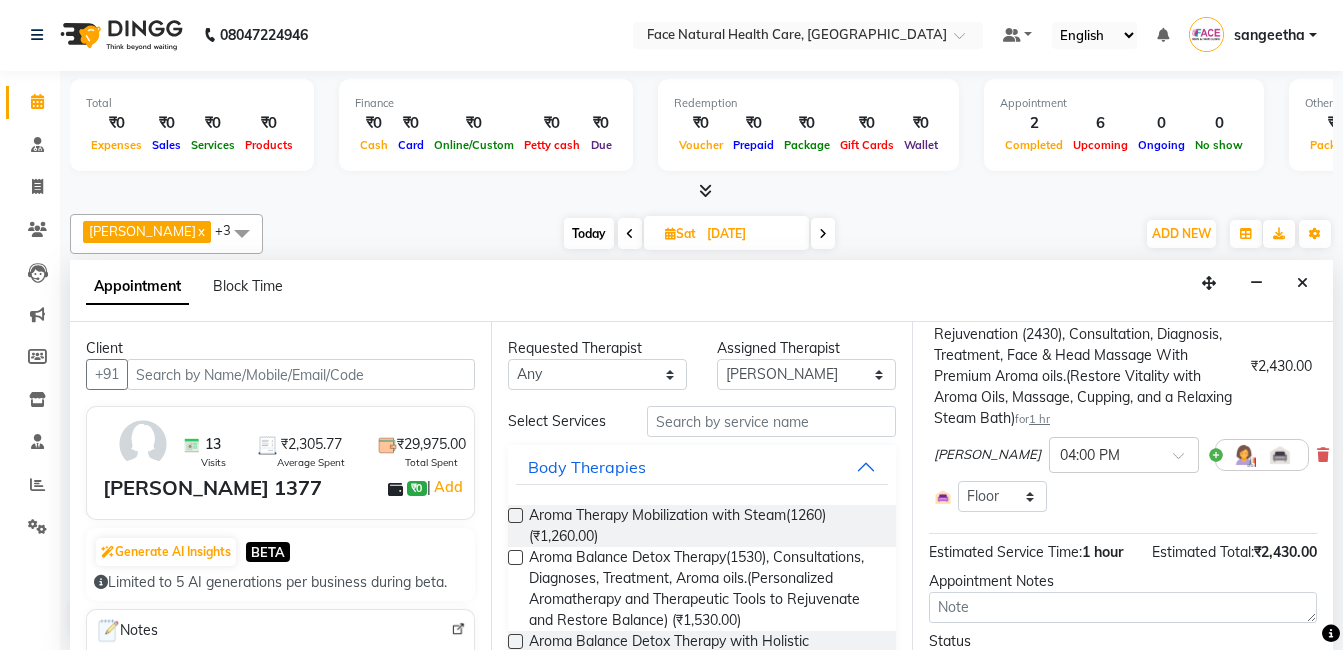 scroll, scrollTop: 0, scrollLeft: 0, axis: both 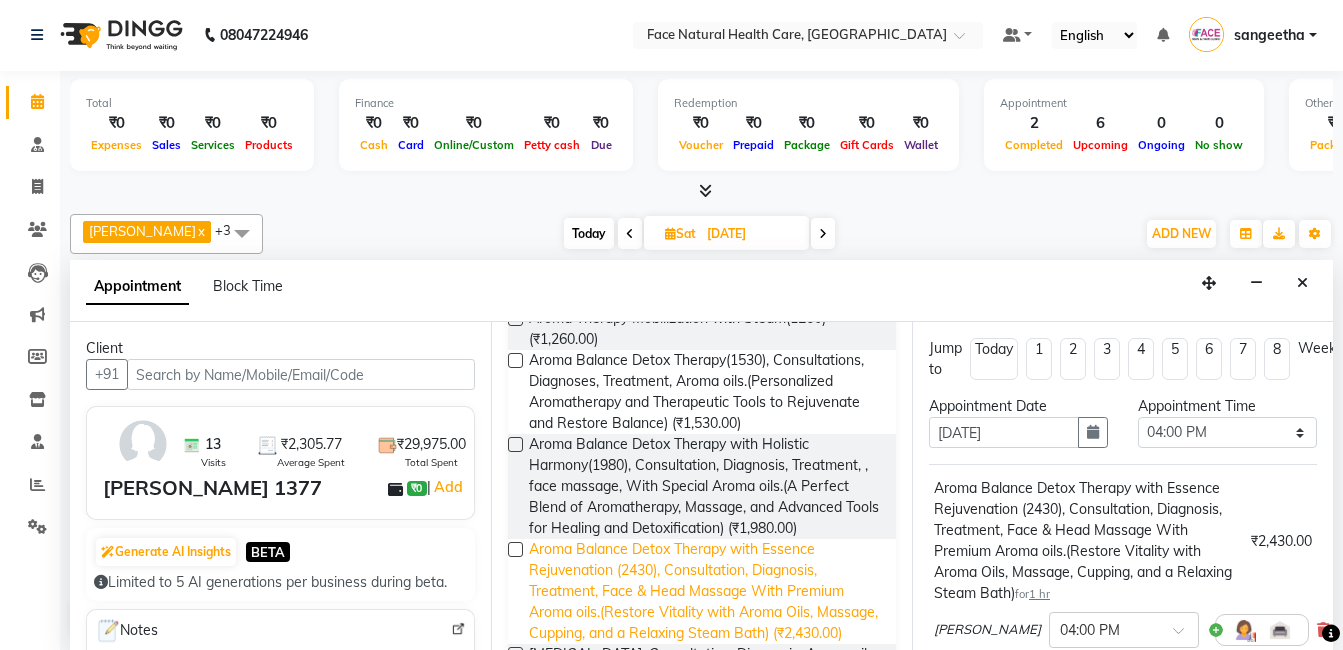 click on "Aroma Balance Detox Therapy with Essence Rejuvenation  (2430), Consultation, Diagnosis, Treatment,  Face & Head Massage With Premium Aroma oils.(Restore Vitality with Aroma Oils, Massage, Cupping, and a Relaxing Steam Bath) (₹2,430.00)" at bounding box center (704, 591) 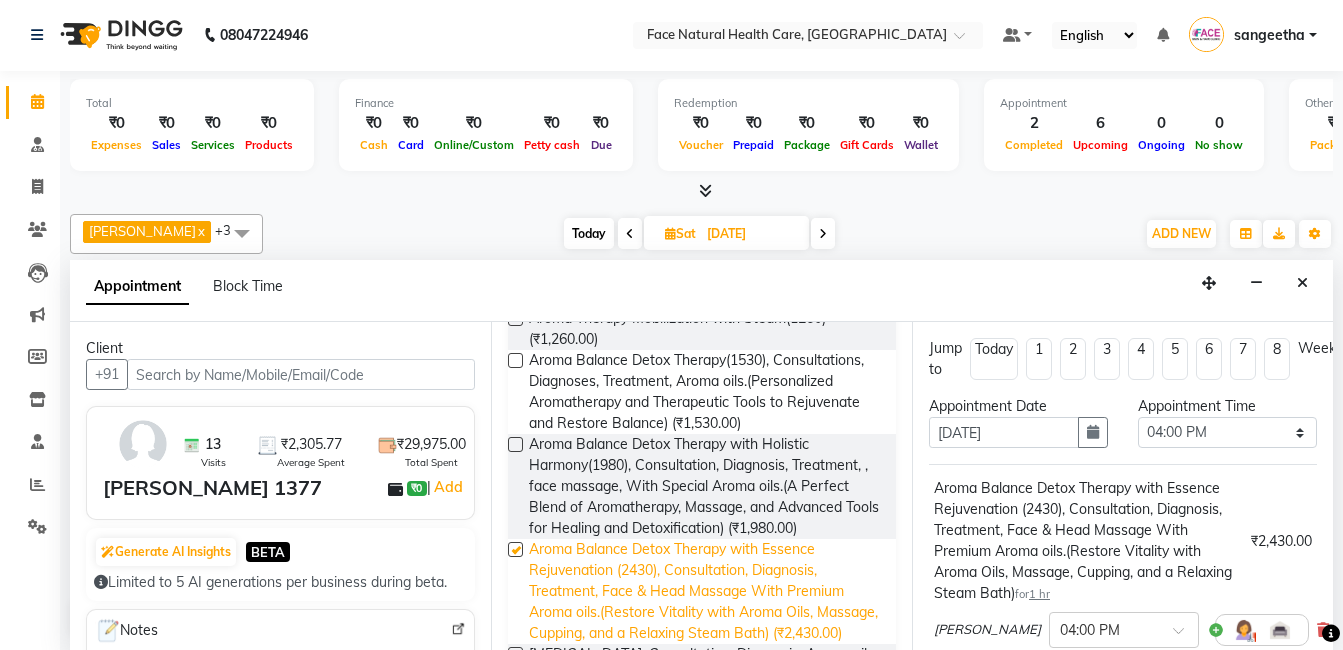 checkbox on "false" 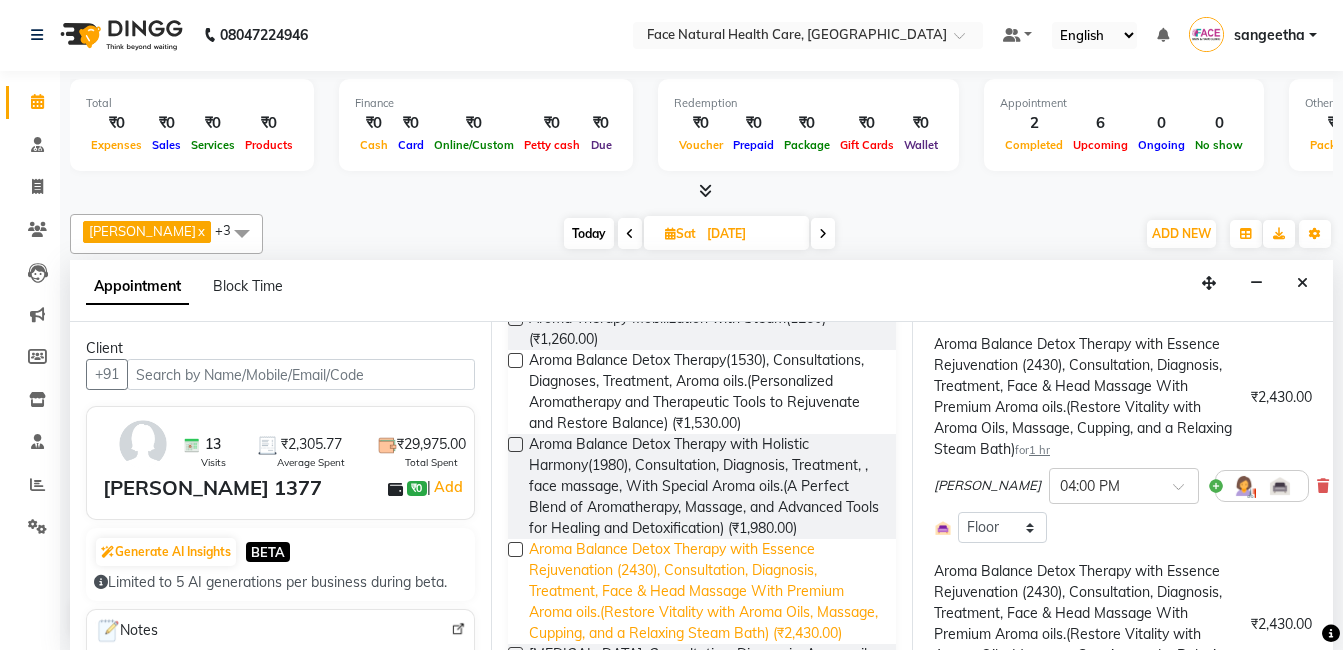 scroll, scrollTop: 147, scrollLeft: 0, axis: vertical 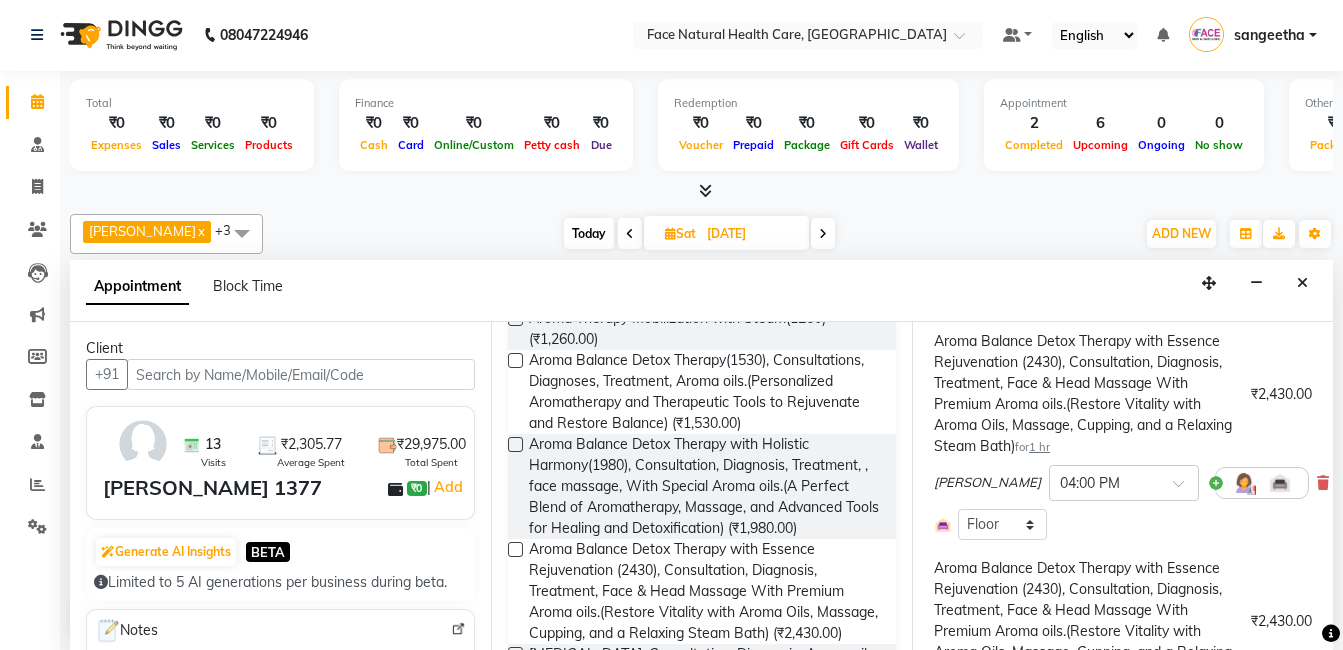 click at bounding box center (1244, 483) 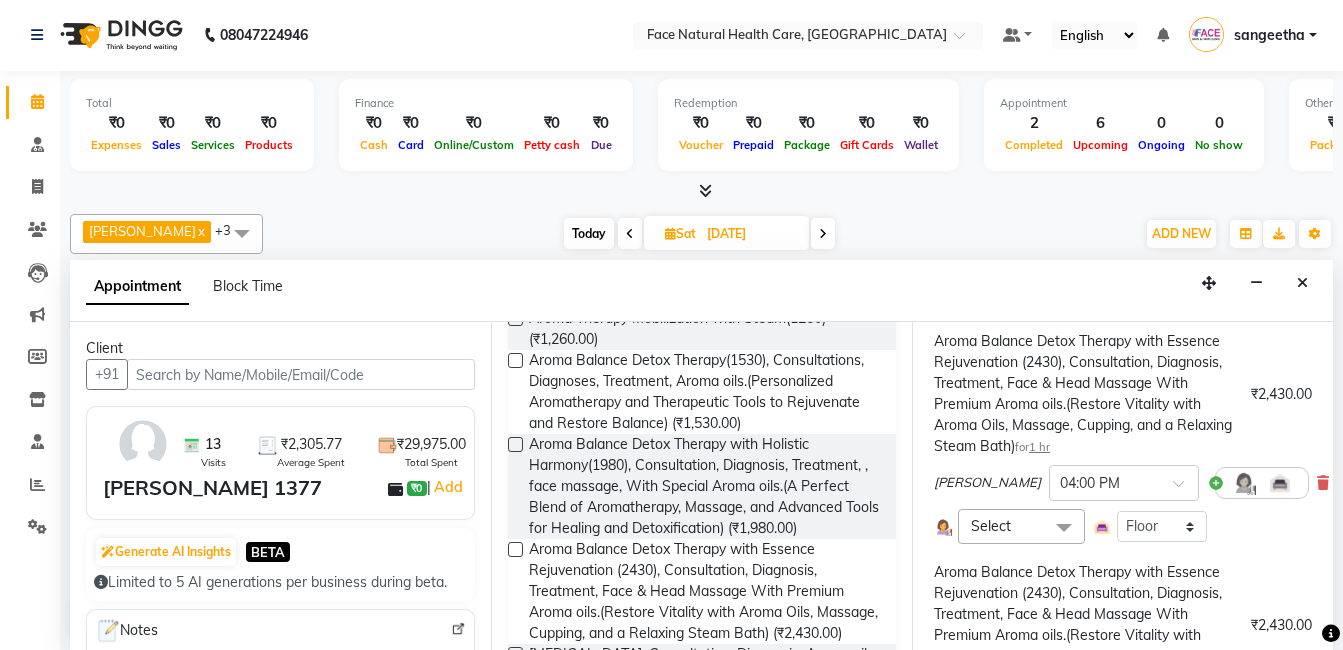 click at bounding box center (1064, 528) 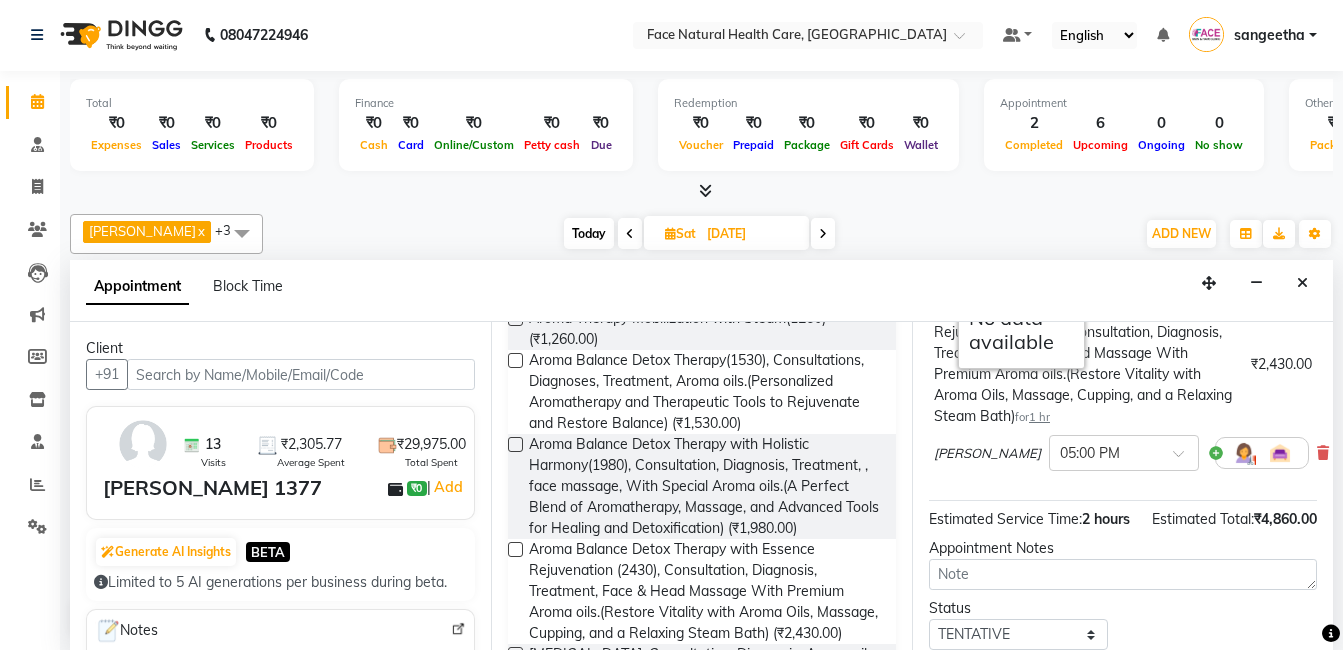 scroll, scrollTop: 380, scrollLeft: 0, axis: vertical 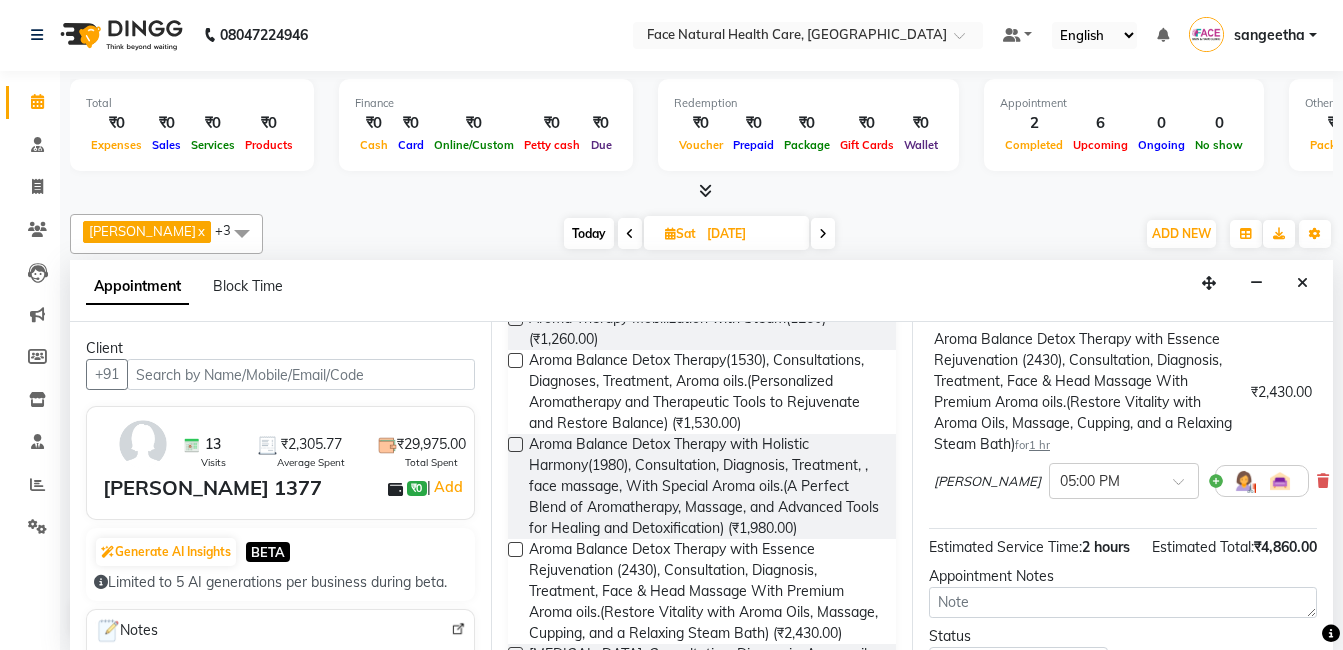 click at bounding box center (1244, 481) 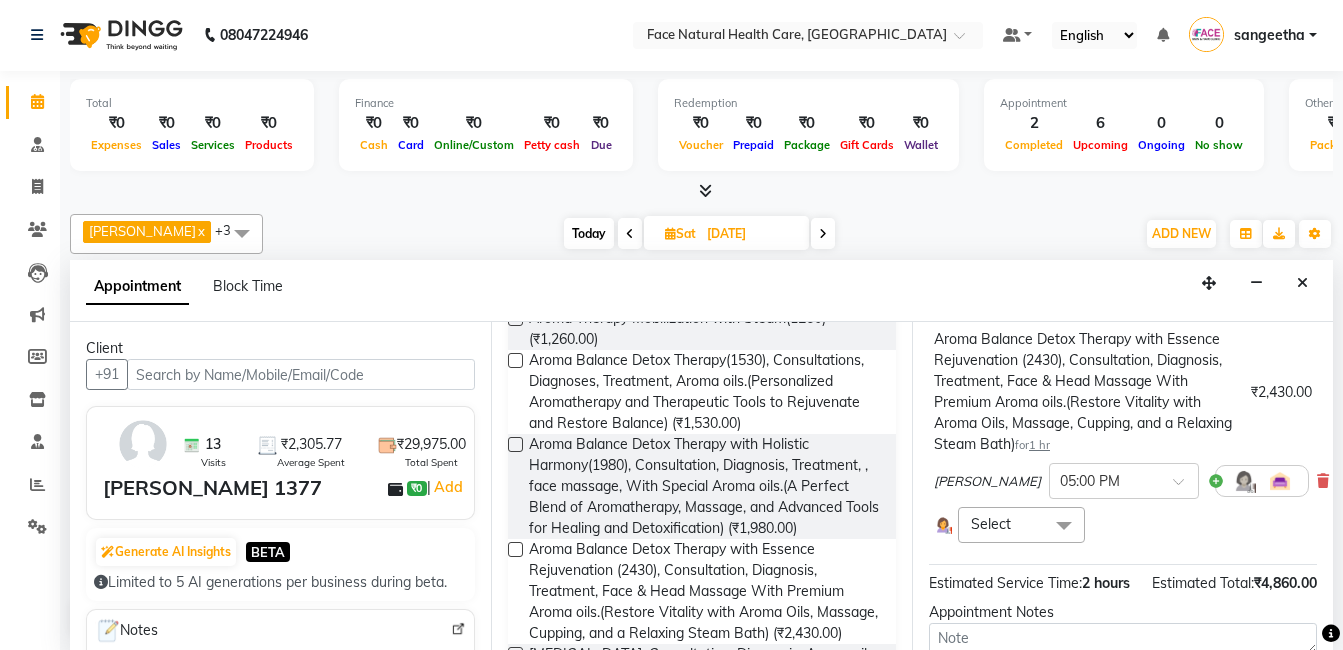 click at bounding box center (1064, 526) 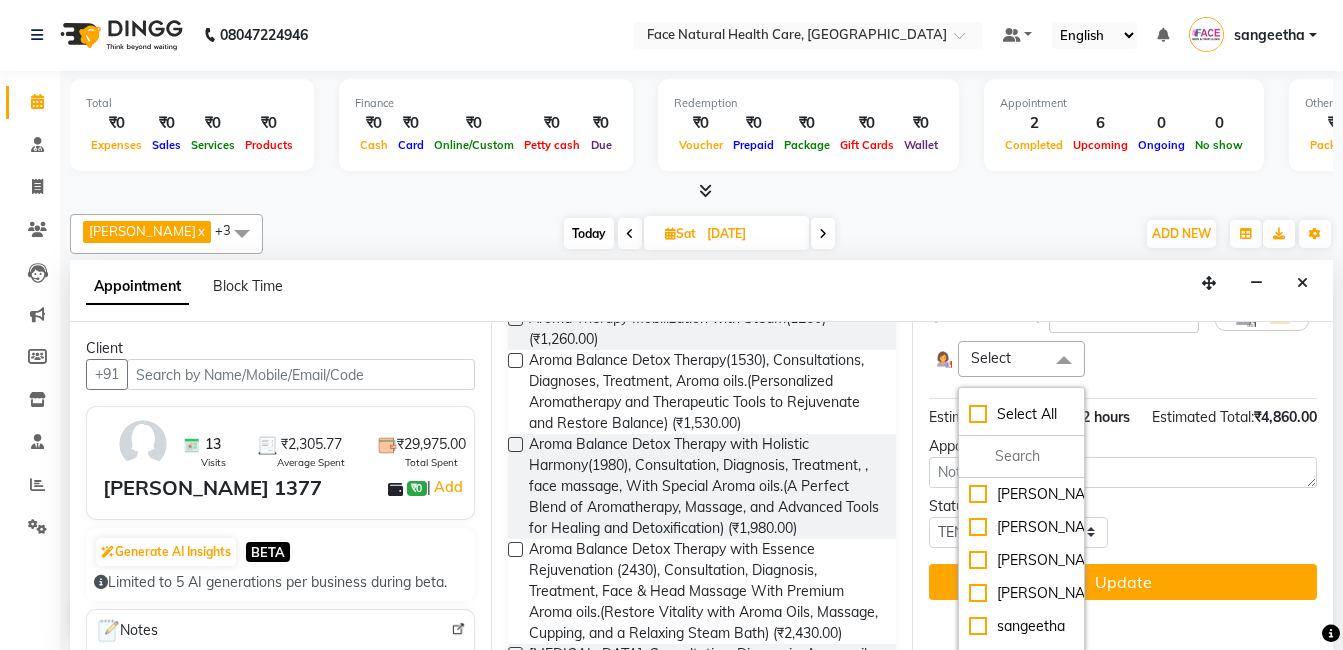 scroll, scrollTop: 644, scrollLeft: 0, axis: vertical 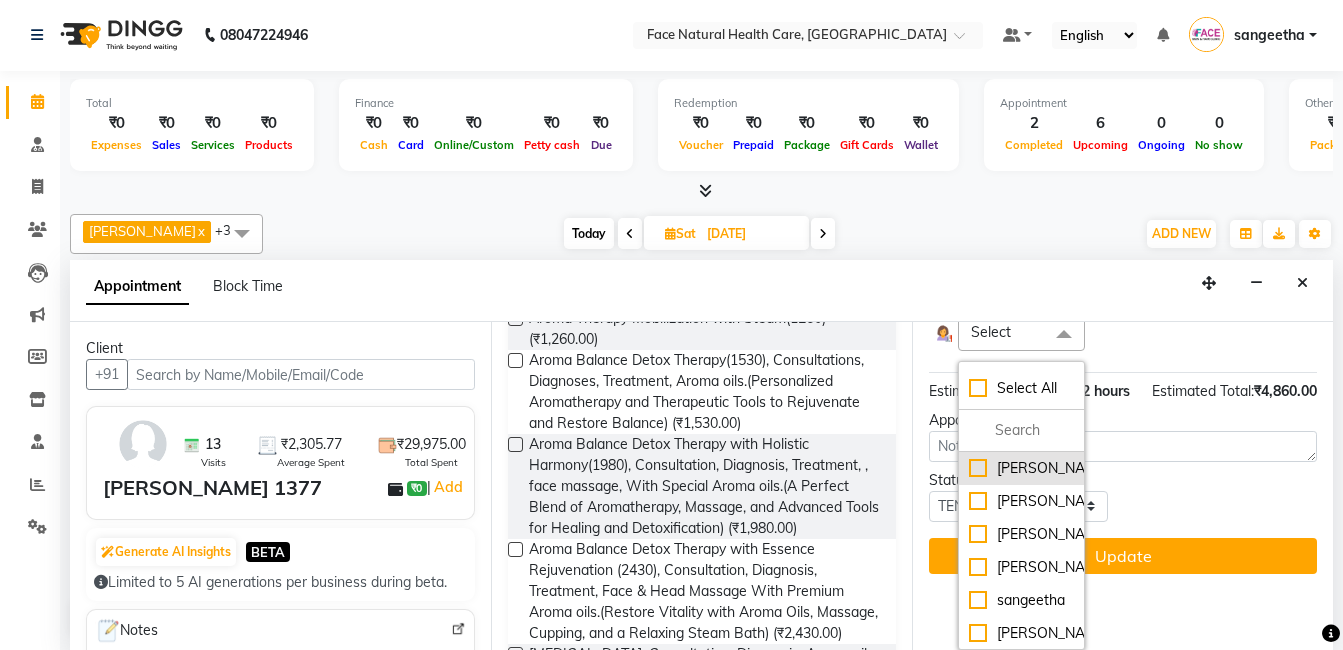click on "[PERSON_NAME]" at bounding box center [1021, 468] 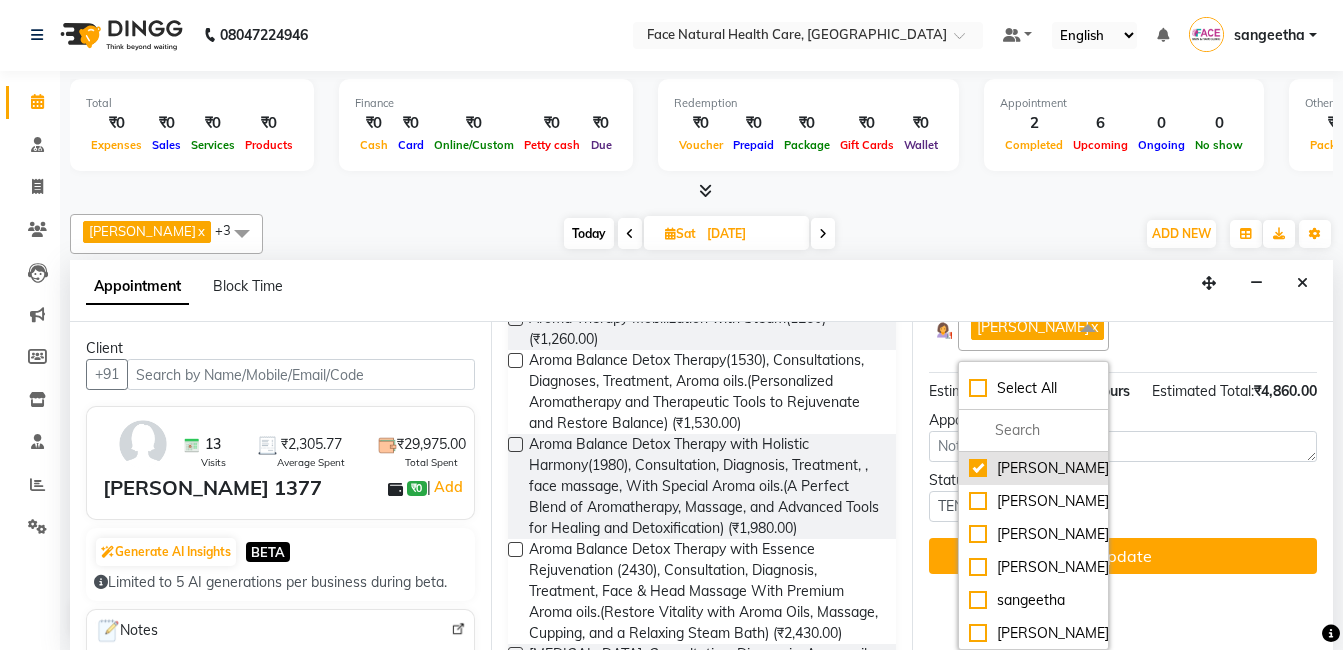 checkbox on "true" 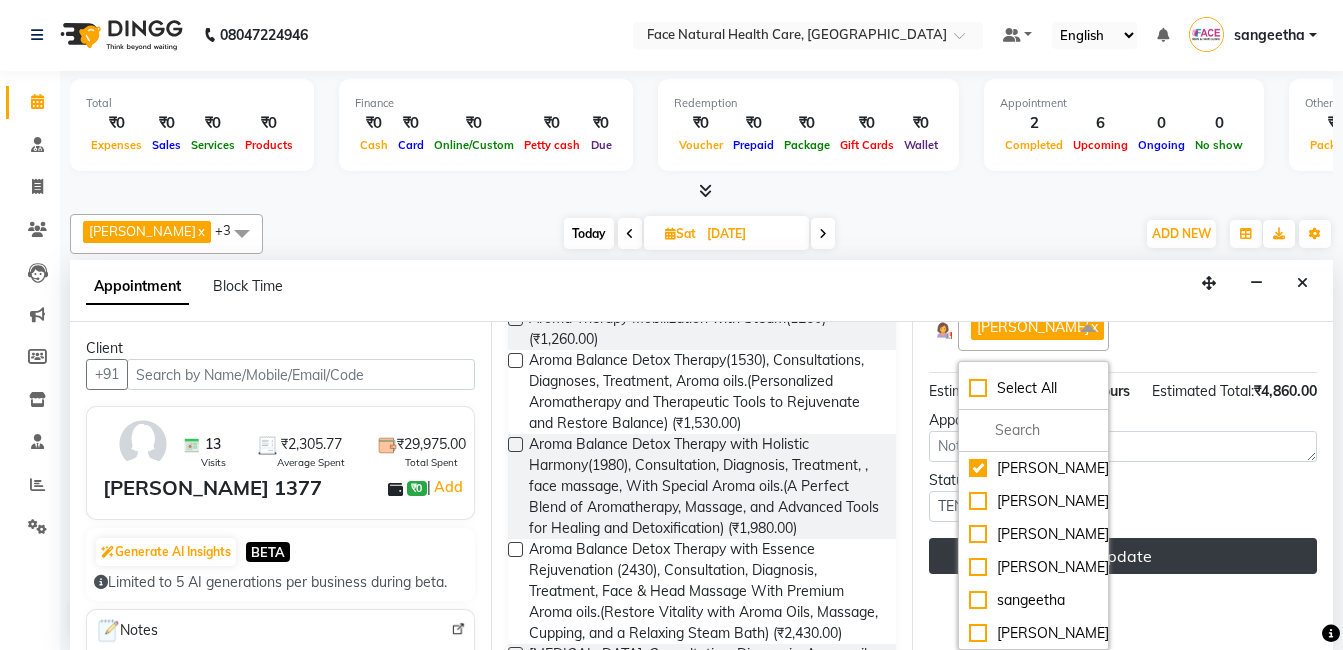 click on "Update" at bounding box center [1123, 556] 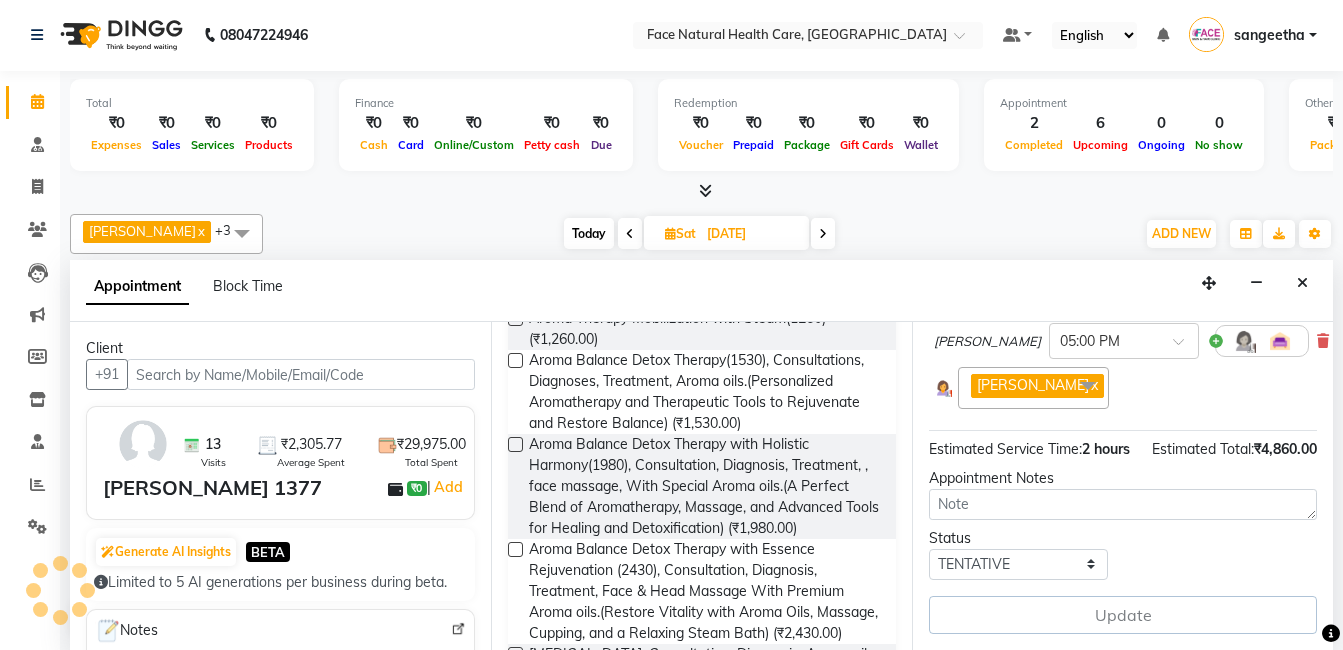 scroll, scrollTop: 577, scrollLeft: 0, axis: vertical 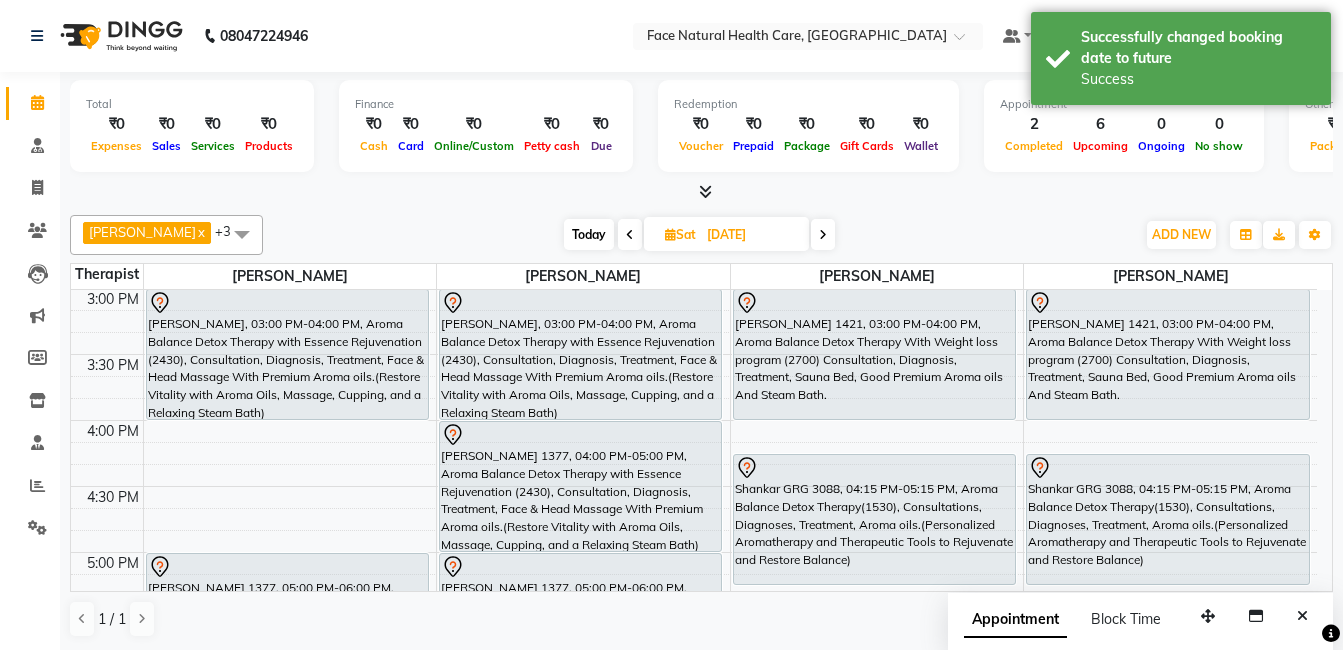 click on "[PERSON_NAME] 1377, 04:00 PM-05:00 PM, Aroma Balance Detox Therapy with Essence Rejuvenation  (2430), Consultation, Diagnosis, Treatment,  Face & Head Massage With Premium Aroma oils.(Restore Vitality with Aroma Oils, Massage, Cupping, and a Relaxing Steam Bath)" at bounding box center [580, 486] 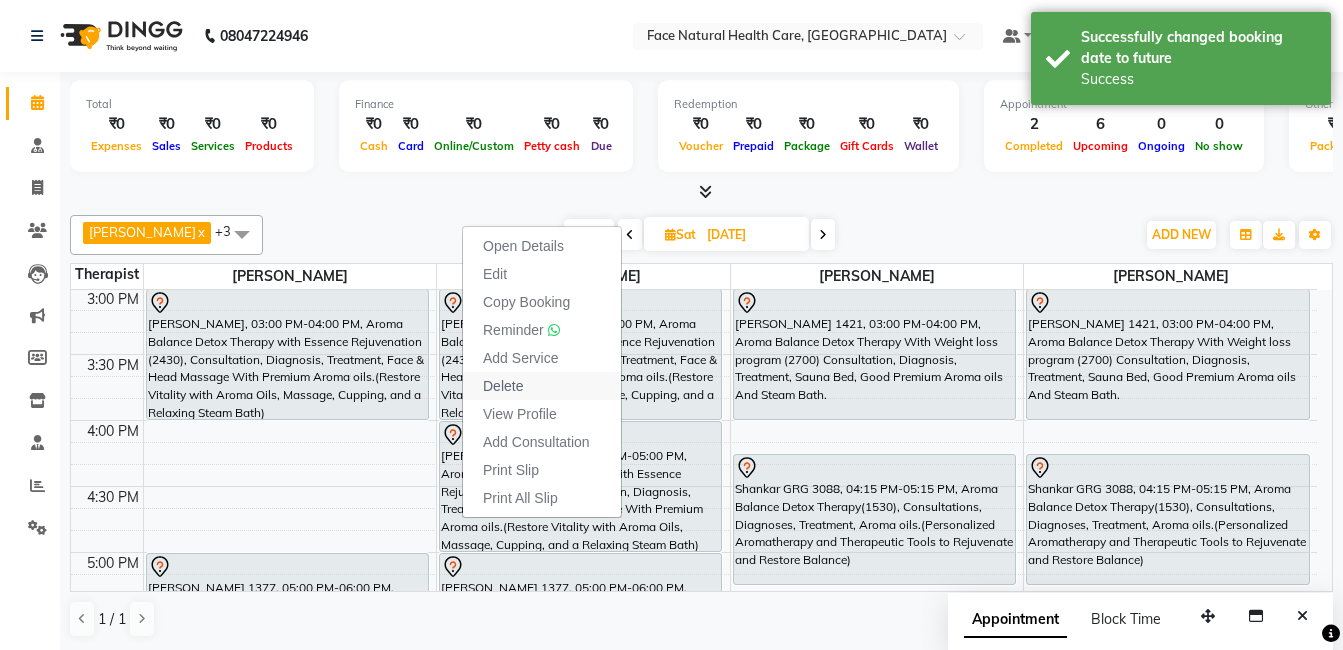 click on "Delete" at bounding box center [542, 386] 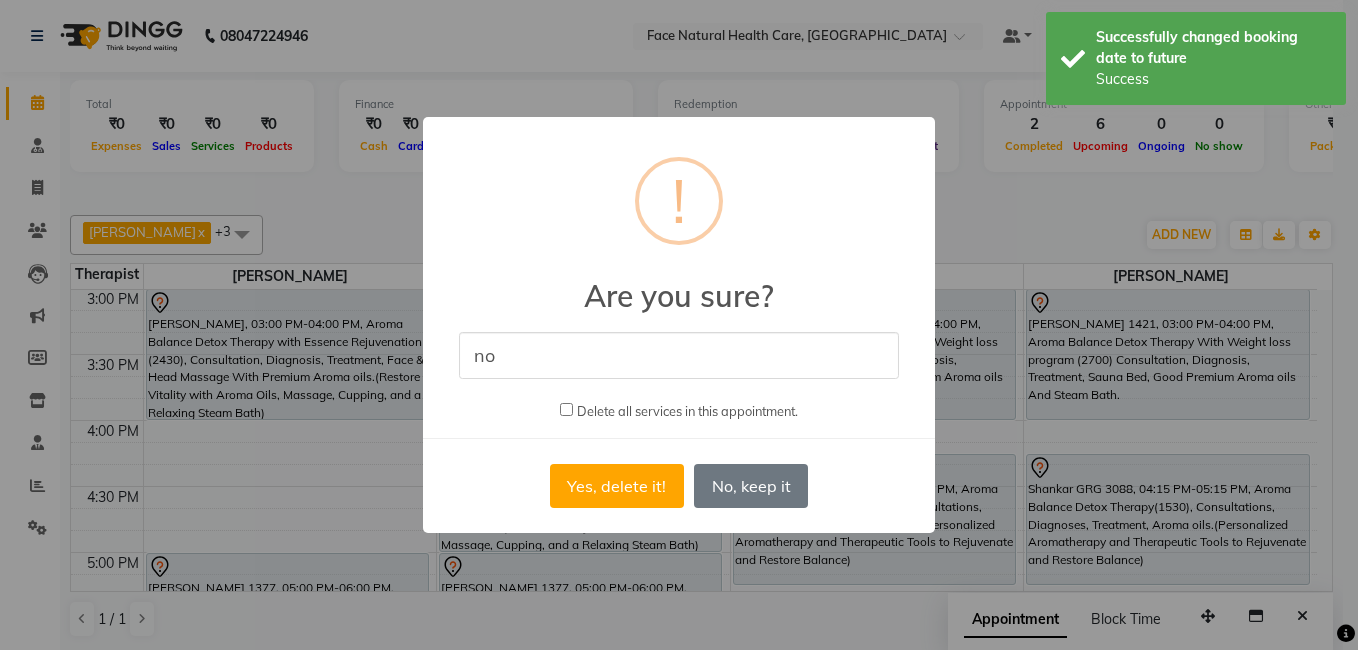 type on "No" 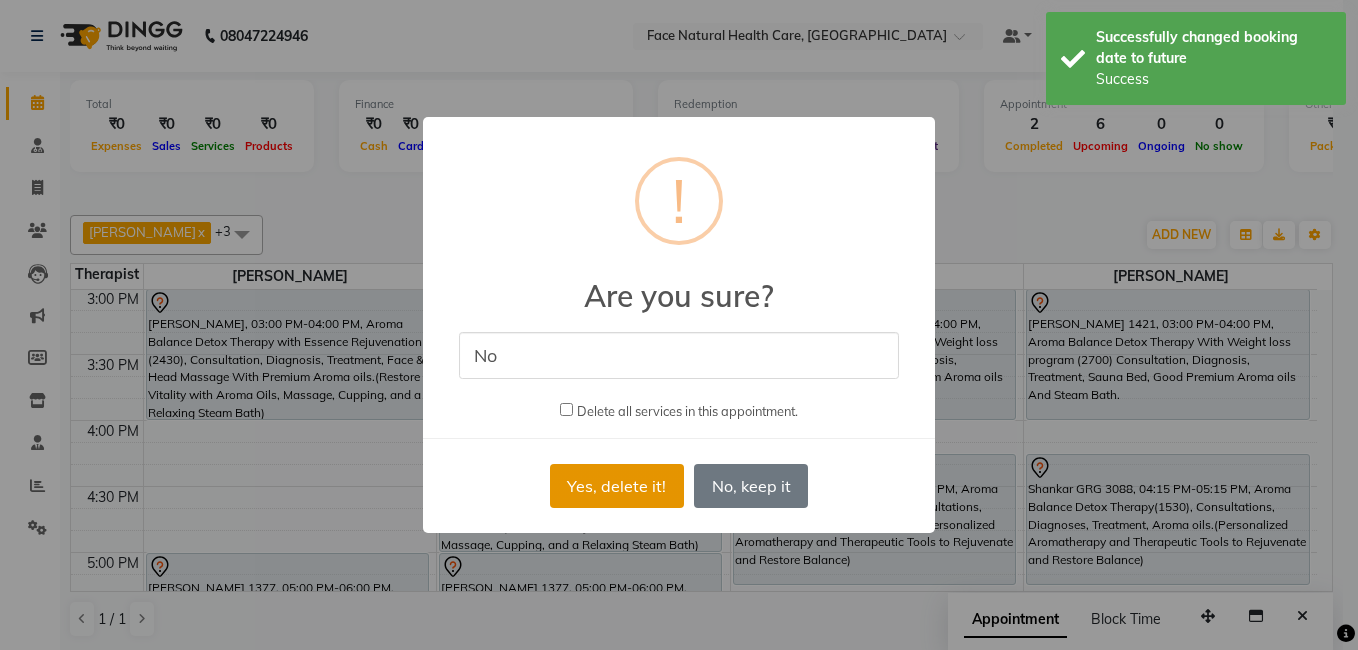 click on "Yes, delete it!" at bounding box center [617, 486] 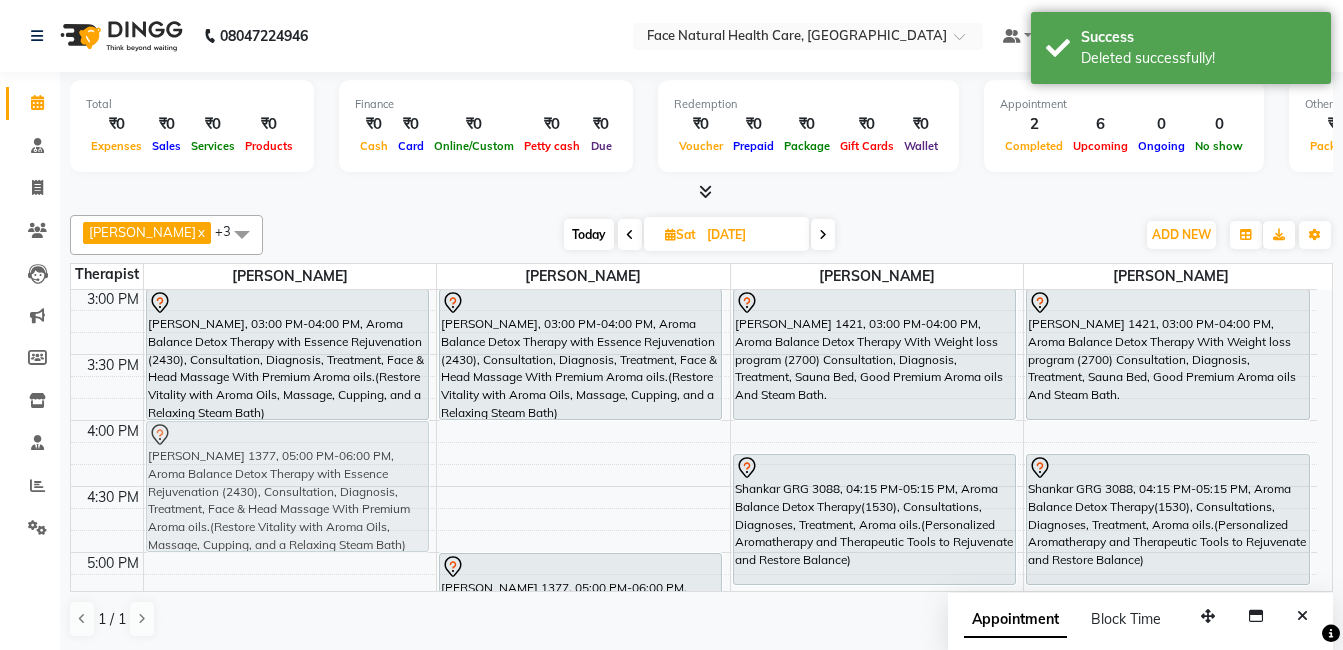 drag, startPoint x: 248, startPoint y: 576, endPoint x: 244, endPoint y: 439, distance: 137.05838 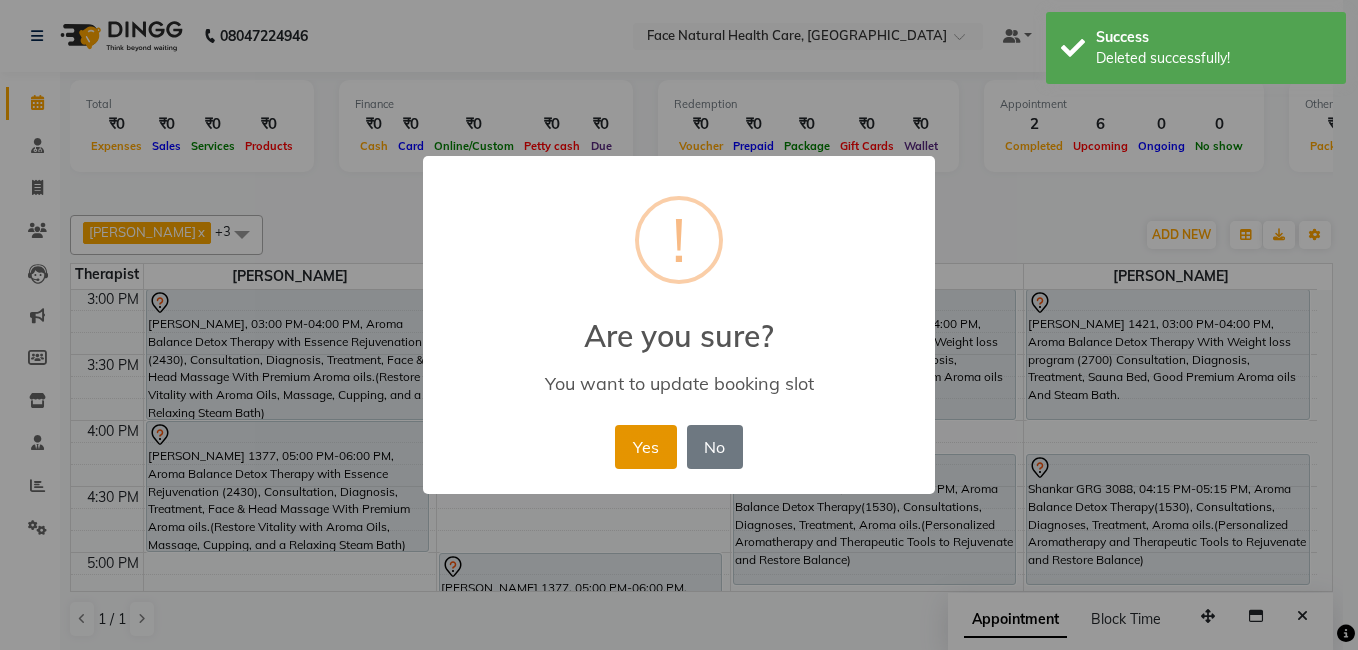 click on "Yes" at bounding box center (645, 447) 